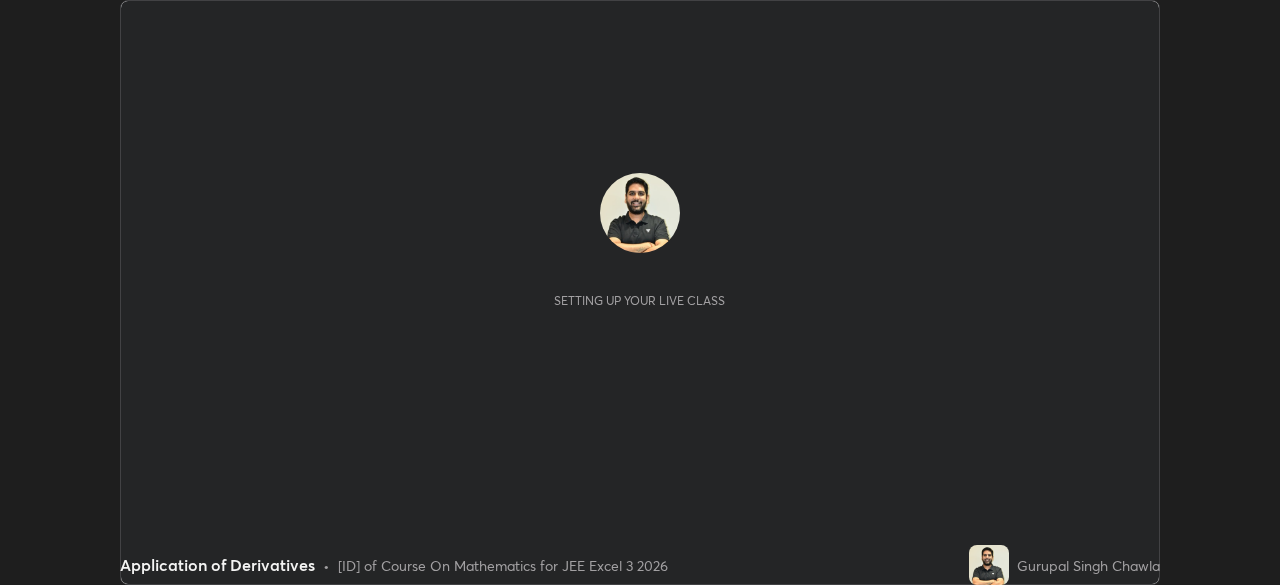 scroll, scrollTop: 0, scrollLeft: 0, axis: both 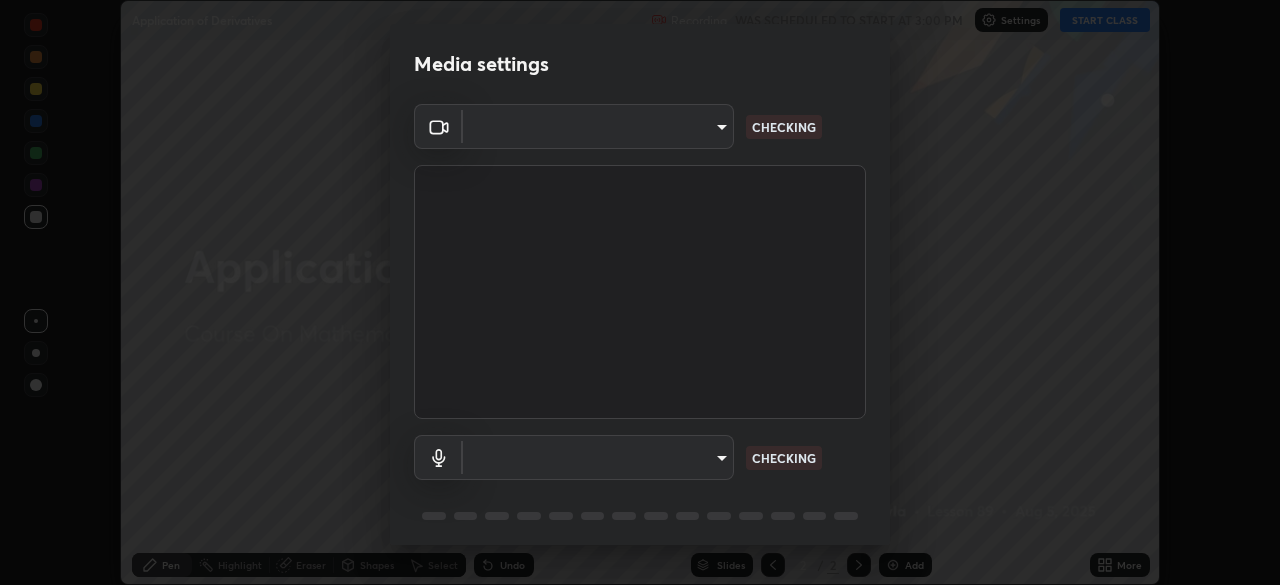 type on "718deecf834a2402e9859888758a2701a1d92989cf10273566d2a6ce3300f65d" 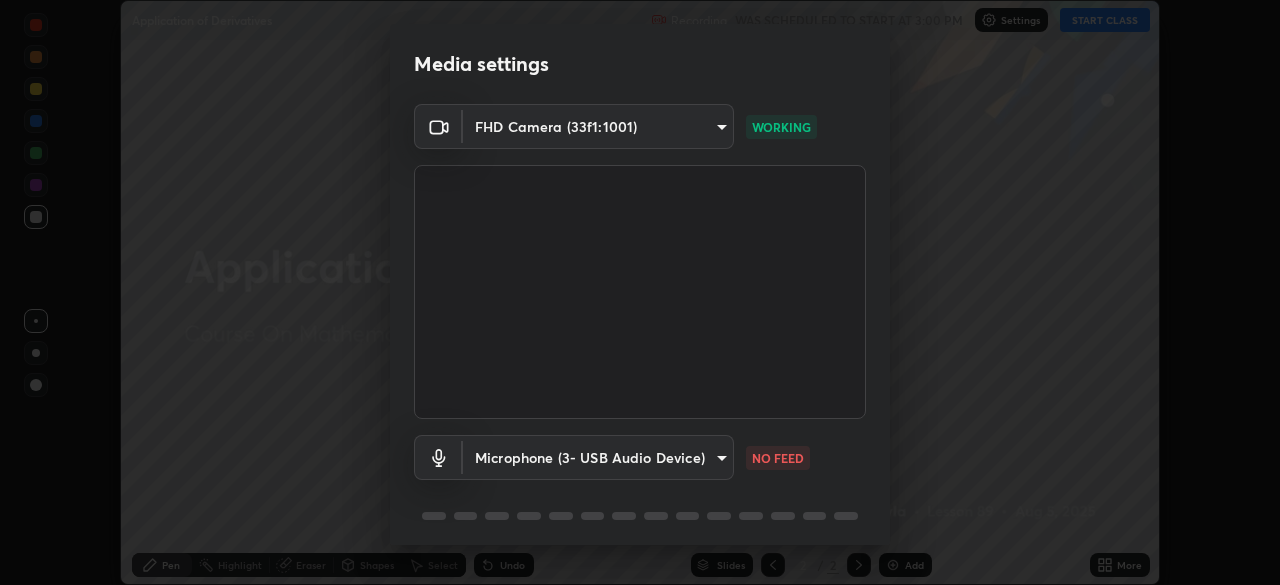 click on "Erase all Application of Derivatives Recording WAS SCHEDULED TO START AT  3:00 PM Settings START CLASS Setting up your live class Application of Derivatives • [ID] of Course On Mathematics for JEE Excel 3 2026 [FULL NAME] Pen Highlight Eraser Shapes Select Undo Slides 2 / 2 Add More No doubts shared Encourage your learners to ask a doubt for better clarity Report an issue Reason for reporting Buffering Chat not working Audio - Video sync issue Educator video quality low ​ Attach an image Report Media settings FHD Camera ([ID]) [ID] WORKING Microphone ([ID] - USB Audio Device) [ID] NO FEED 1 / 5 Next" at bounding box center [640, 292] 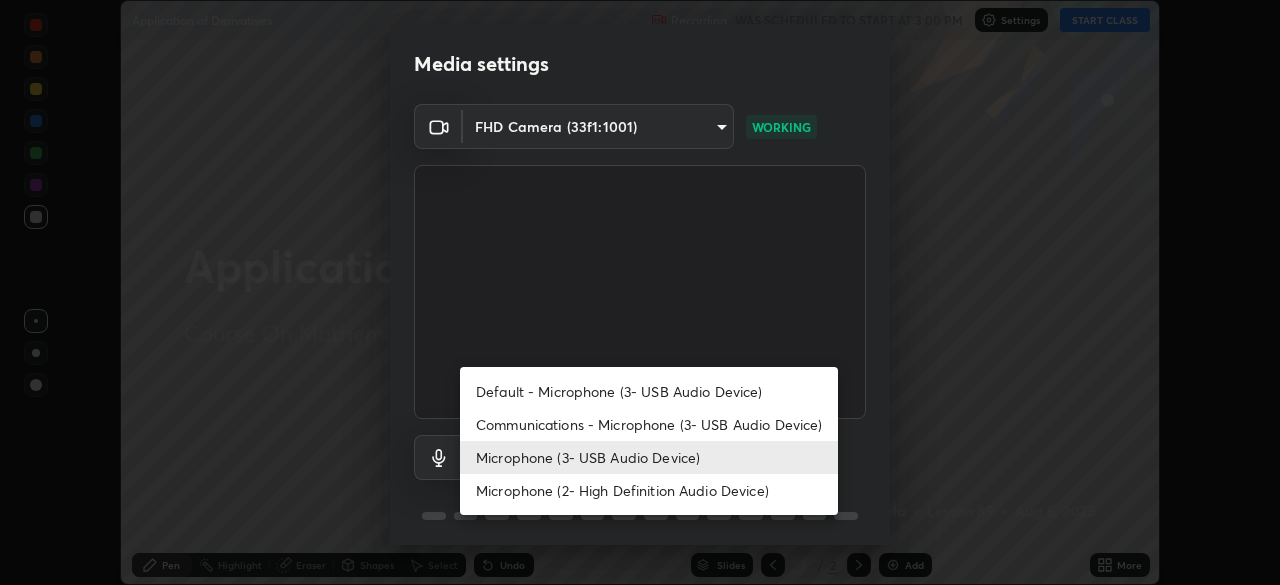 click on "Microphone (2- High Definition Audio Device)" at bounding box center (649, 490) 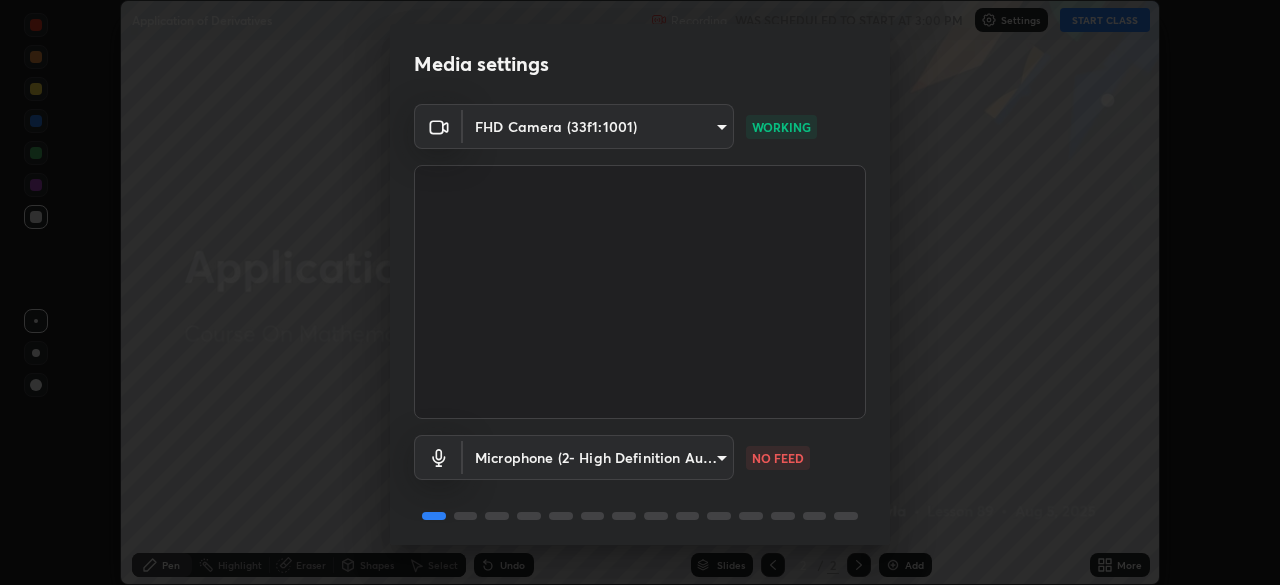 click on "Erase all Application of Derivatives Recording WAS SCHEDULED TO START AT  3:00 PM Settings START CLASS Setting up your live class Application of Derivatives • [ID] of Course On Mathematics for JEE Excel 3 2026 [FULL NAME] Pen Highlight Eraser Shapes Select Undo Slides 2 / 2 Add More No doubts shared Encourage your learners to ask a doubt for better clarity Report an issue Reason for reporting Buffering Chat not working Audio - Video sync issue Educator video quality low ​ Attach an image Report Media settings FHD Camera ([ID]) [ID] WORKING Microphone ([ID] - High Definition Audio Device) [ID] NO FEED 1 / 5 Next" at bounding box center [640, 292] 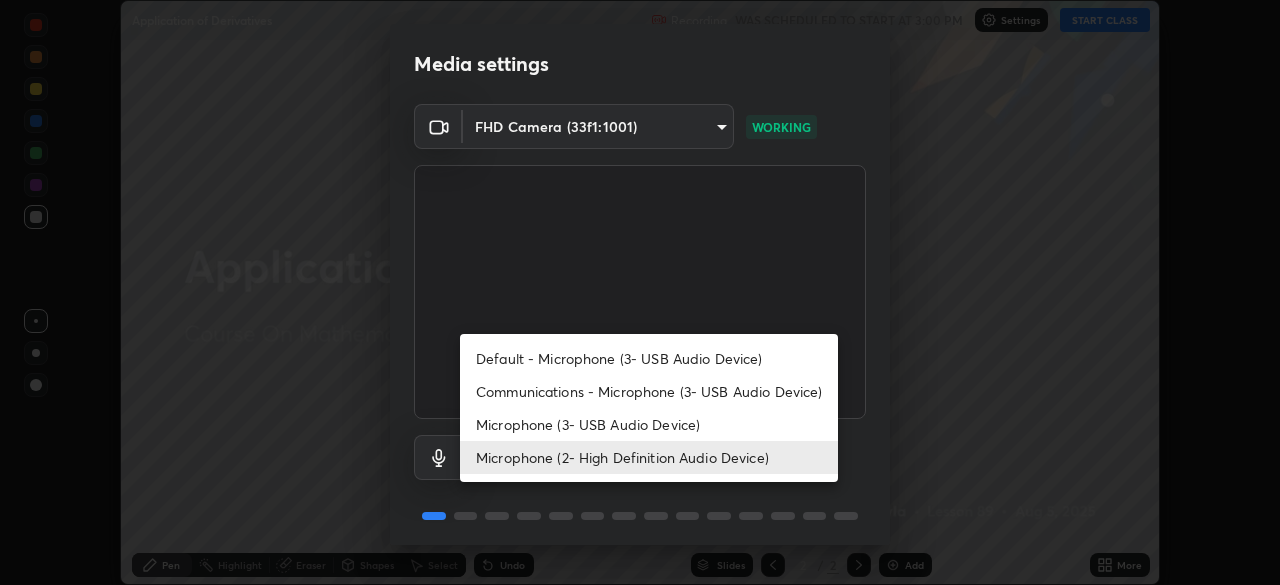 click on "Microphone (3- USB Audio Device)" at bounding box center [649, 424] 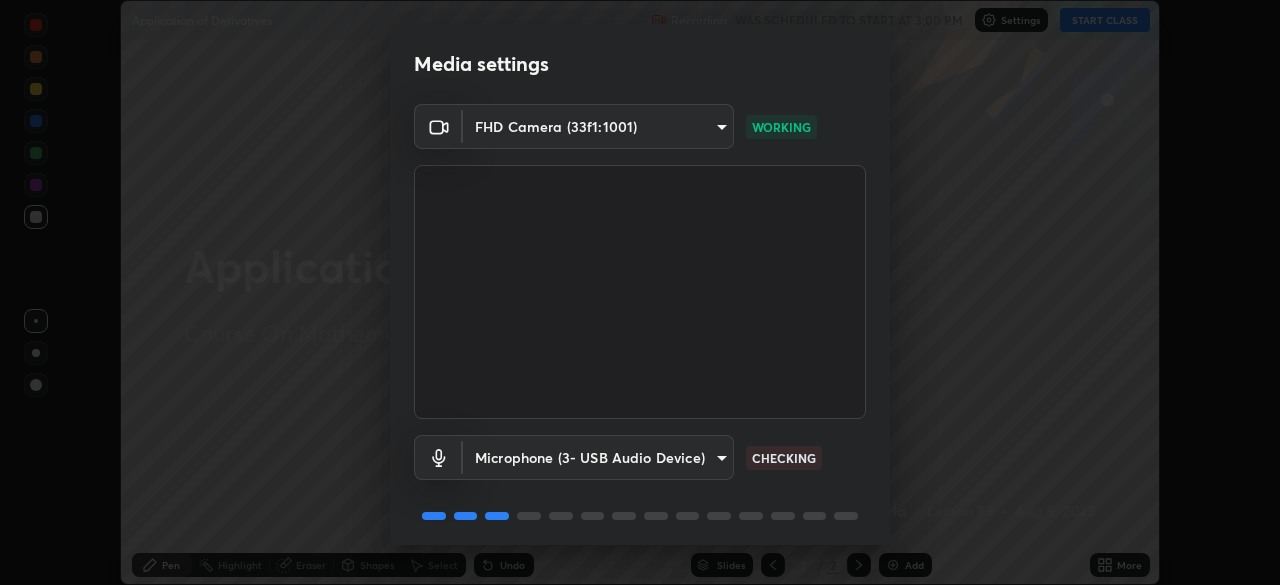 scroll, scrollTop: 70, scrollLeft: 0, axis: vertical 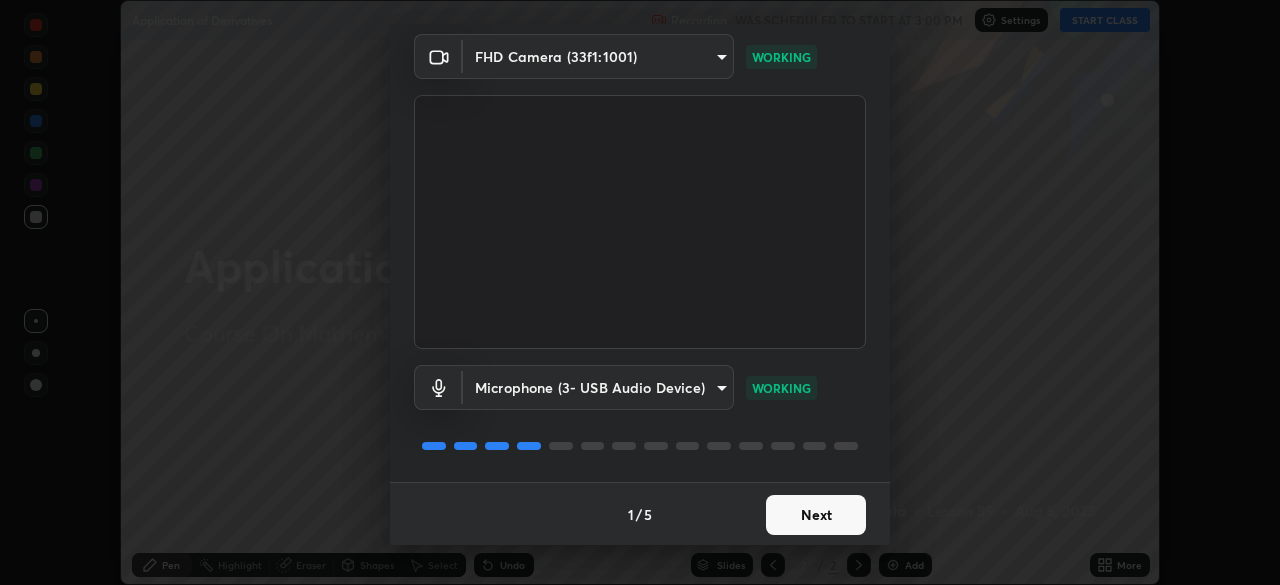 click on "Next" at bounding box center [816, 515] 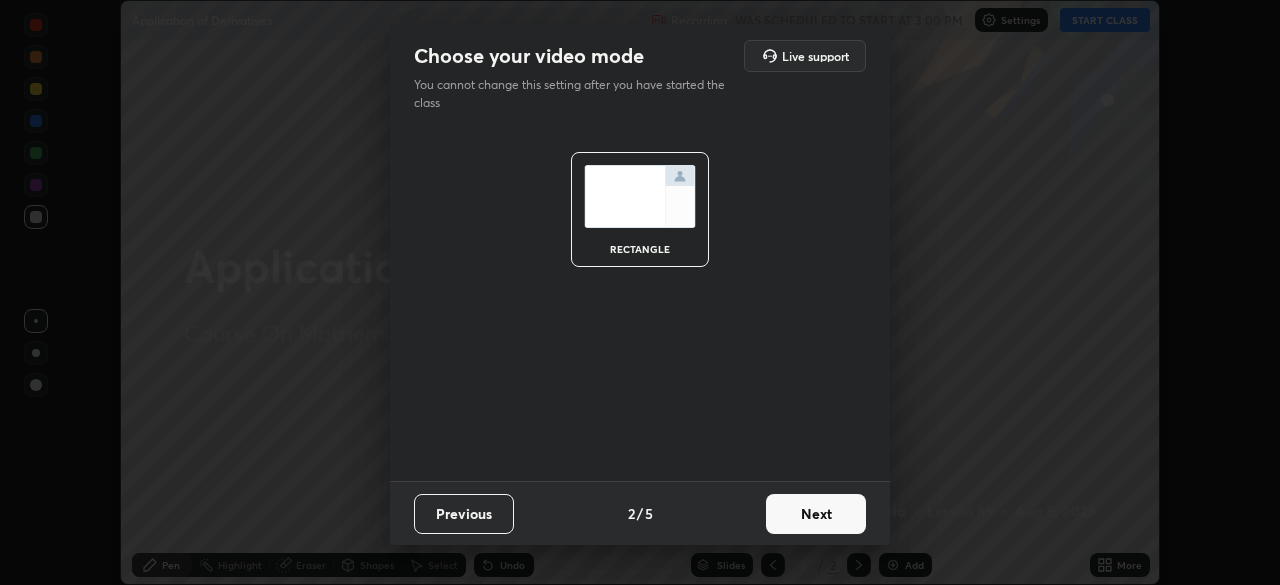 click on "Next" at bounding box center [816, 514] 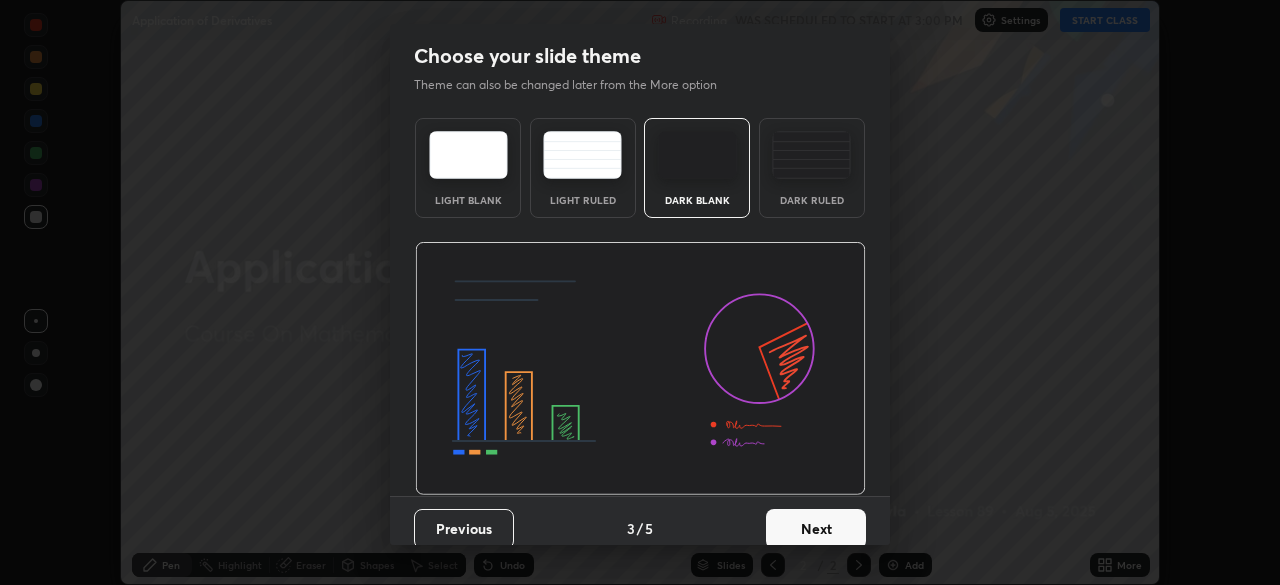 click on "Next" at bounding box center (816, 529) 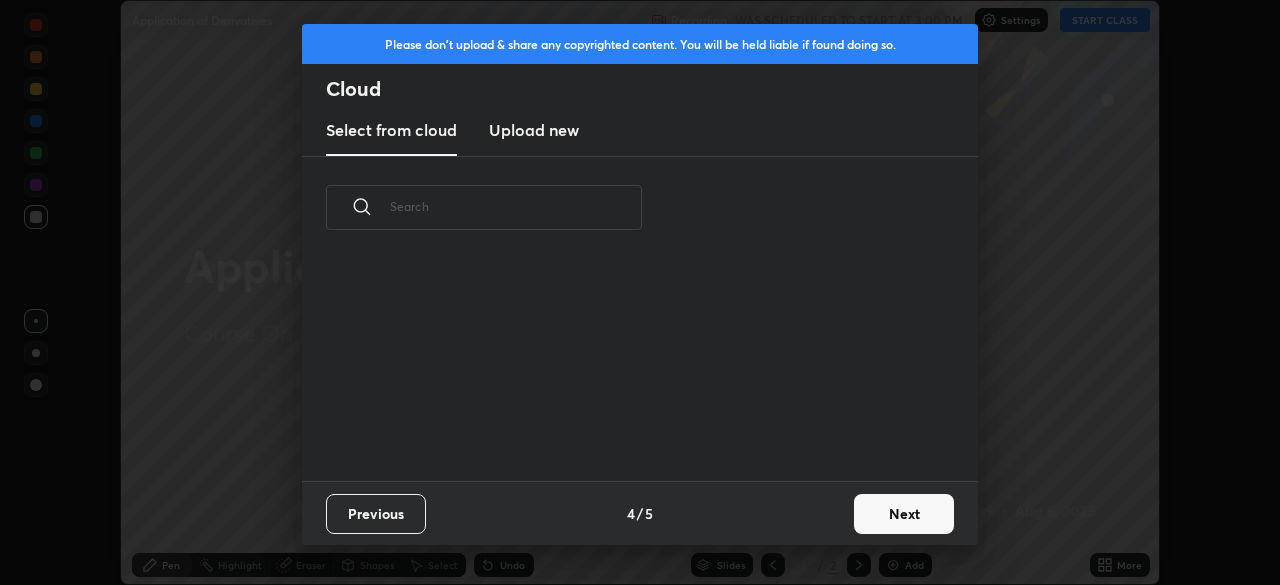 scroll, scrollTop: 6, scrollLeft: 11, axis: both 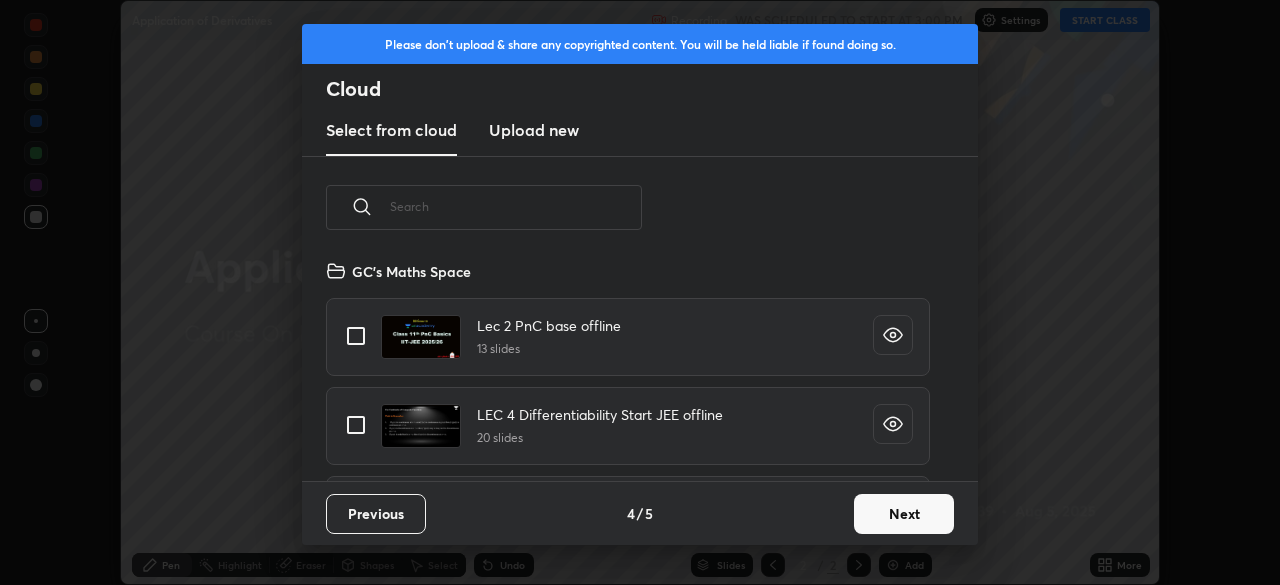 click on "Next" at bounding box center (904, 514) 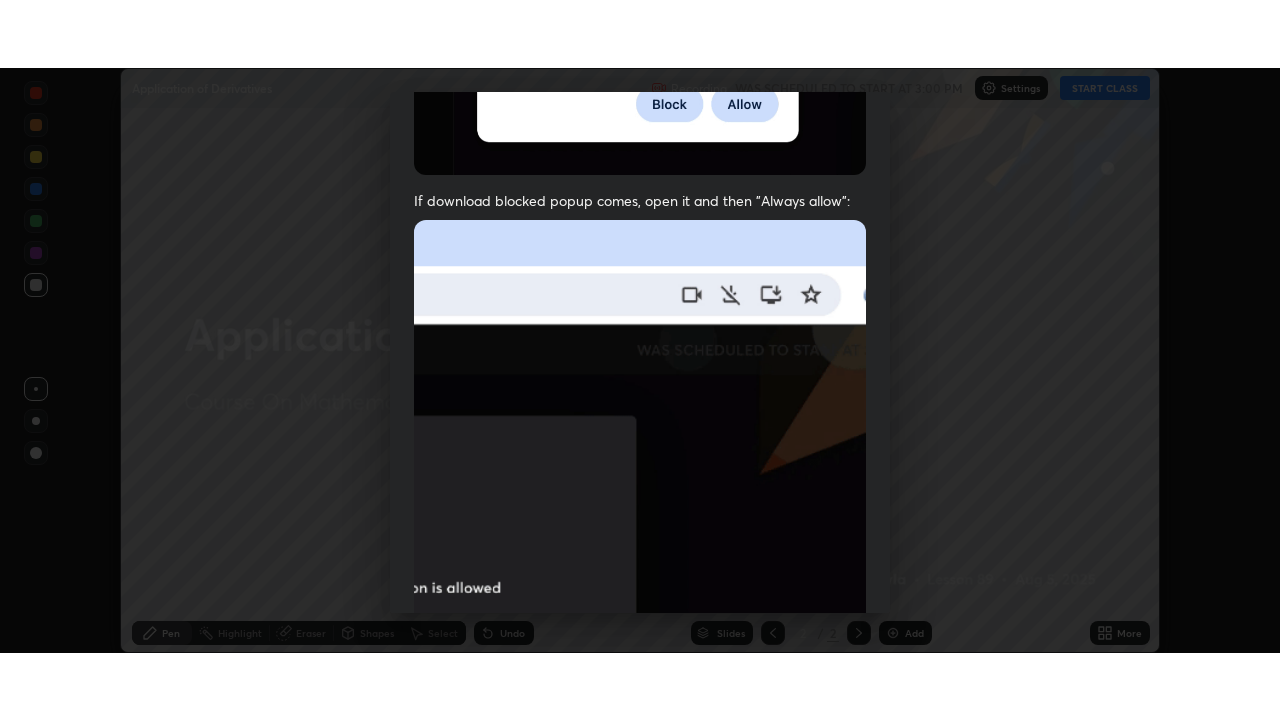 scroll, scrollTop: 478, scrollLeft: 0, axis: vertical 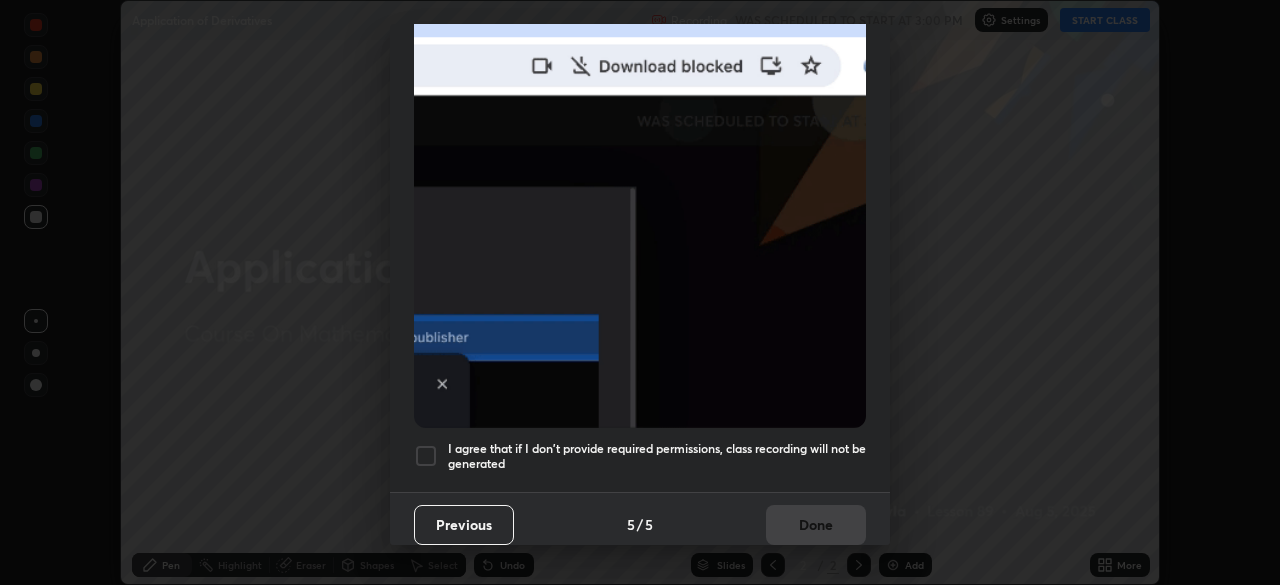 click at bounding box center (426, 456) 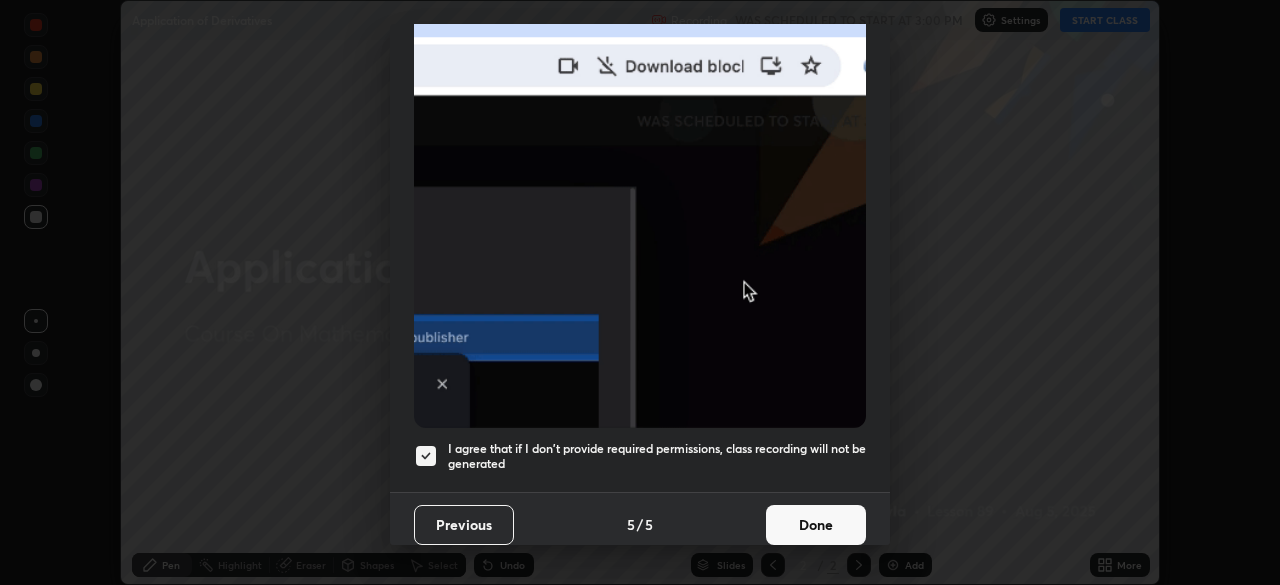 click on "Done" at bounding box center (816, 525) 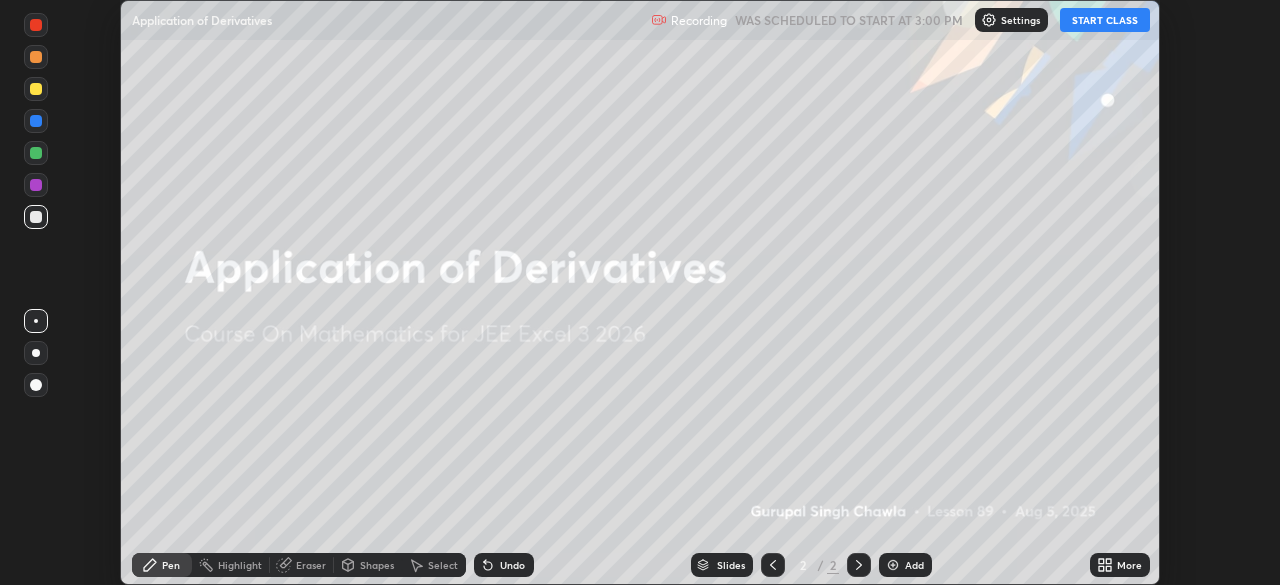 click on "START CLASS" at bounding box center [1105, 20] 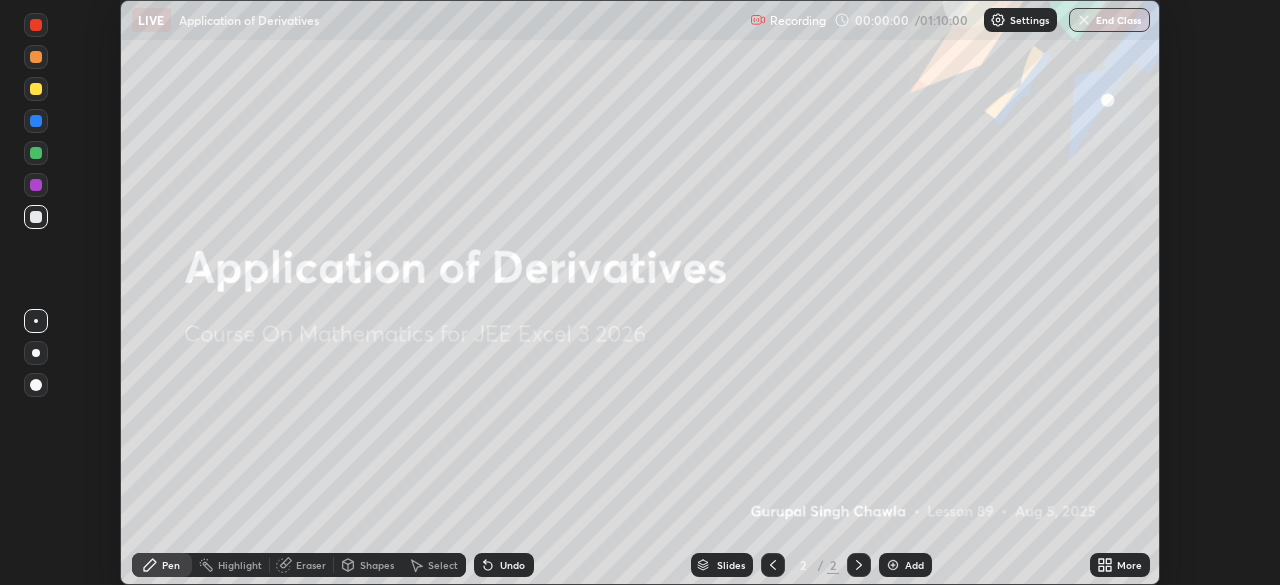 click 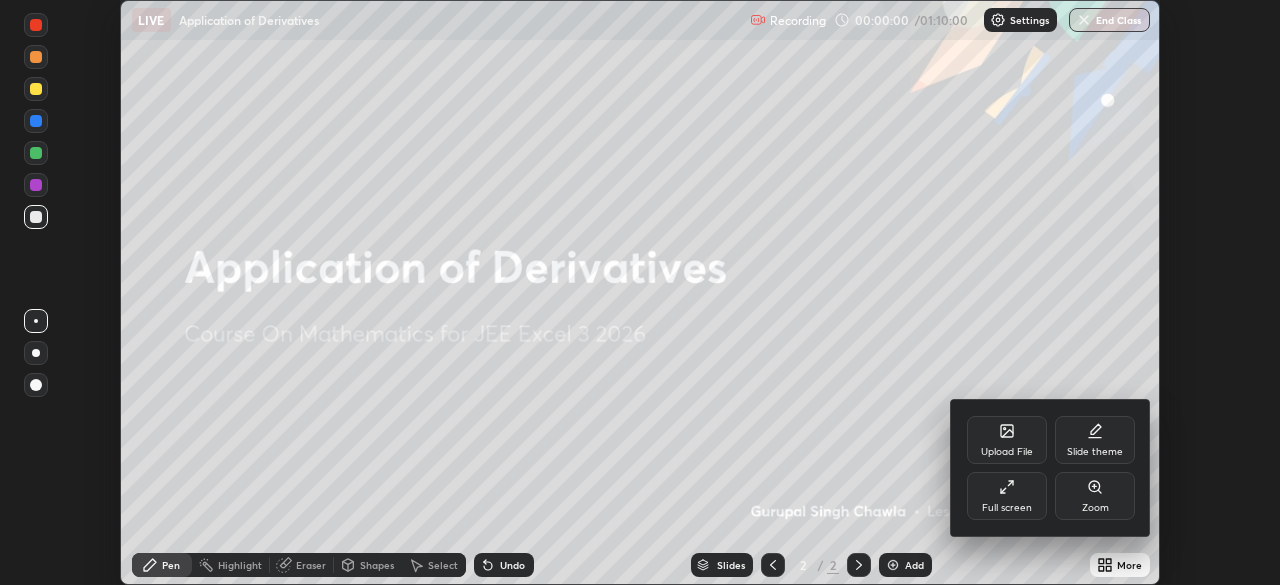 click 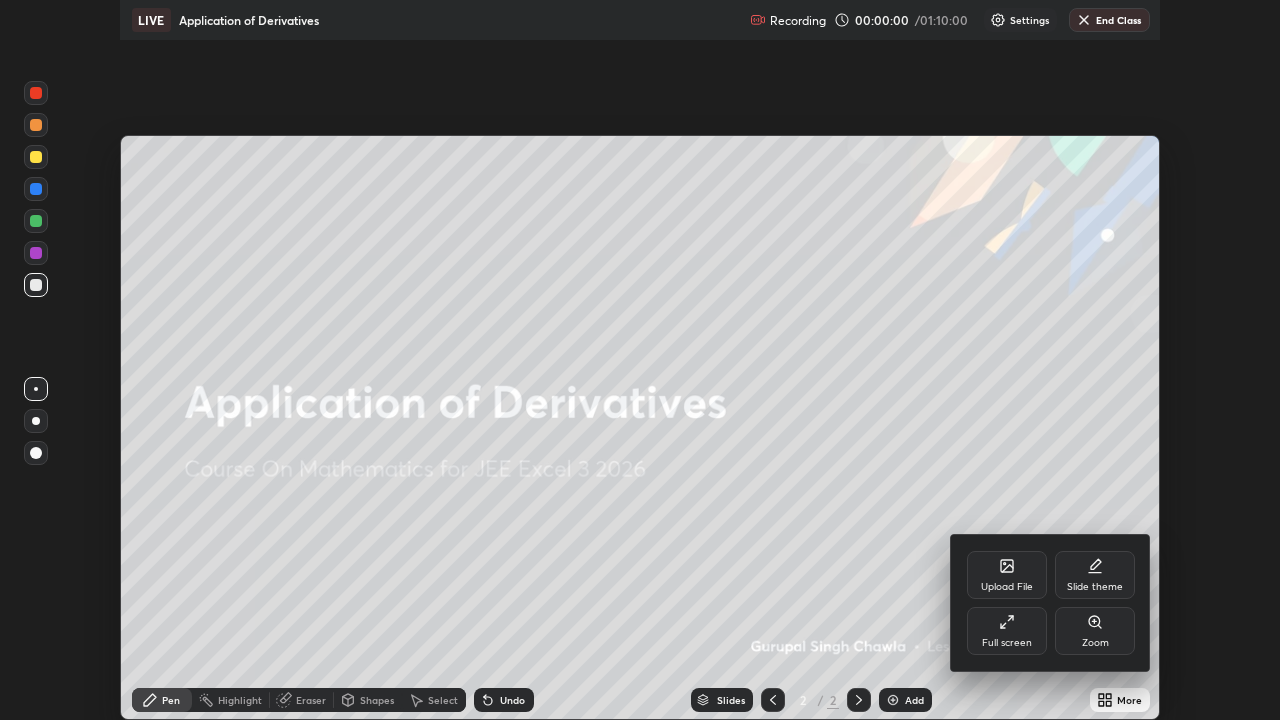 scroll, scrollTop: 99280, scrollLeft: 98720, axis: both 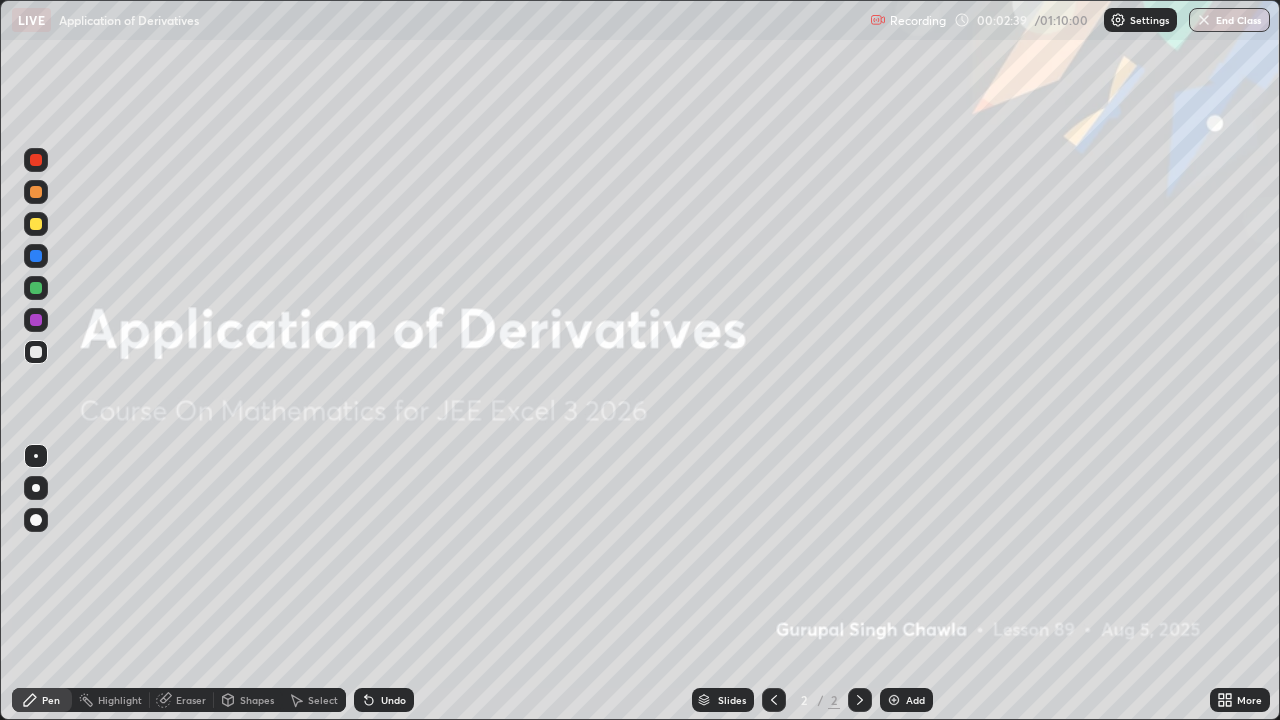 click at bounding box center [894, 700] 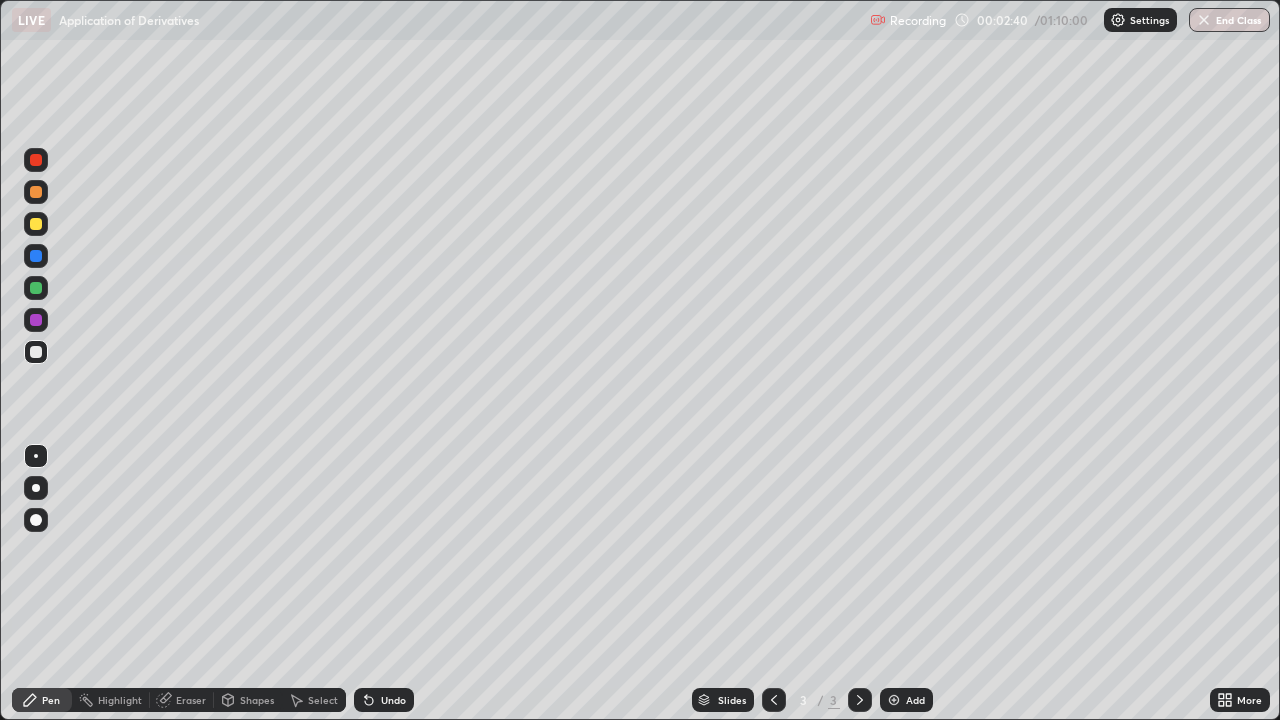 click at bounding box center [36, 352] 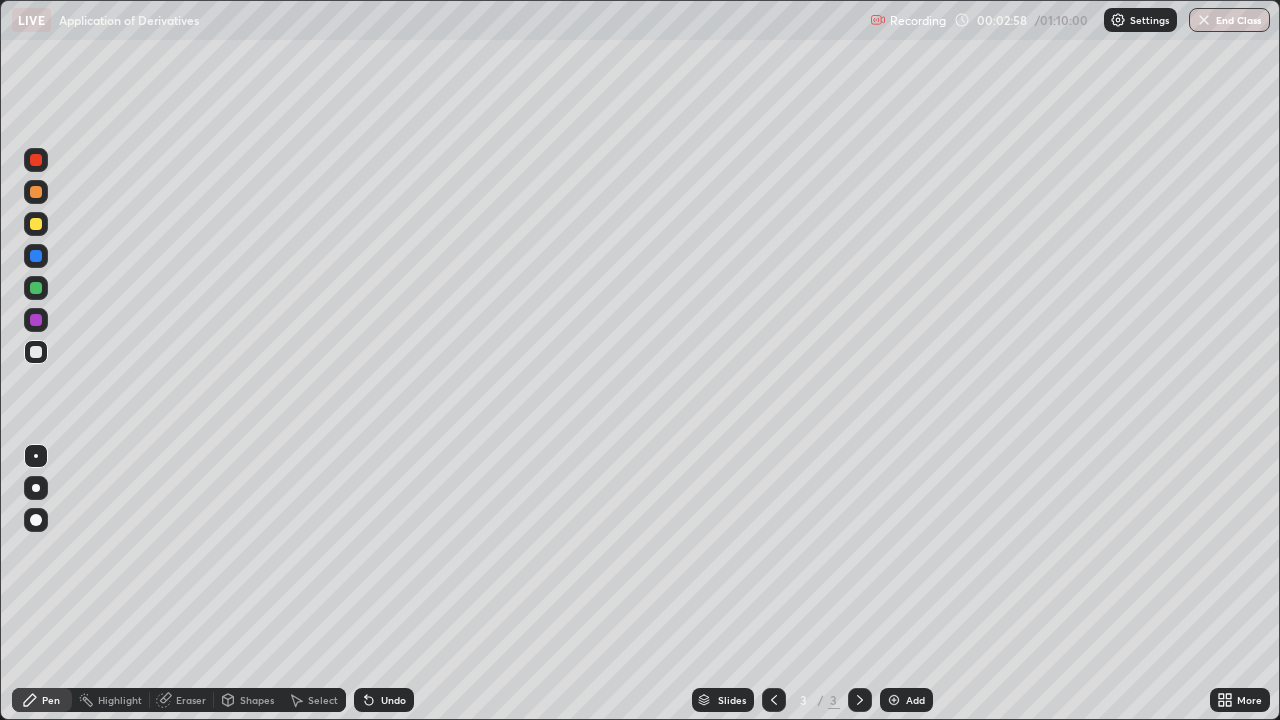 click at bounding box center (36, 288) 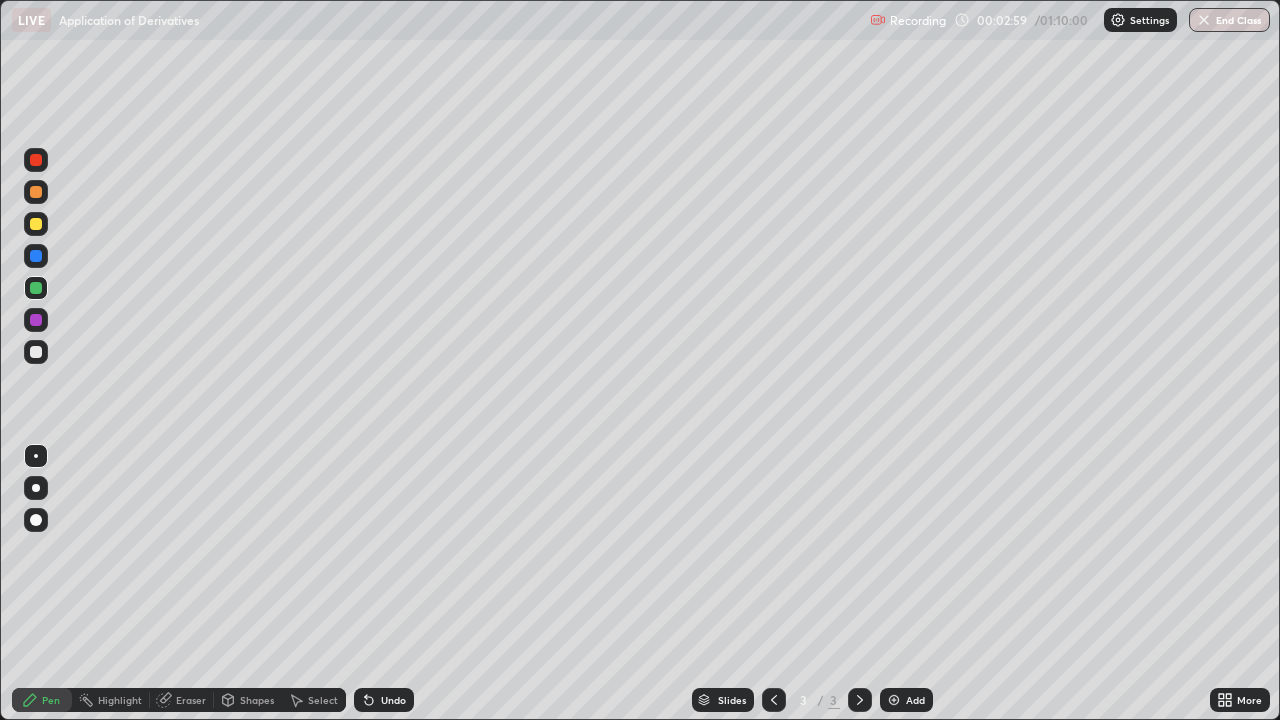 click at bounding box center (36, 488) 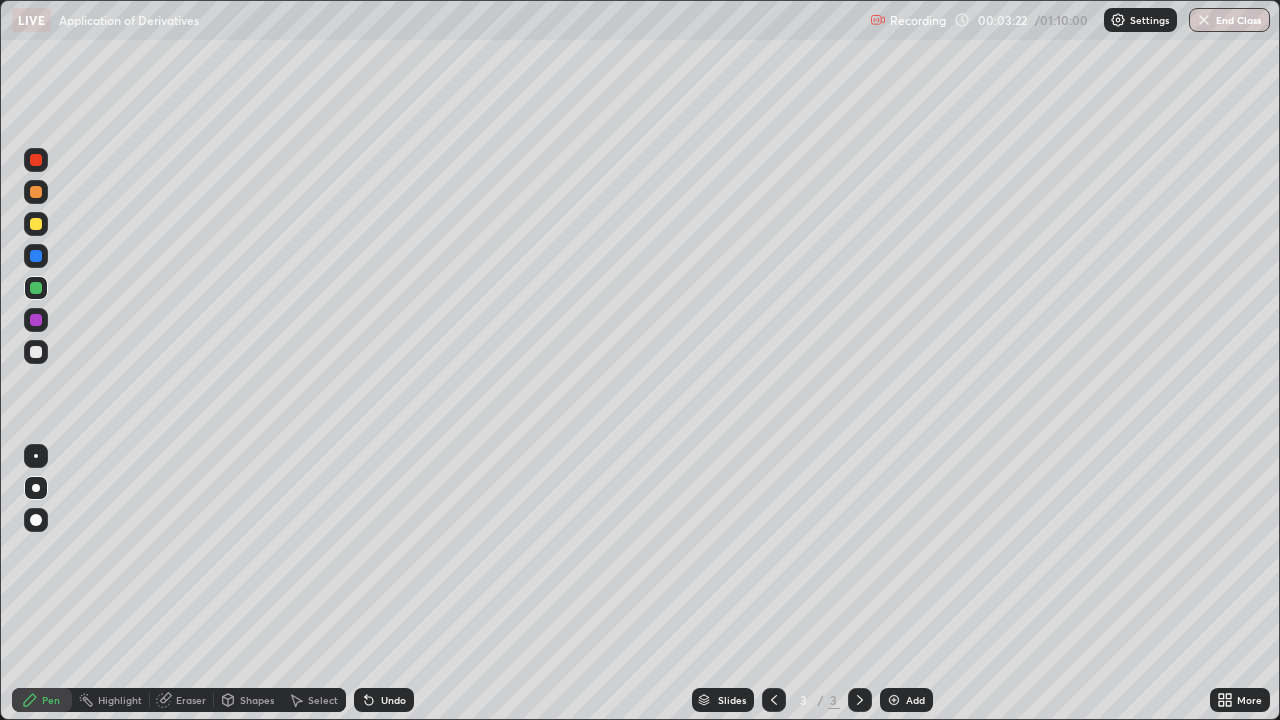 click at bounding box center (36, 224) 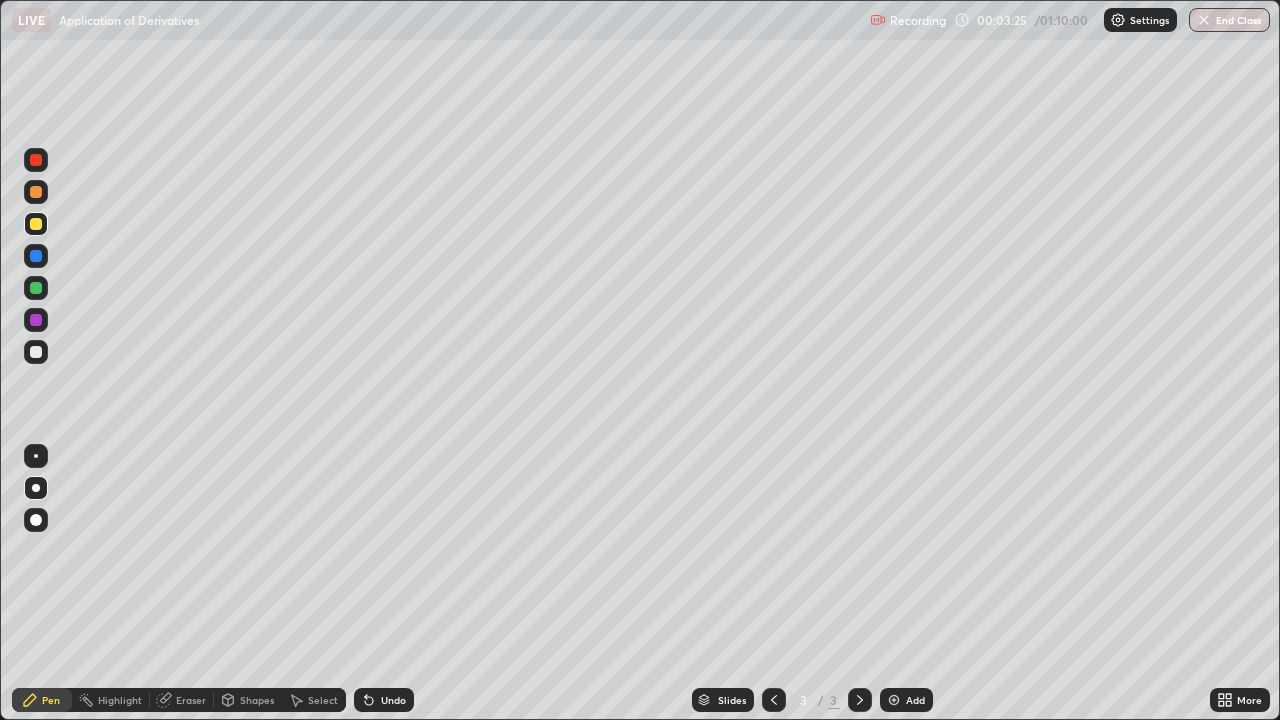 click on "Undo" at bounding box center (393, 700) 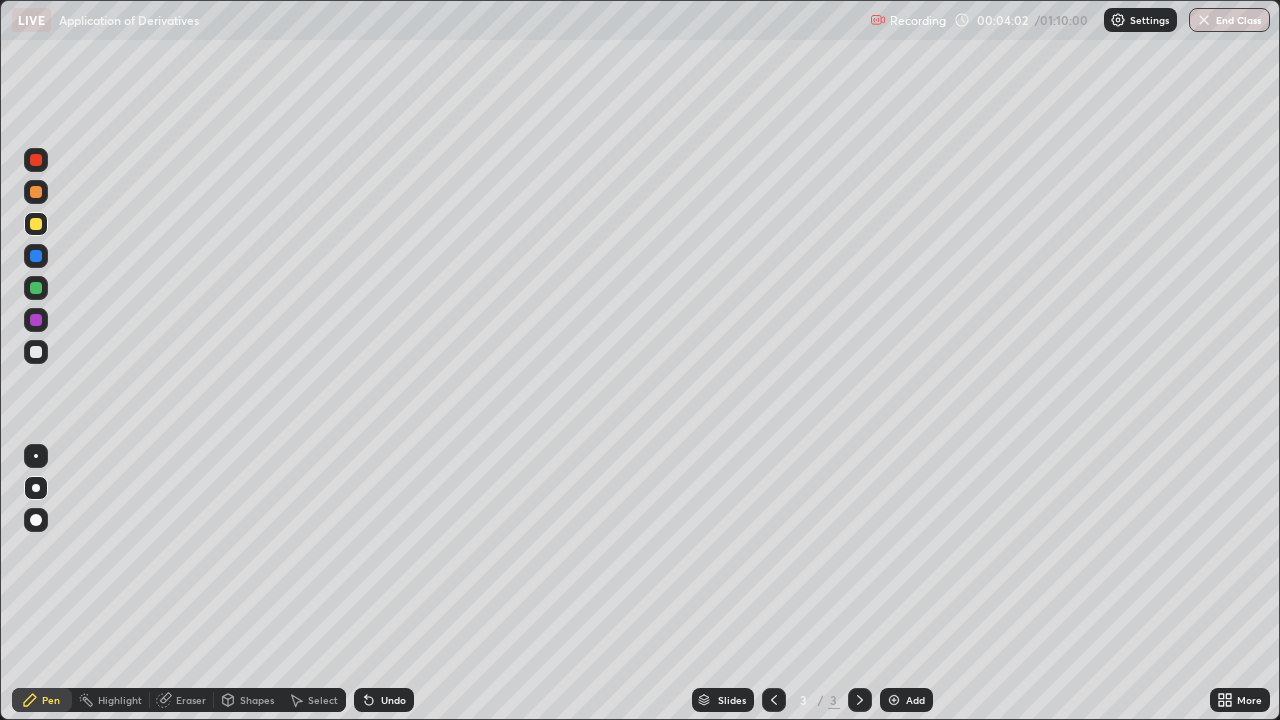 click 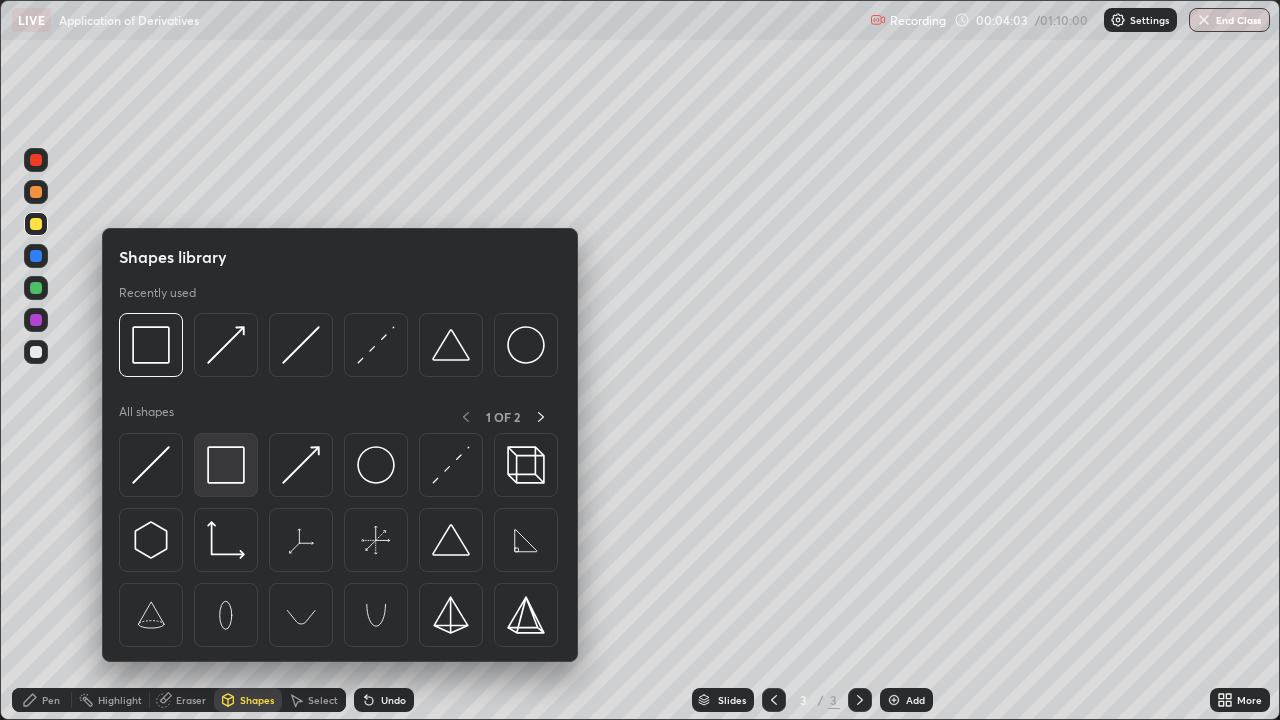 click at bounding box center [226, 465] 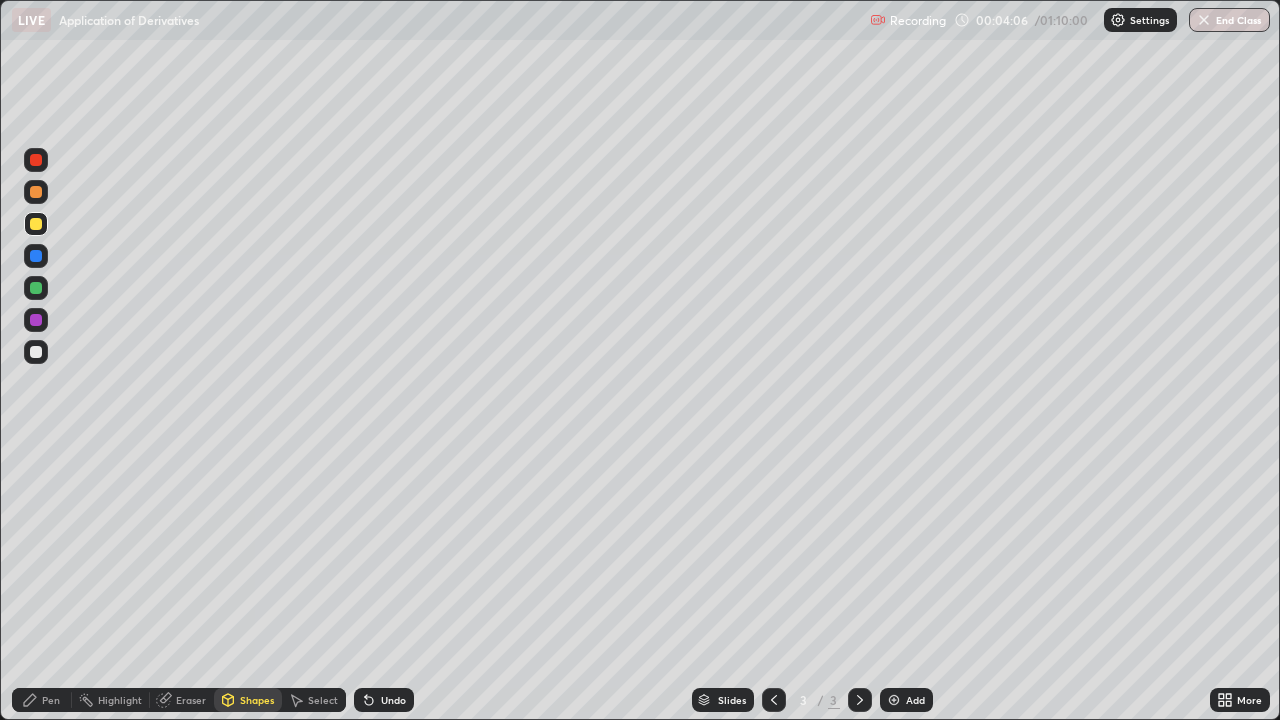 click on "Pen" at bounding box center [51, 700] 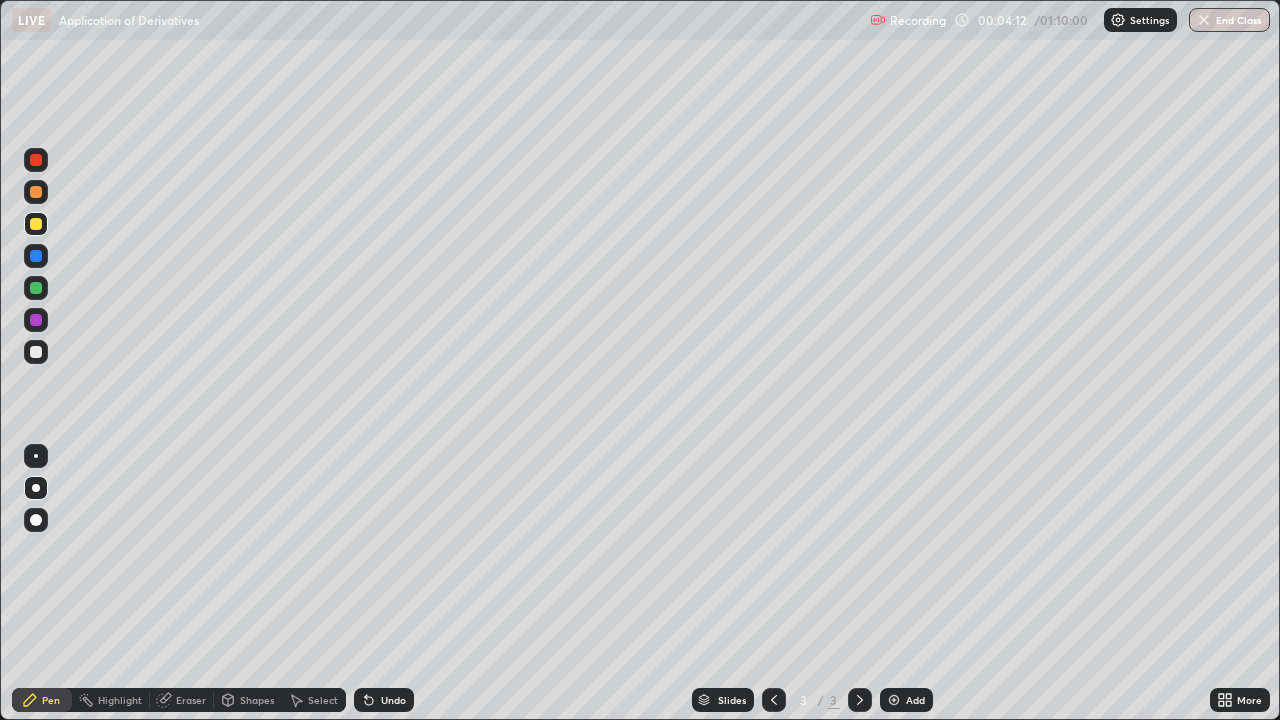 click at bounding box center [36, 288] 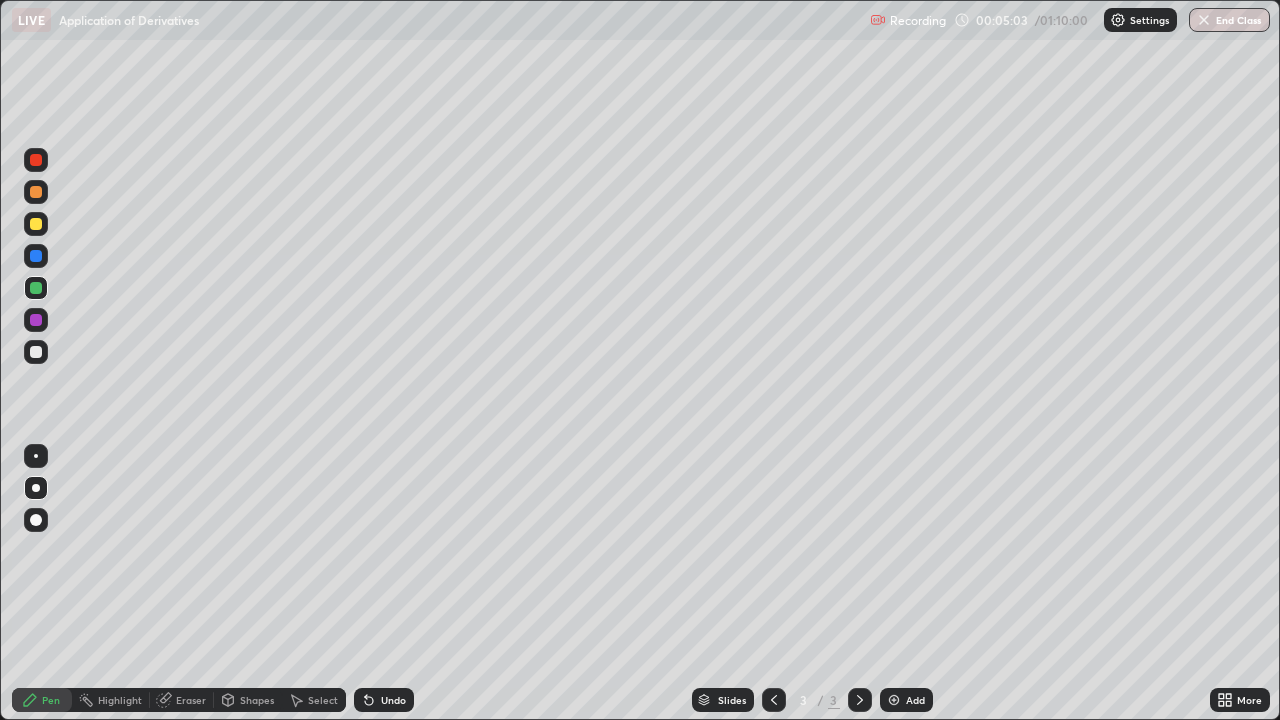 click on "Eraser" at bounding box center [182, 700] 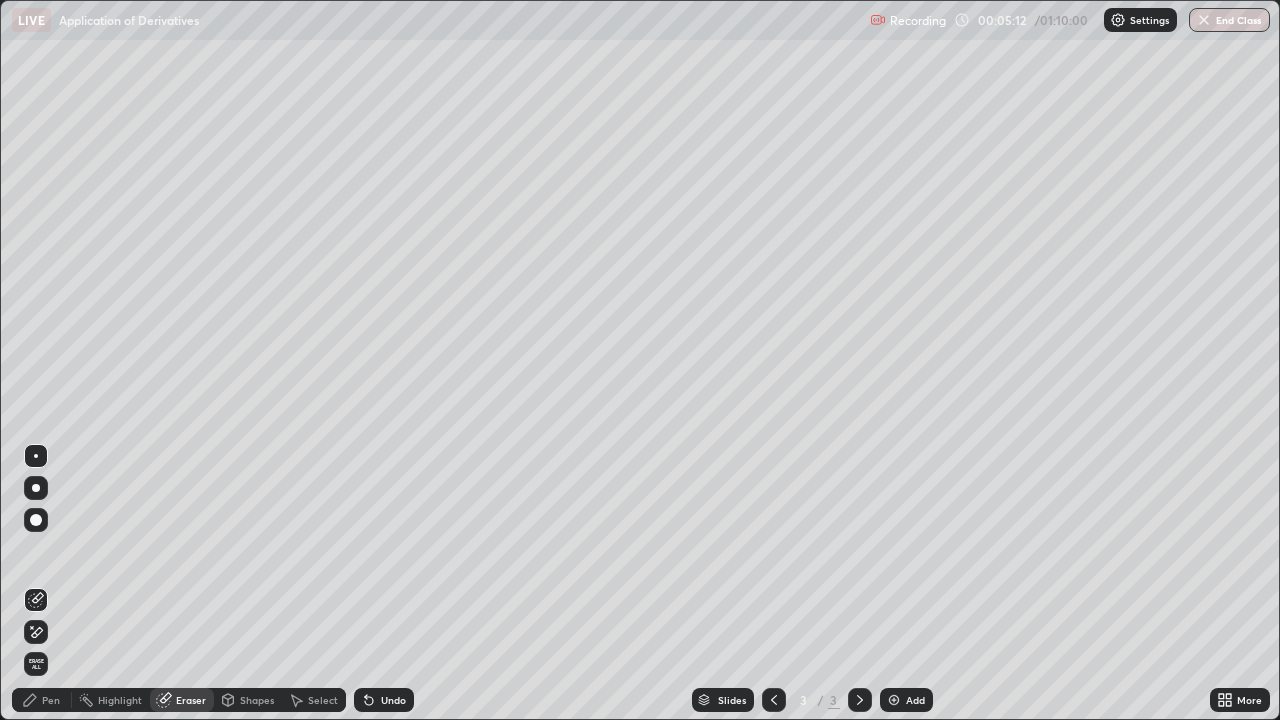 click on "Eraser" at bounding box center [191, 700] 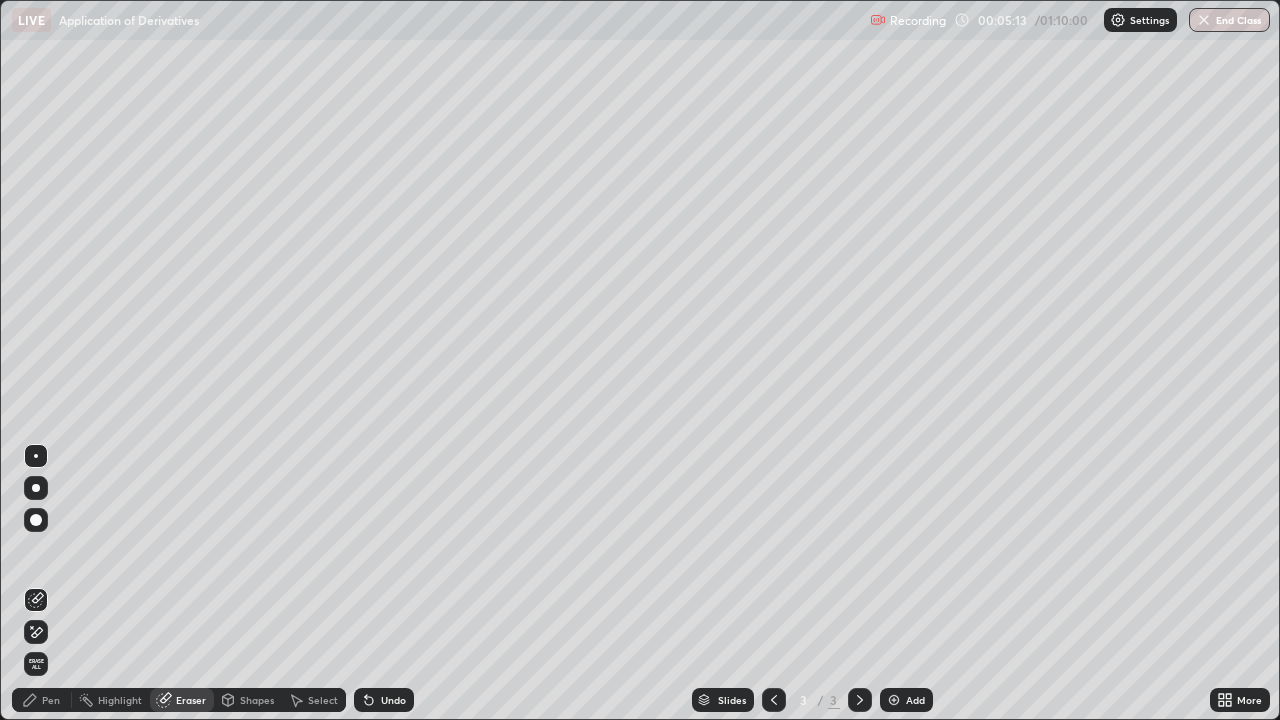 click 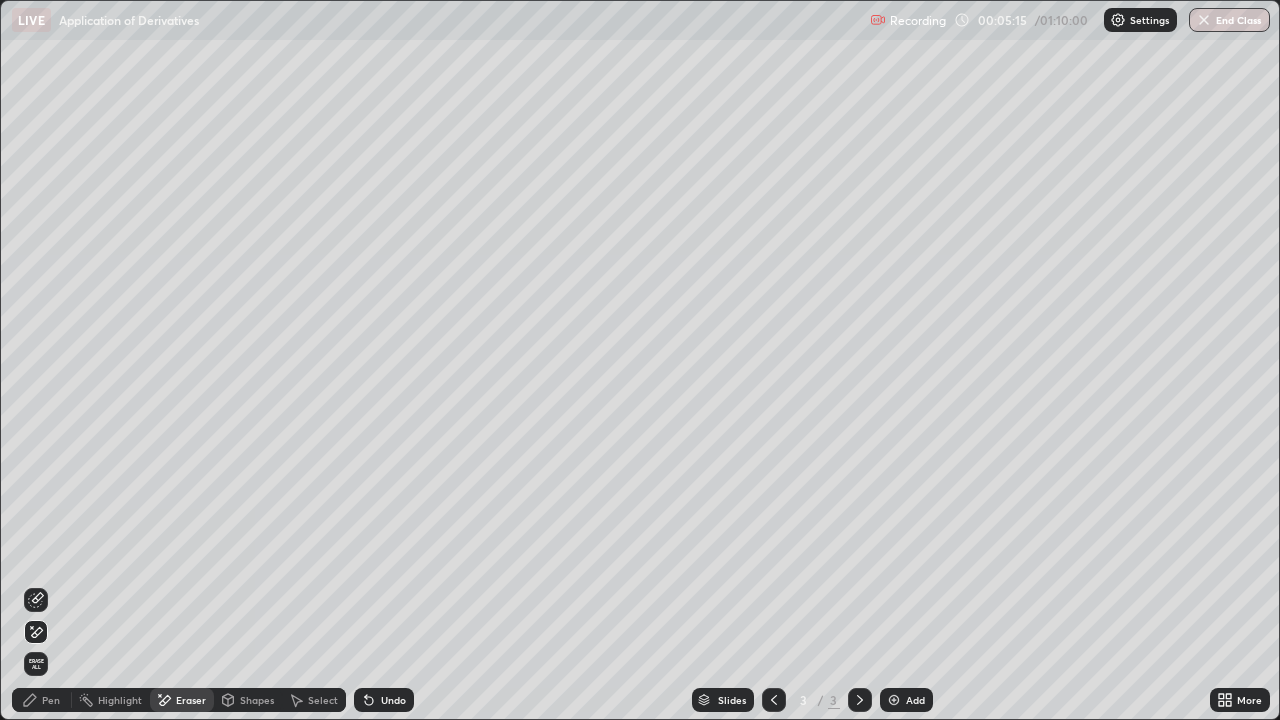 click on "Pen" at bounding box center [51, 700] 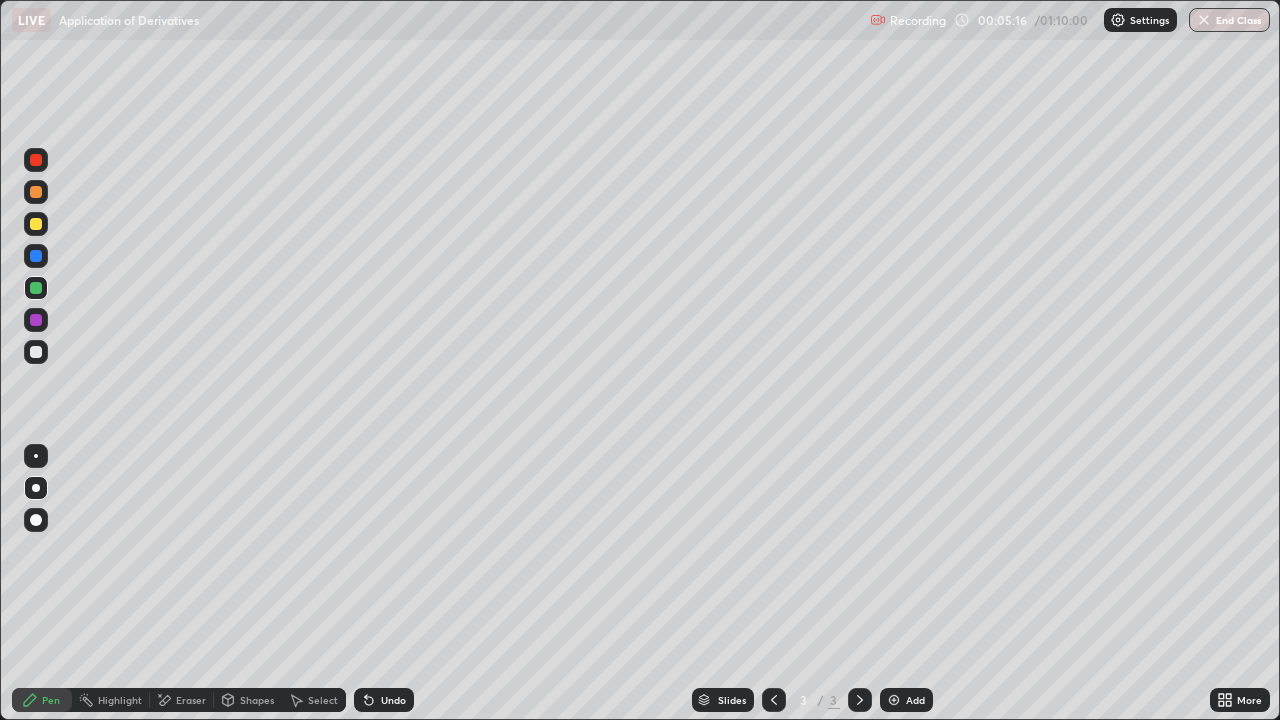 click at bounding box center [36, 320] 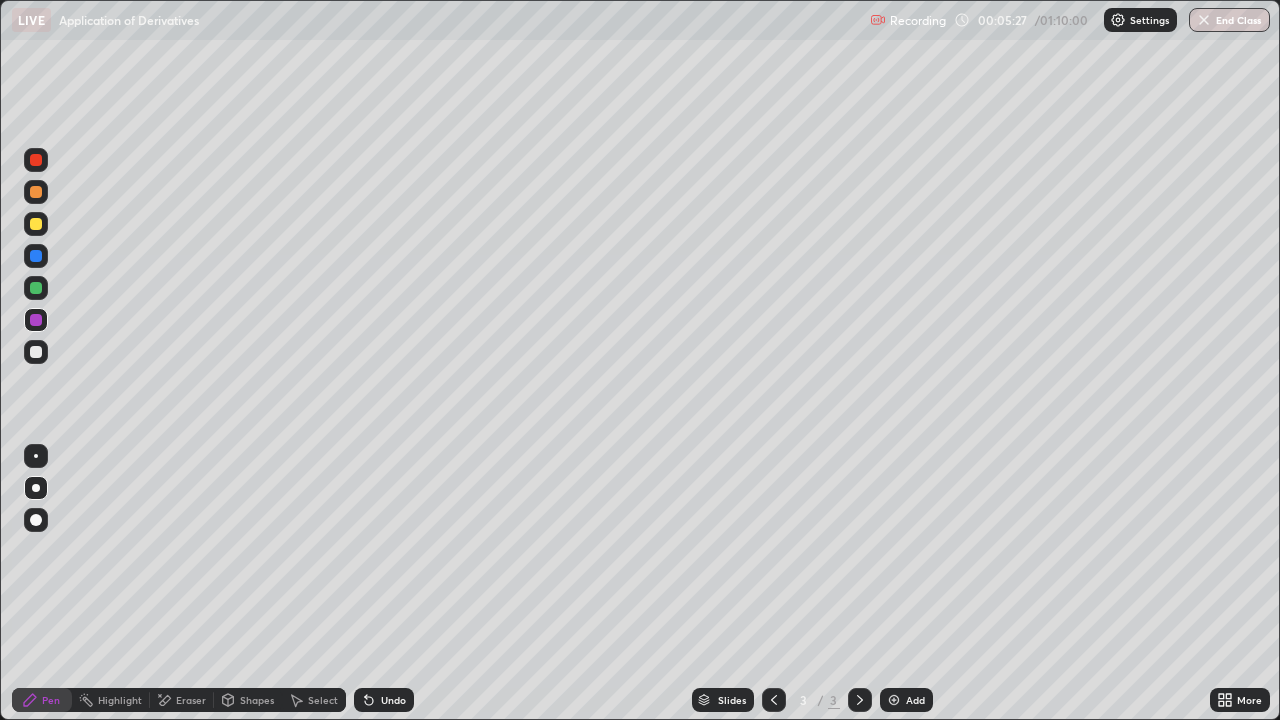 click on "Eraser" at bounding box center (182, 700) 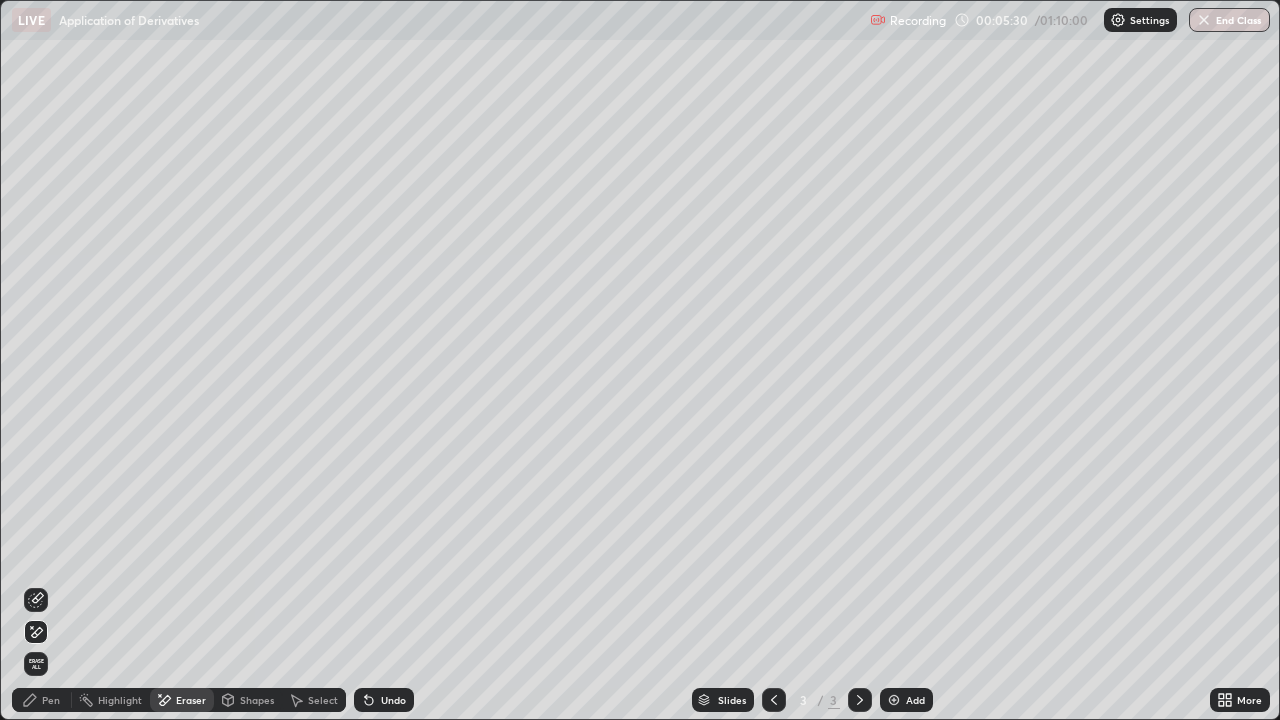click 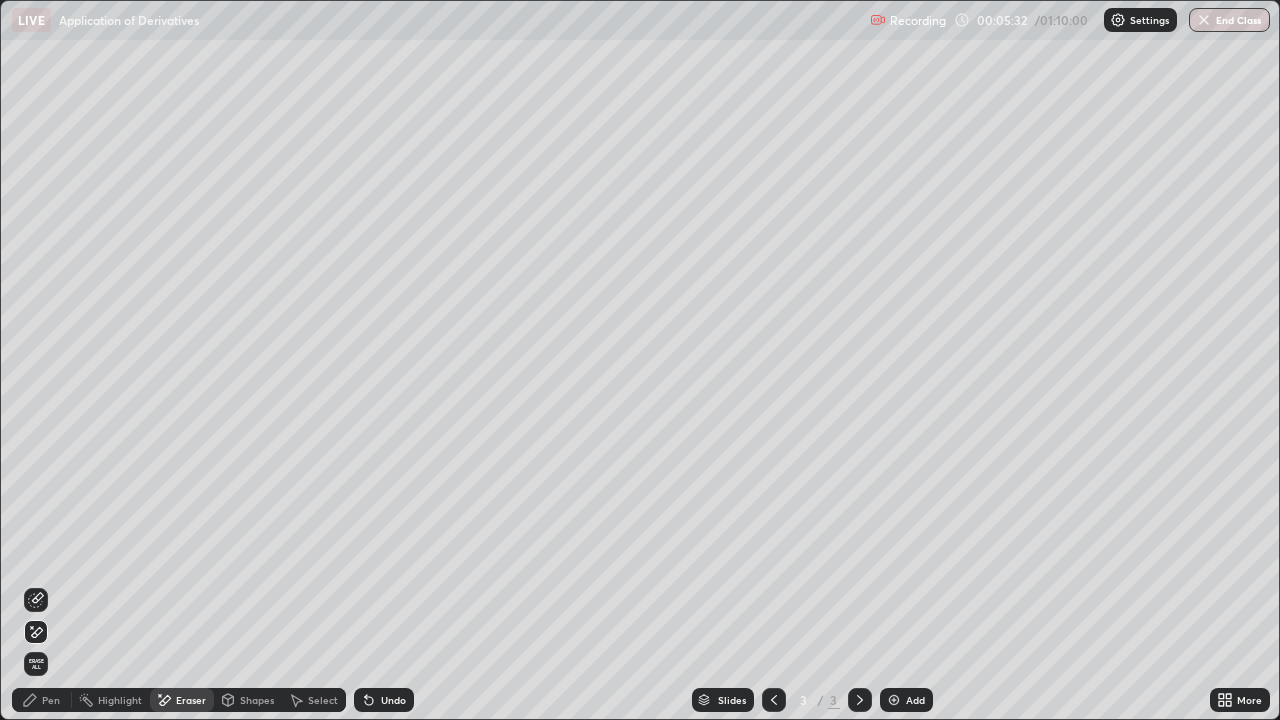 click on "Pen" at bounding box center (42, 700) 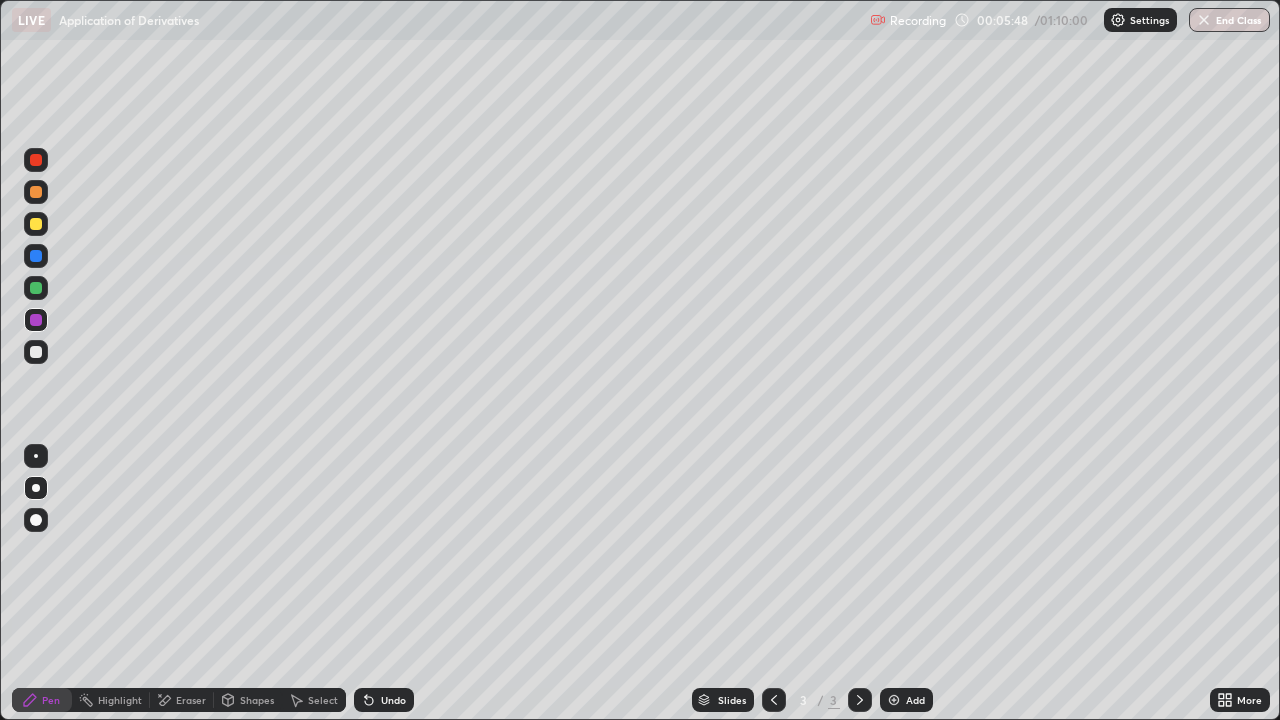 click on "Eraser" at bounding box center (191, 700) 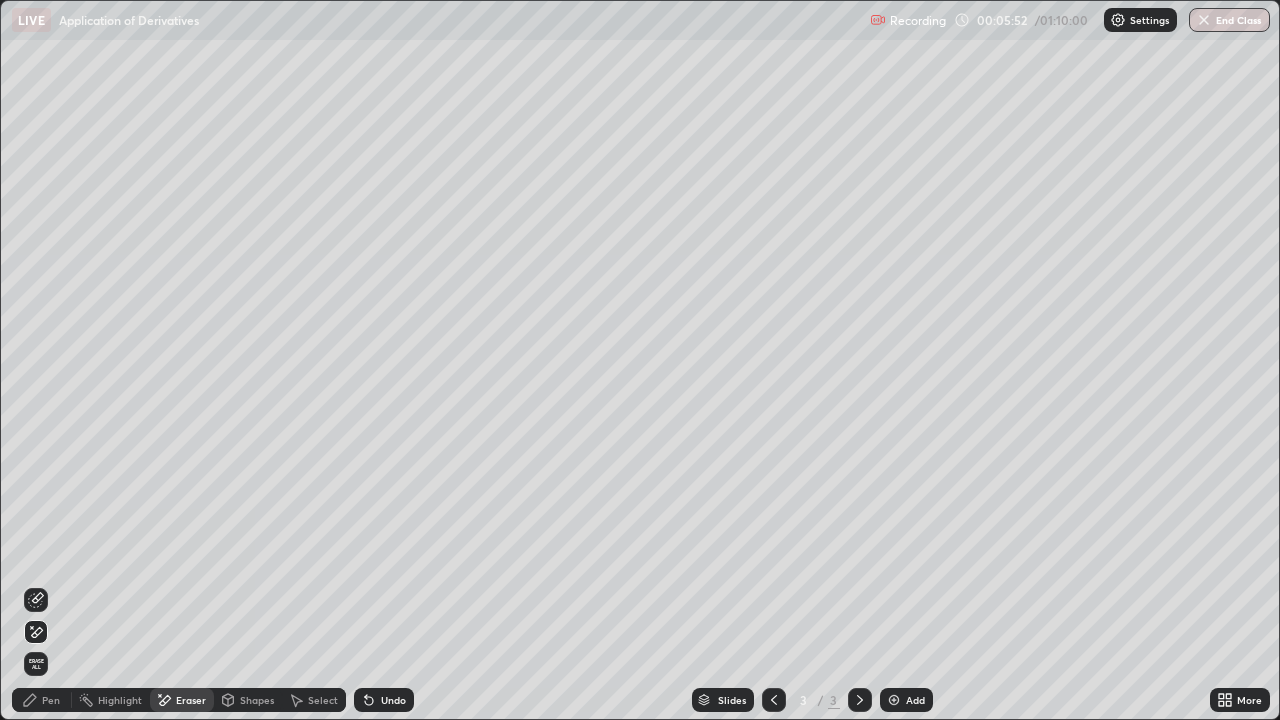 click on "Pen" at bounding box center [42, 700] 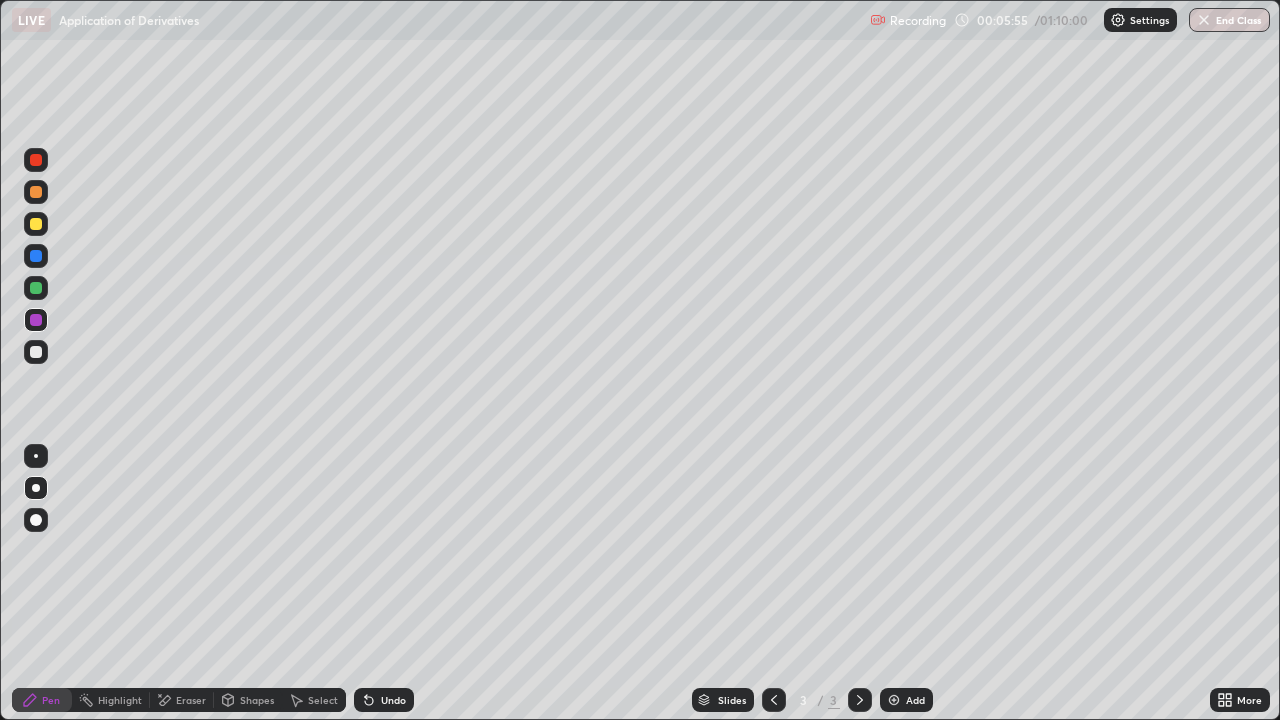 click at bounding box center [36, 352] 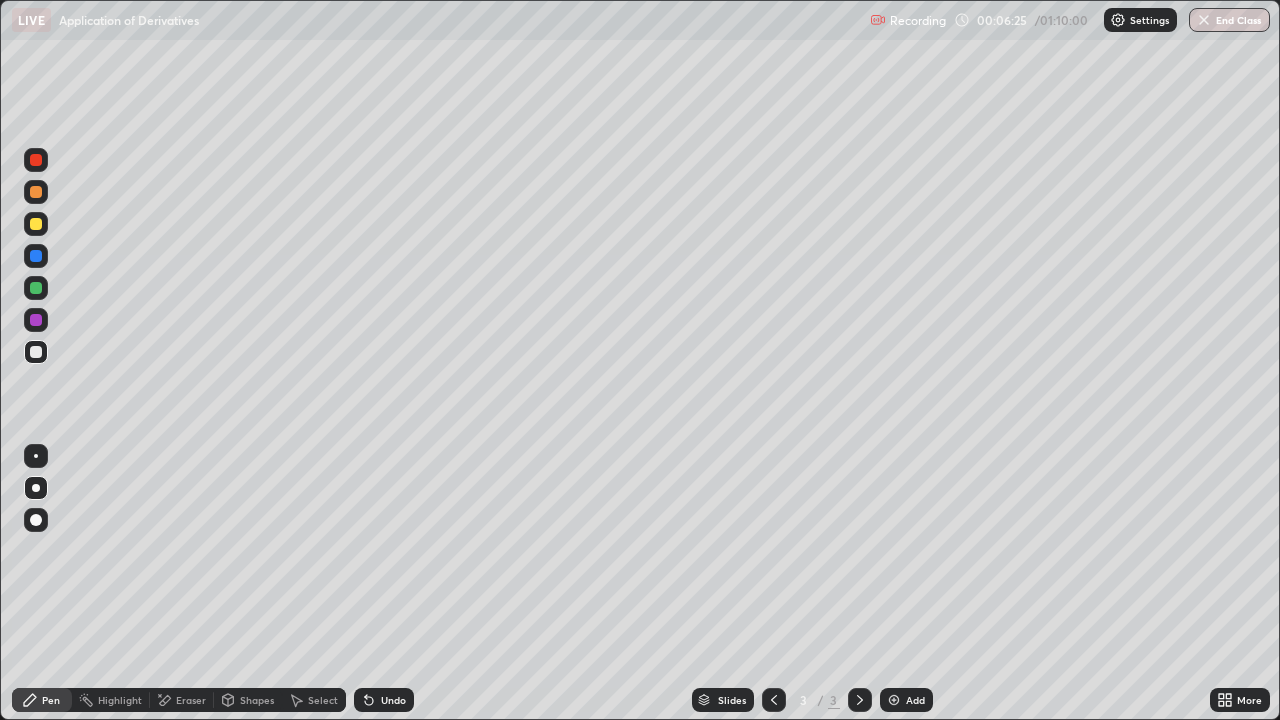 click on "Eraser" at bounding box center [191, 700] 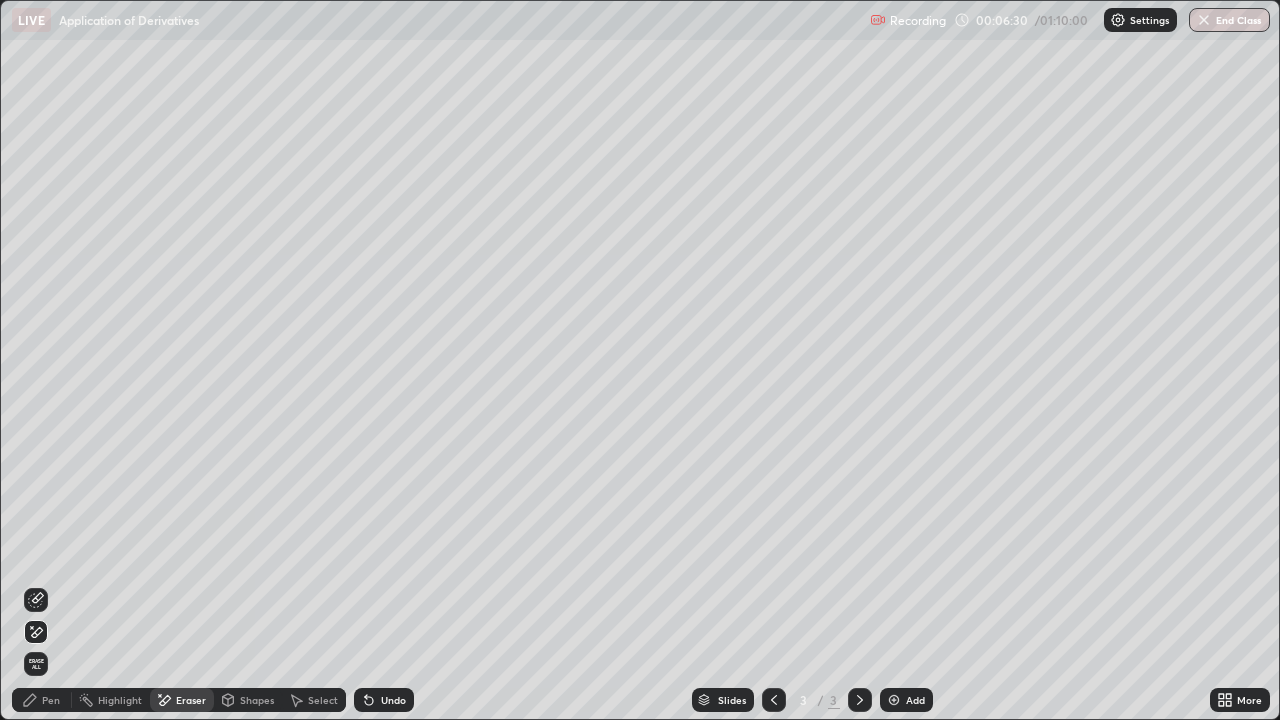click on "Pen" at bounding box center [51, 700] 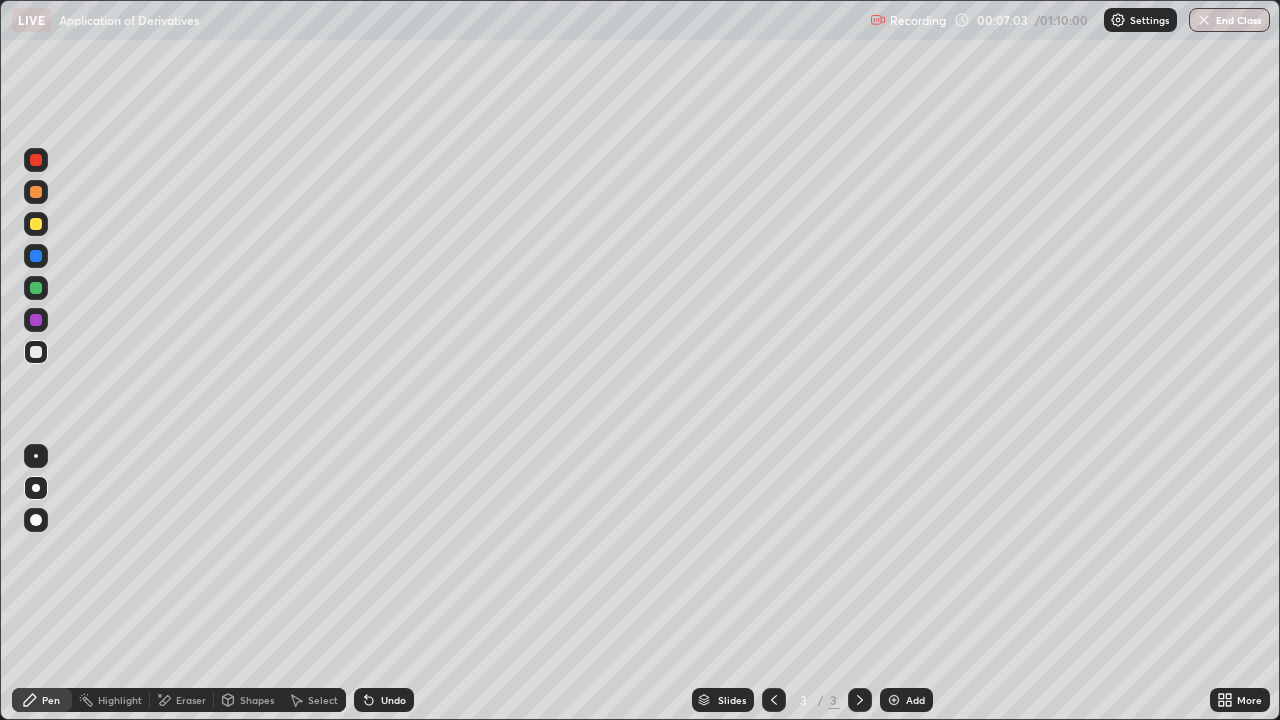 click on "Eraser" at bounding box center (191, 700) 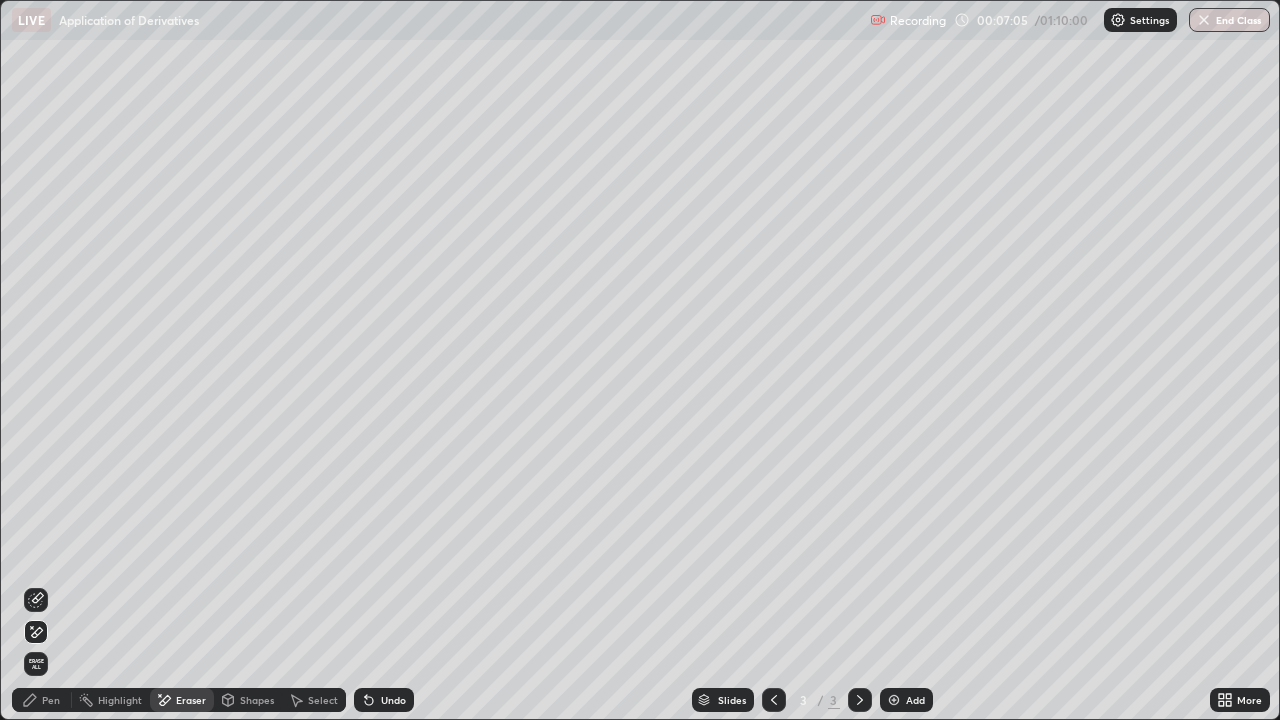 click on "Pen" at bounding box center (42, 700) 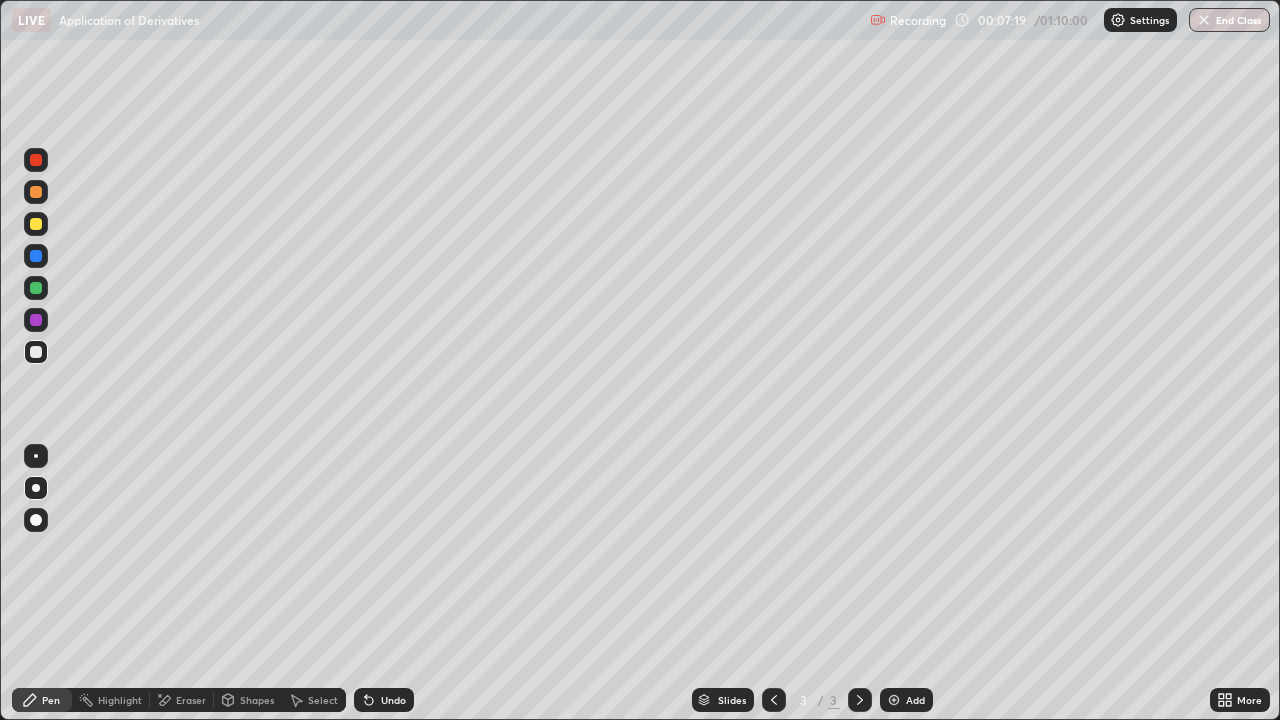 click 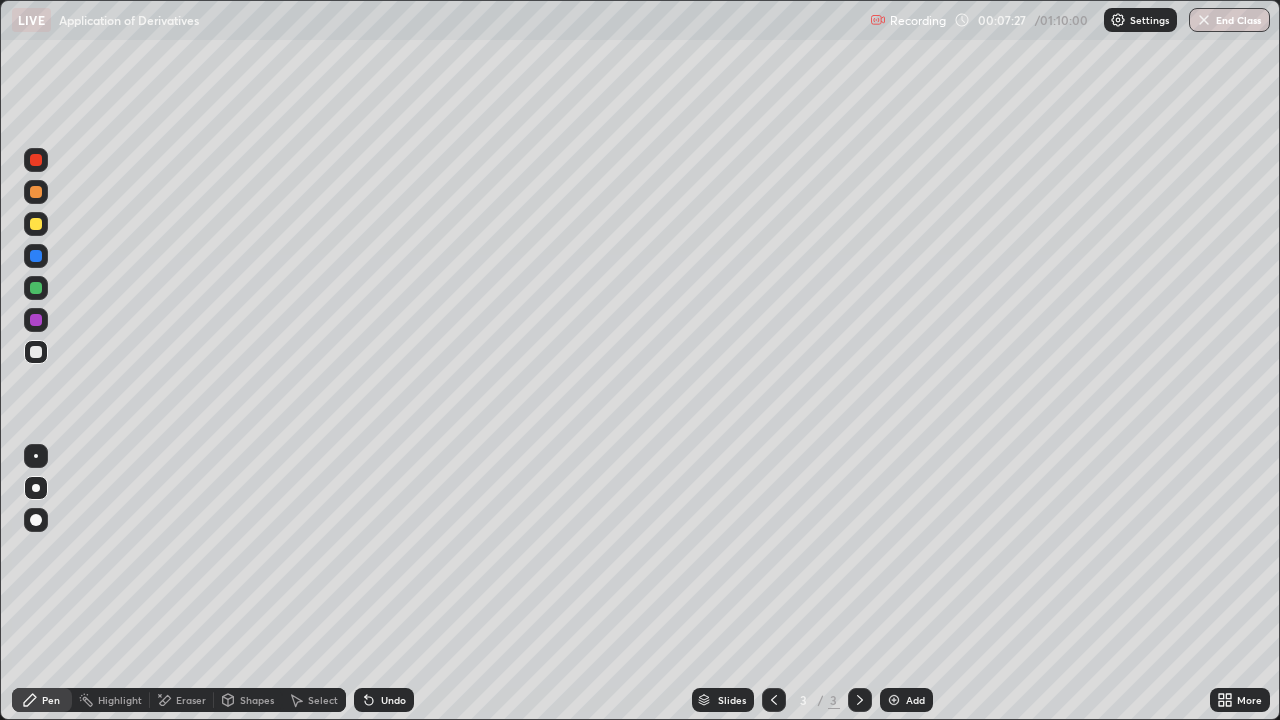 click on "Eraser" at bounding box center (191, 700) 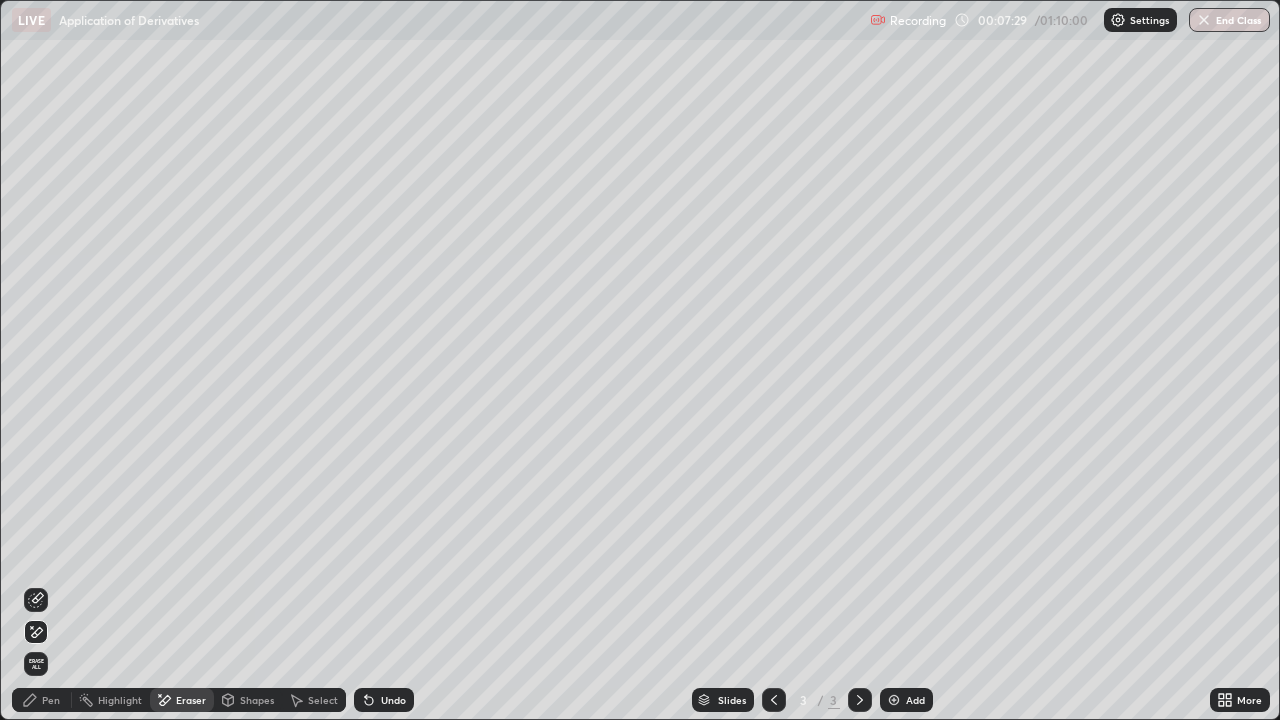 click on "Pen" at bounding box center [42, 700] 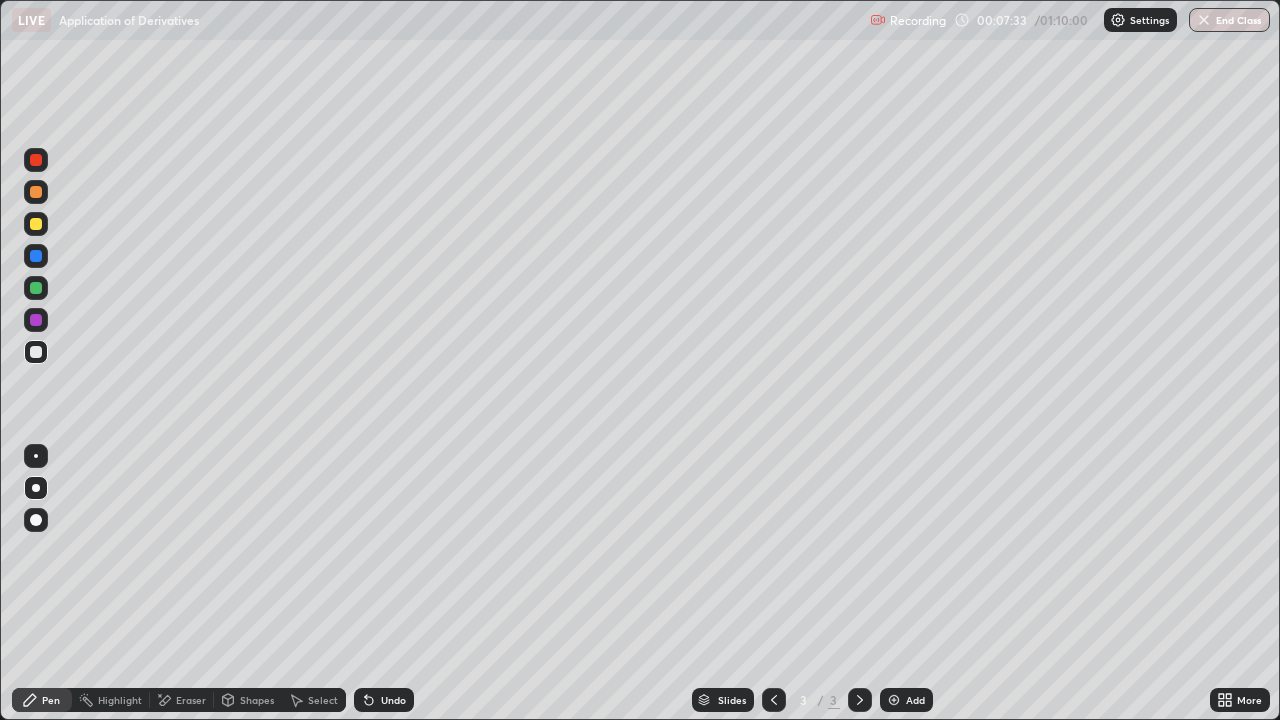 click on "Eraser" at bounding box center (191, 700) 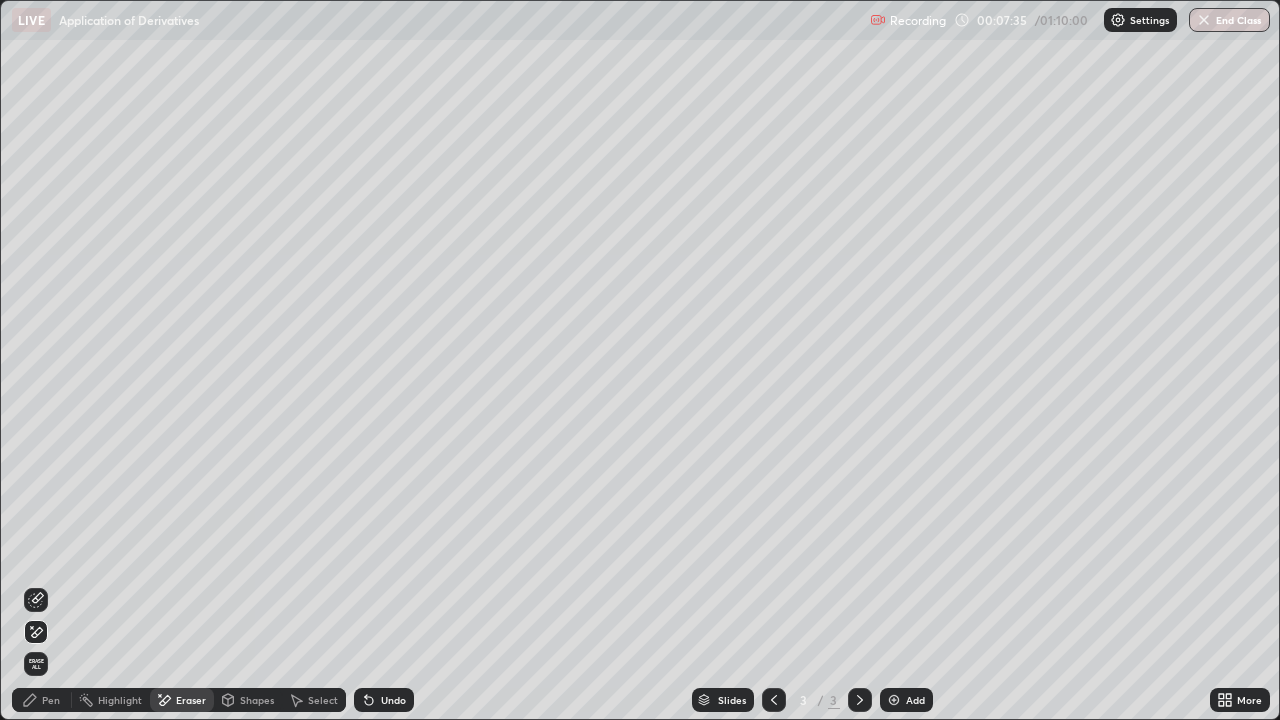 click on "Pen" at bounding box center (42, 700) 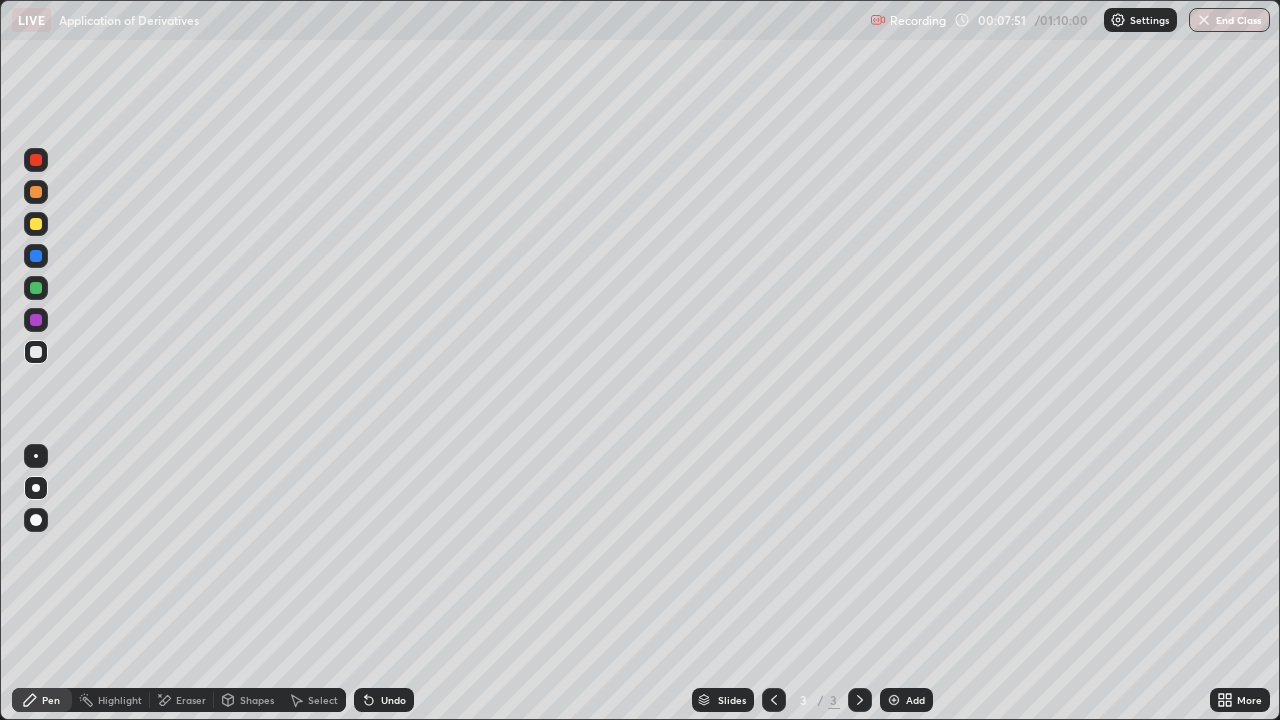 click at bounding box center (36, 320) 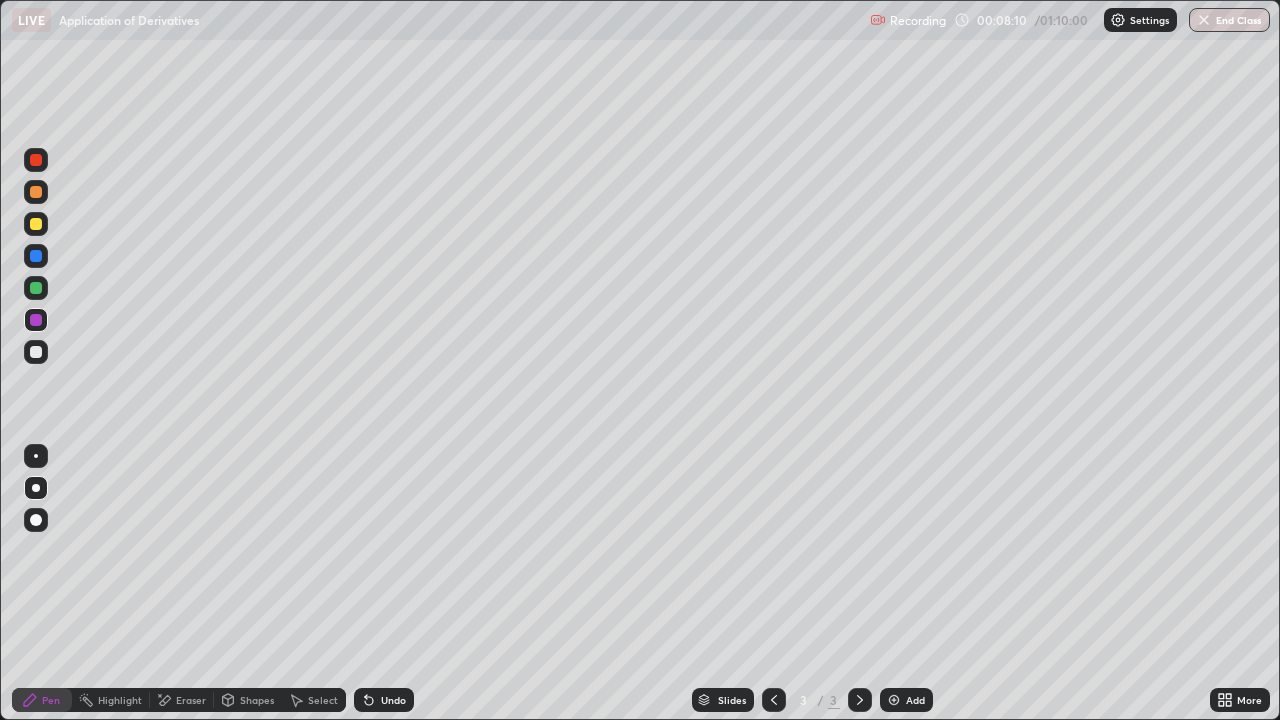 click on "Eraser" at bounding box center [191, 700] 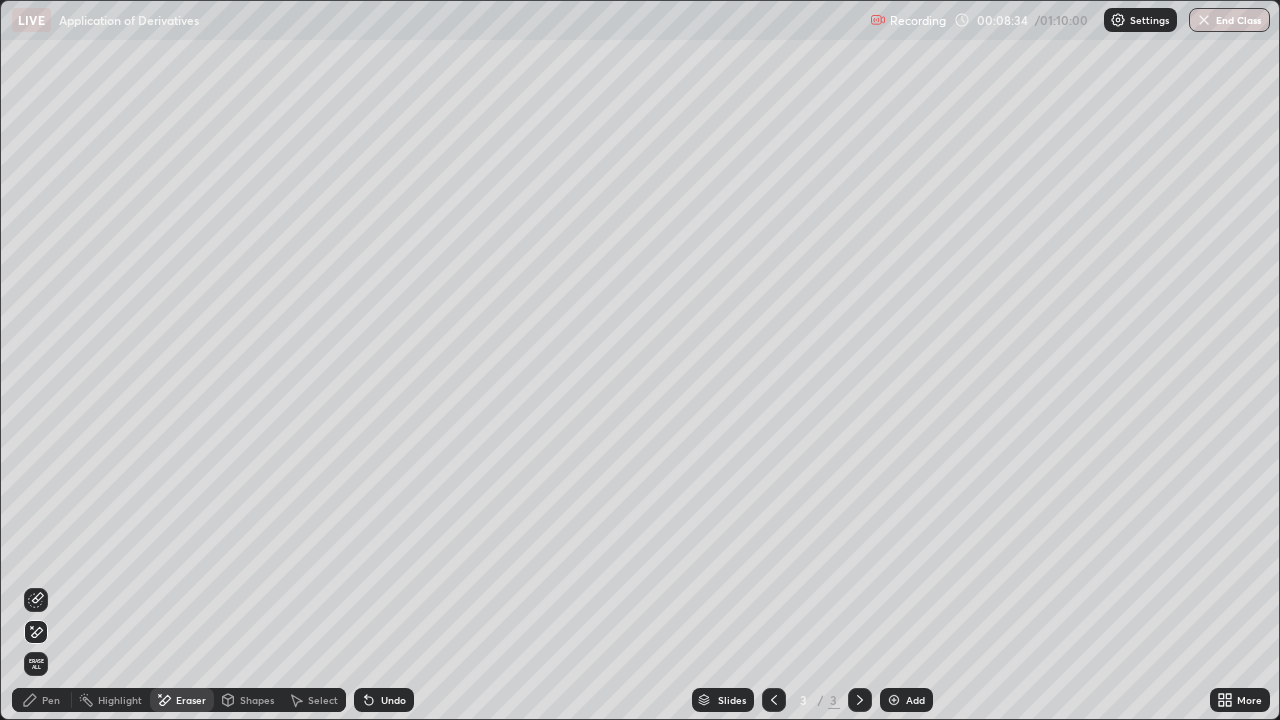 click 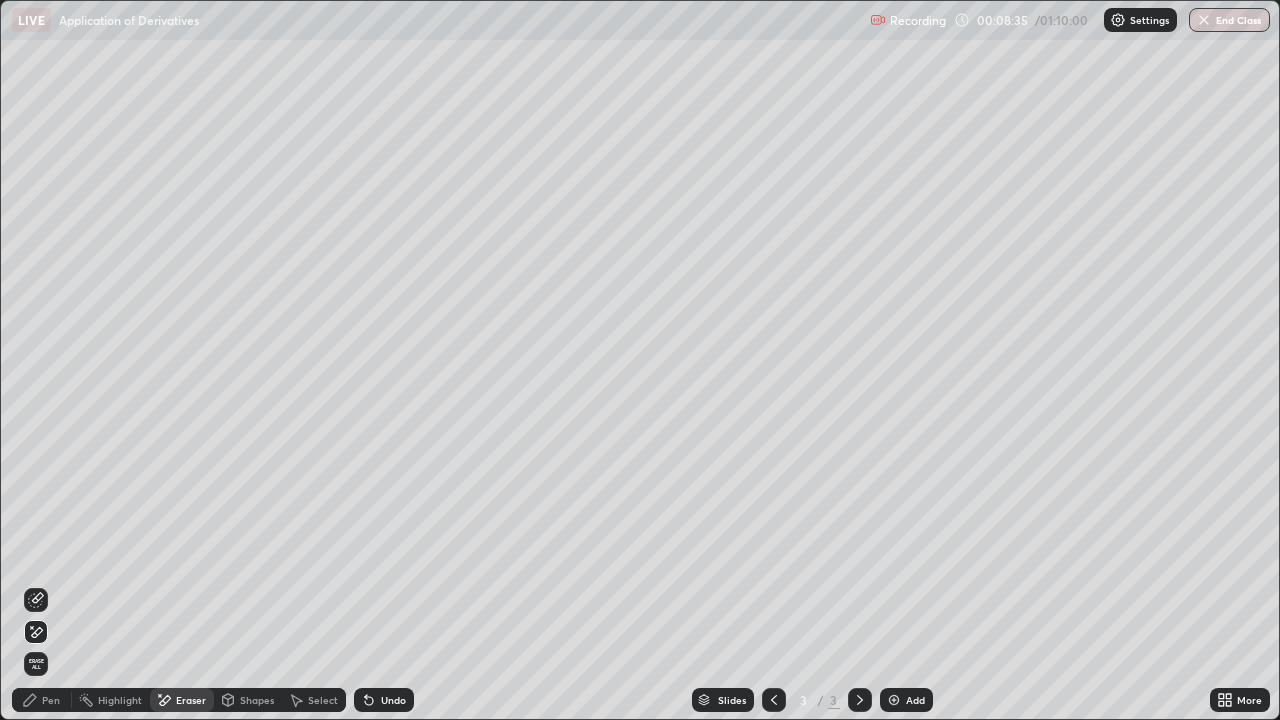 click on "Pen" at bounding box center [42, 700] 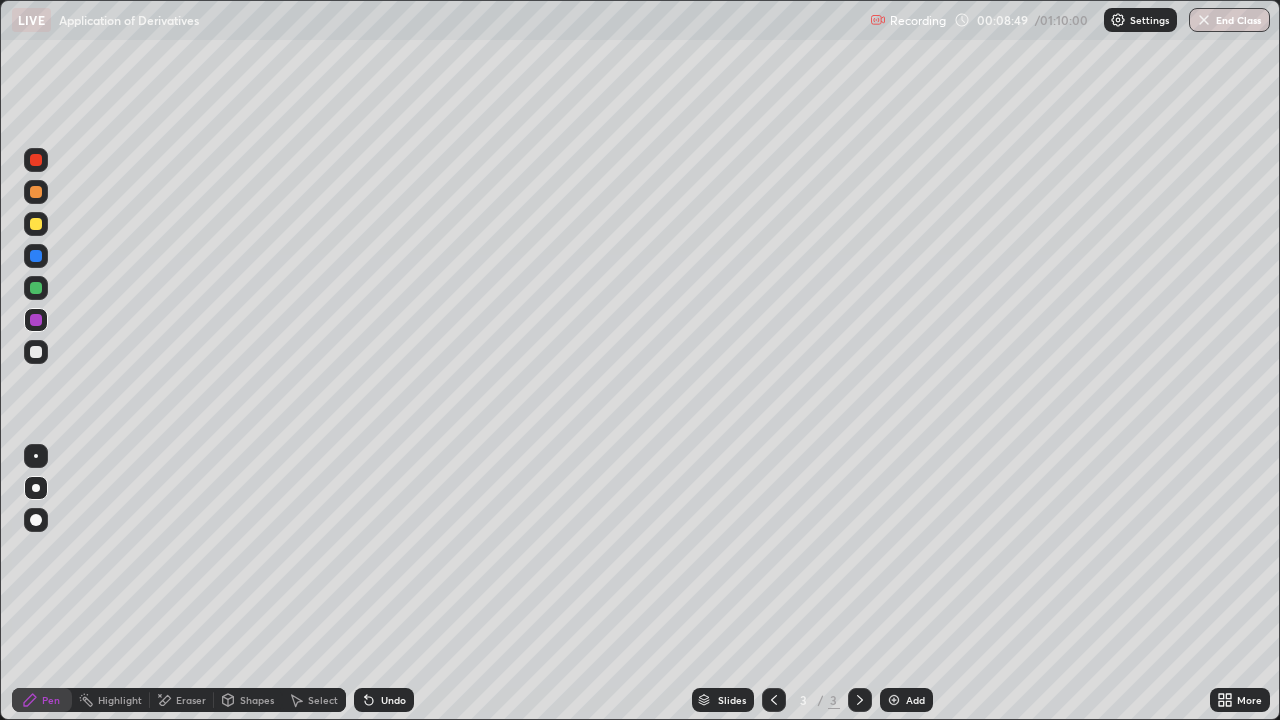 click on "Eraser" at bounding box center [191, 700] 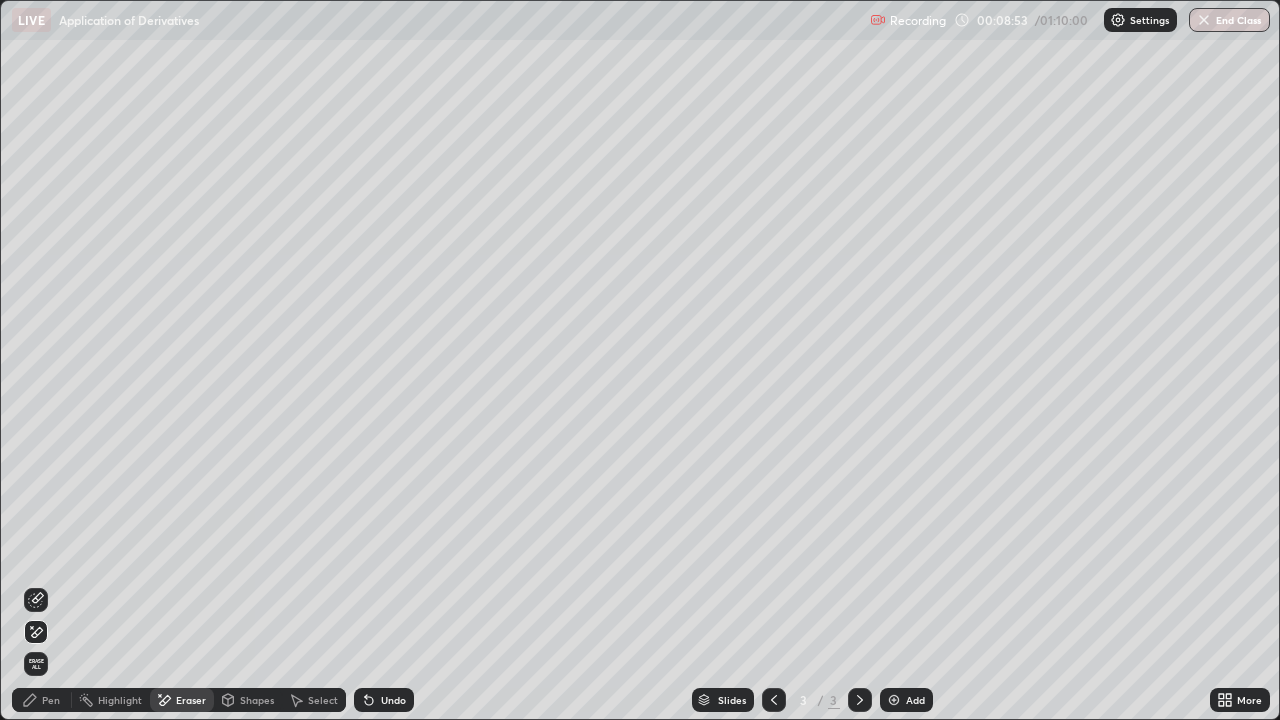 click on "Pen" at bounding box center (51, 700) 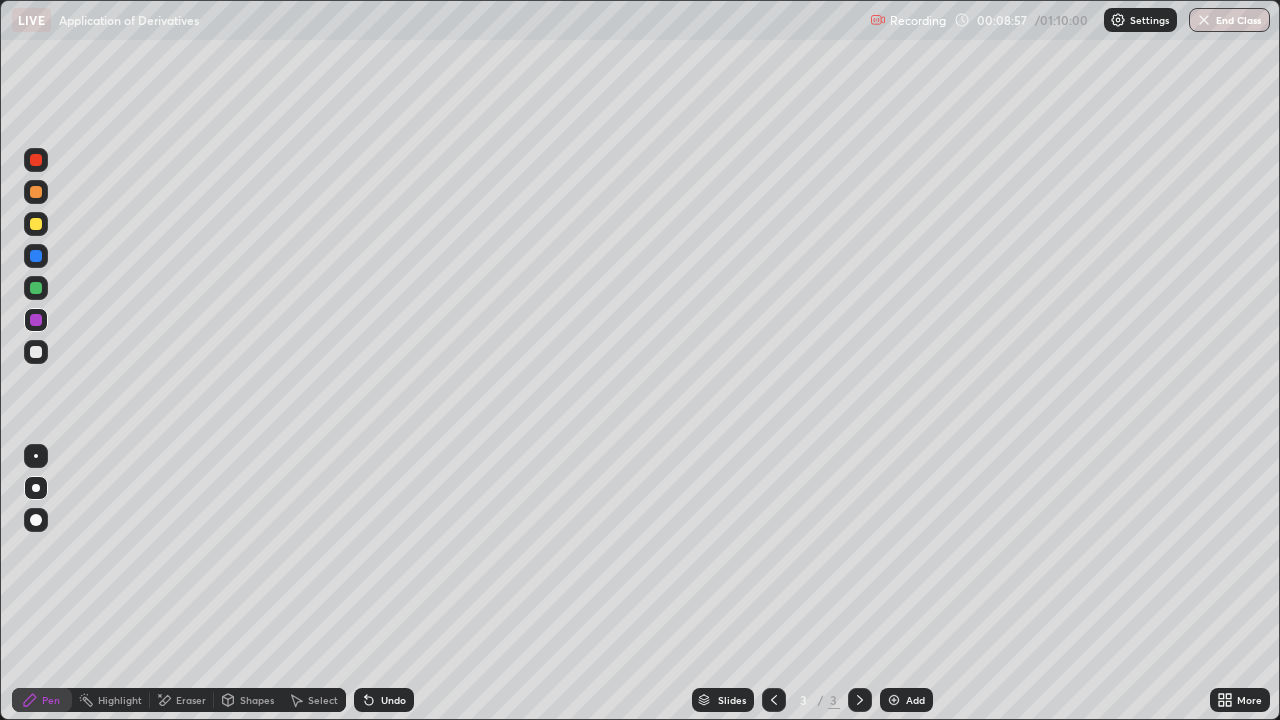 click on "Eraser" at bounding box center [191, 700] 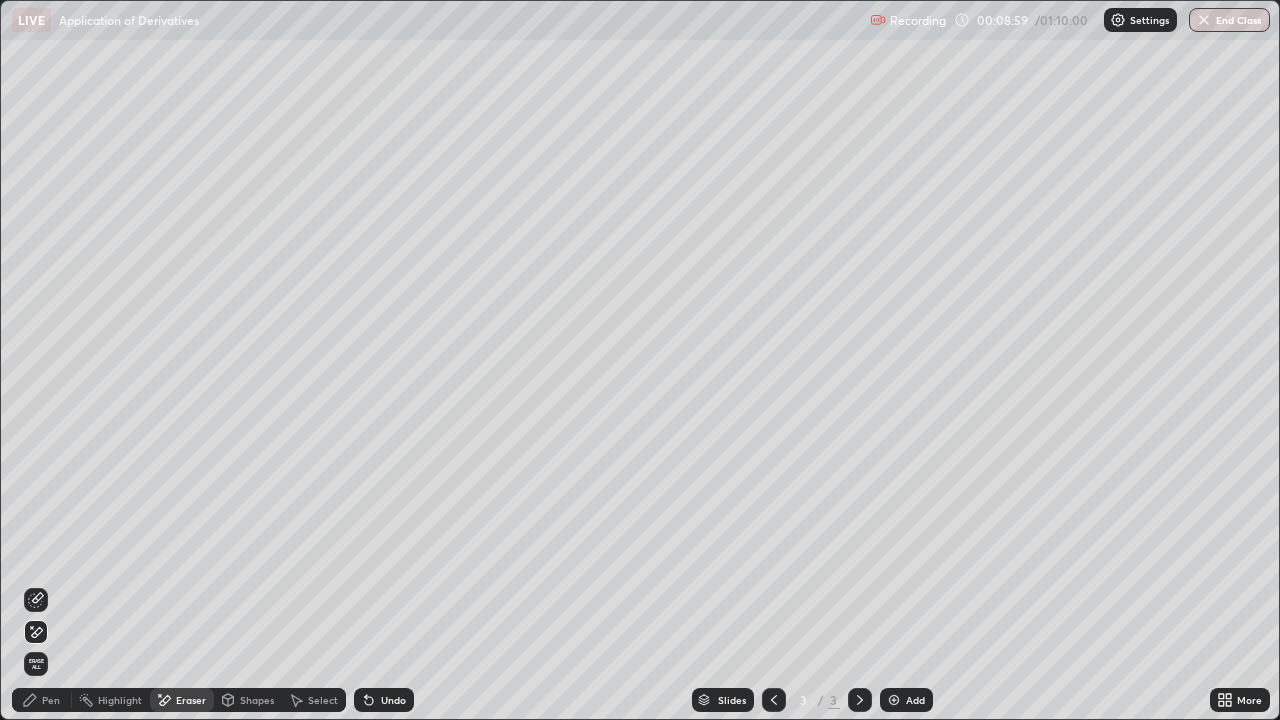 click on "Pen" at bounding box center [42, 700] 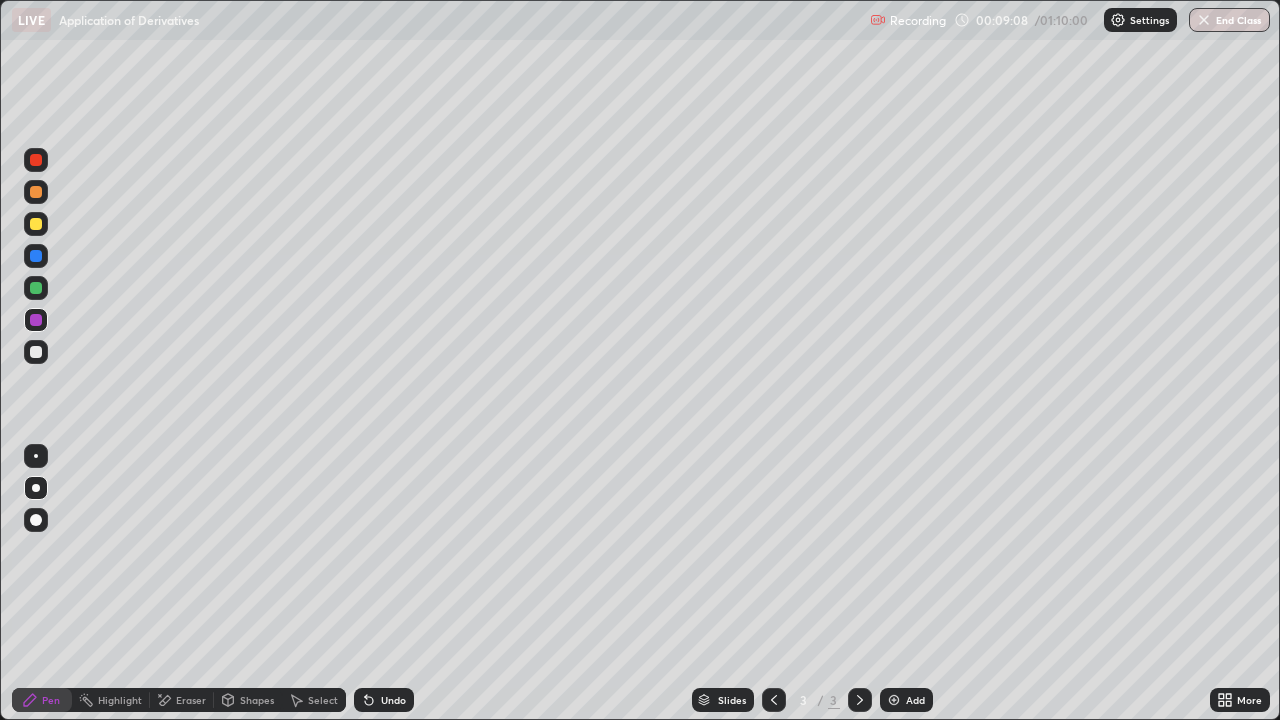 click at bounding box center (36, 352) 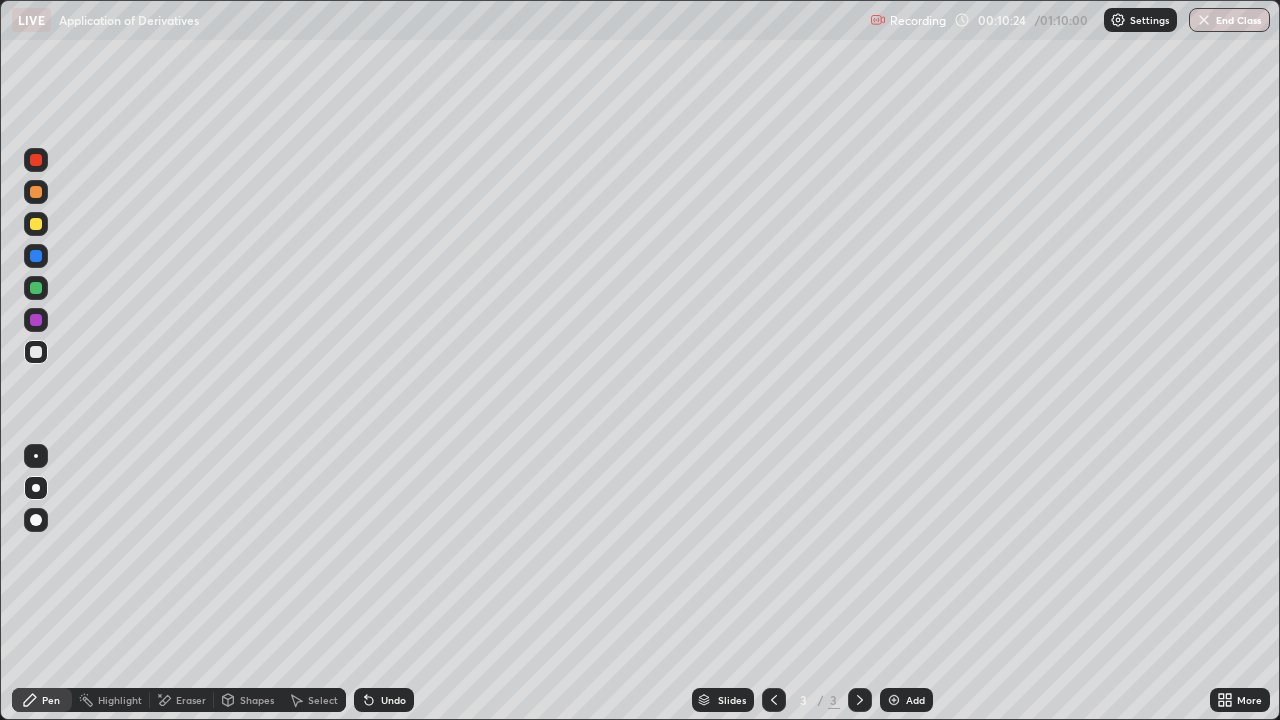 click at bounding box center (36, 320) 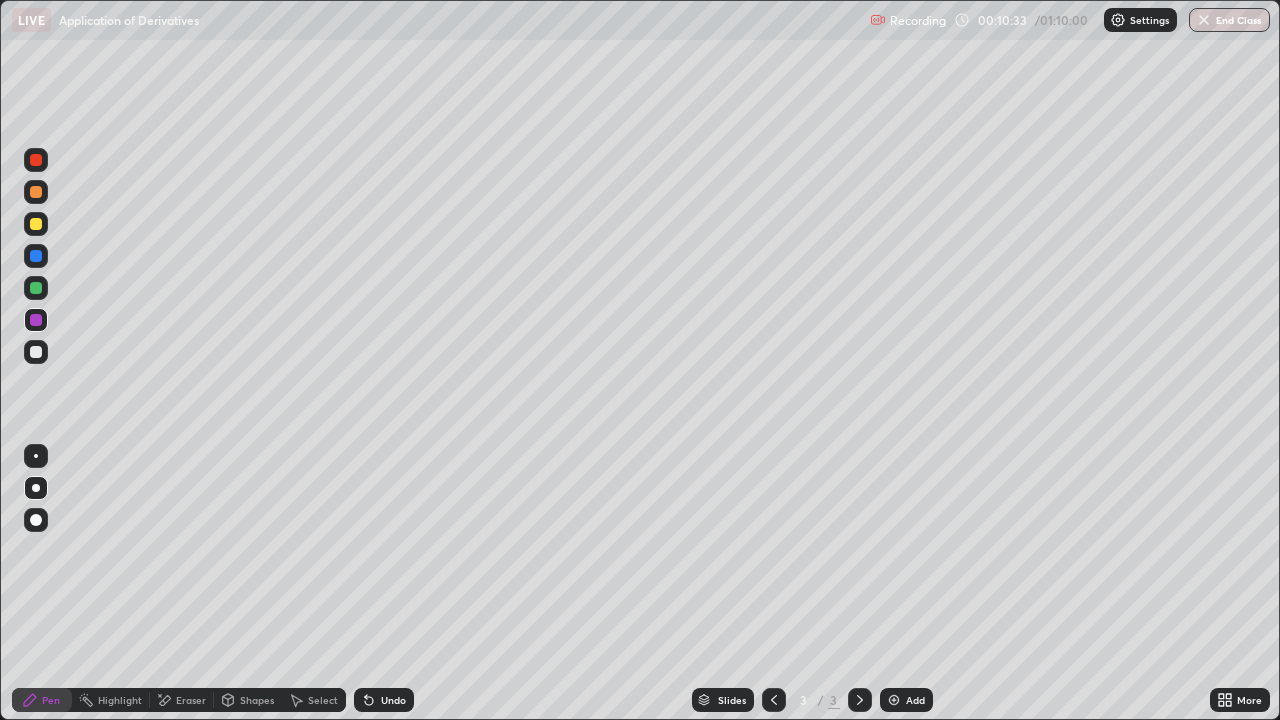 click at bounding box center (36, 288) 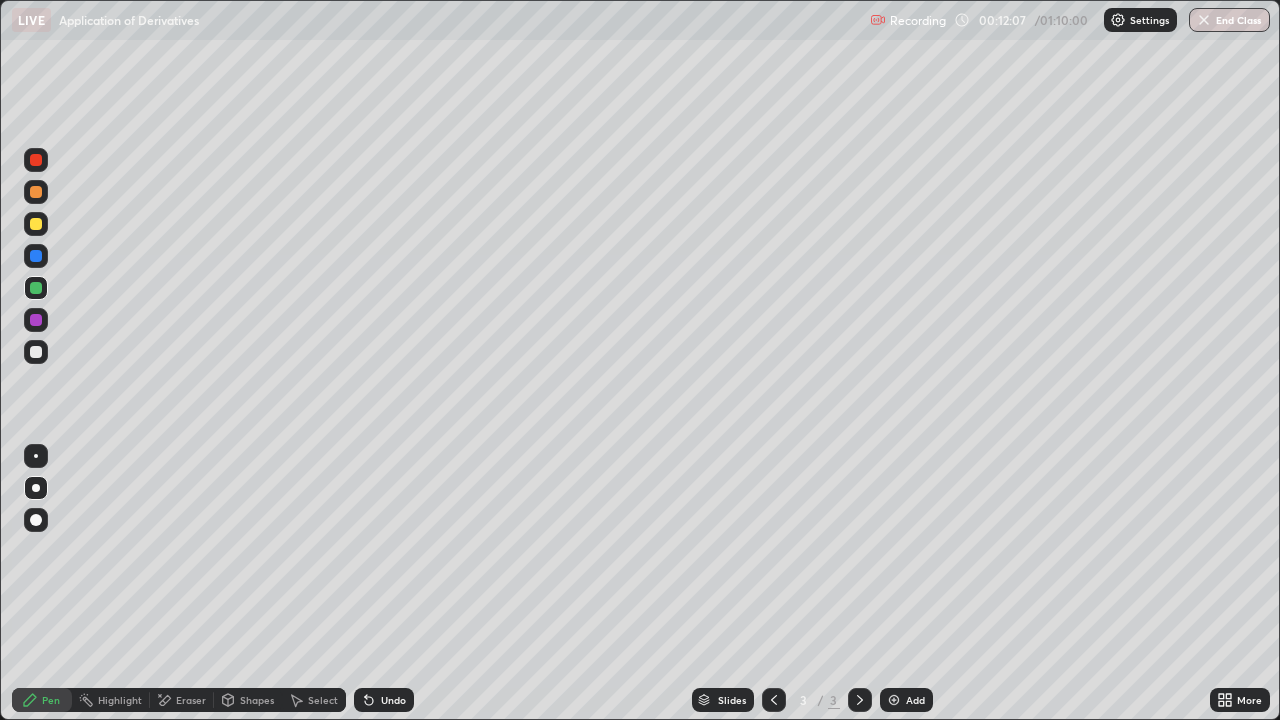 click 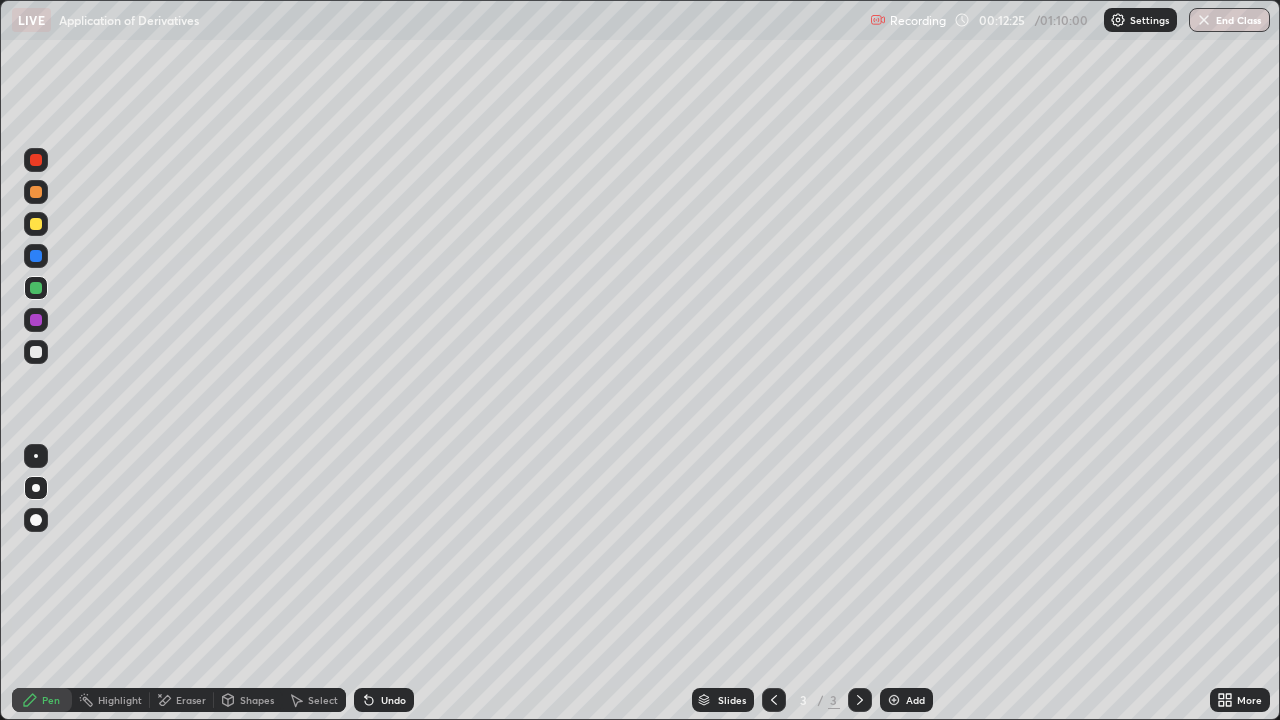 click on "Undo" at bounding box center [384, 700] 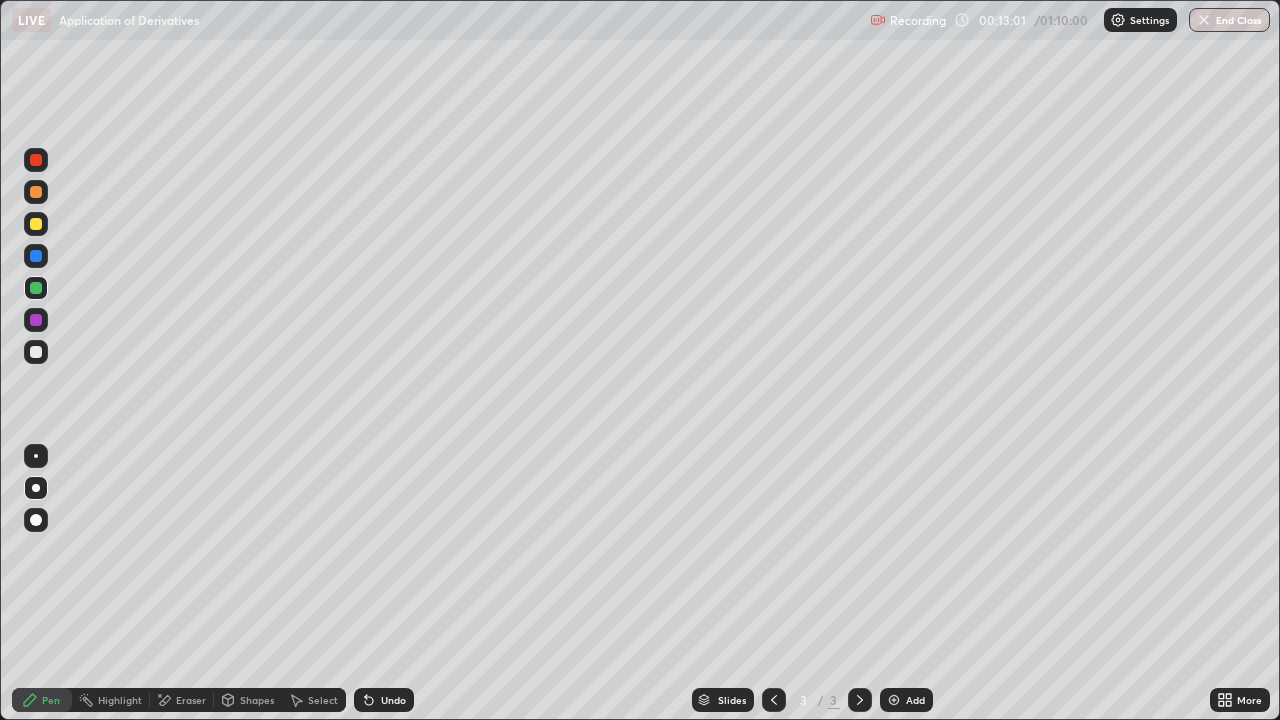 click at bounding box center [36, 352] 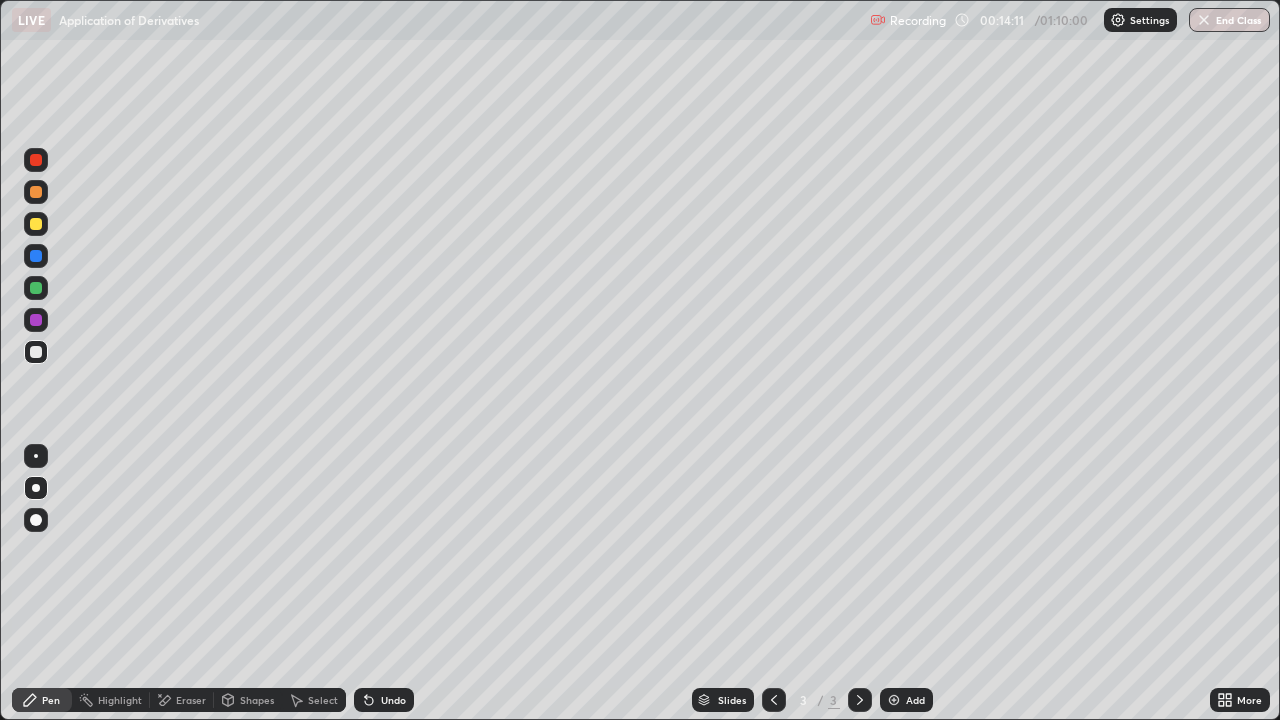 click 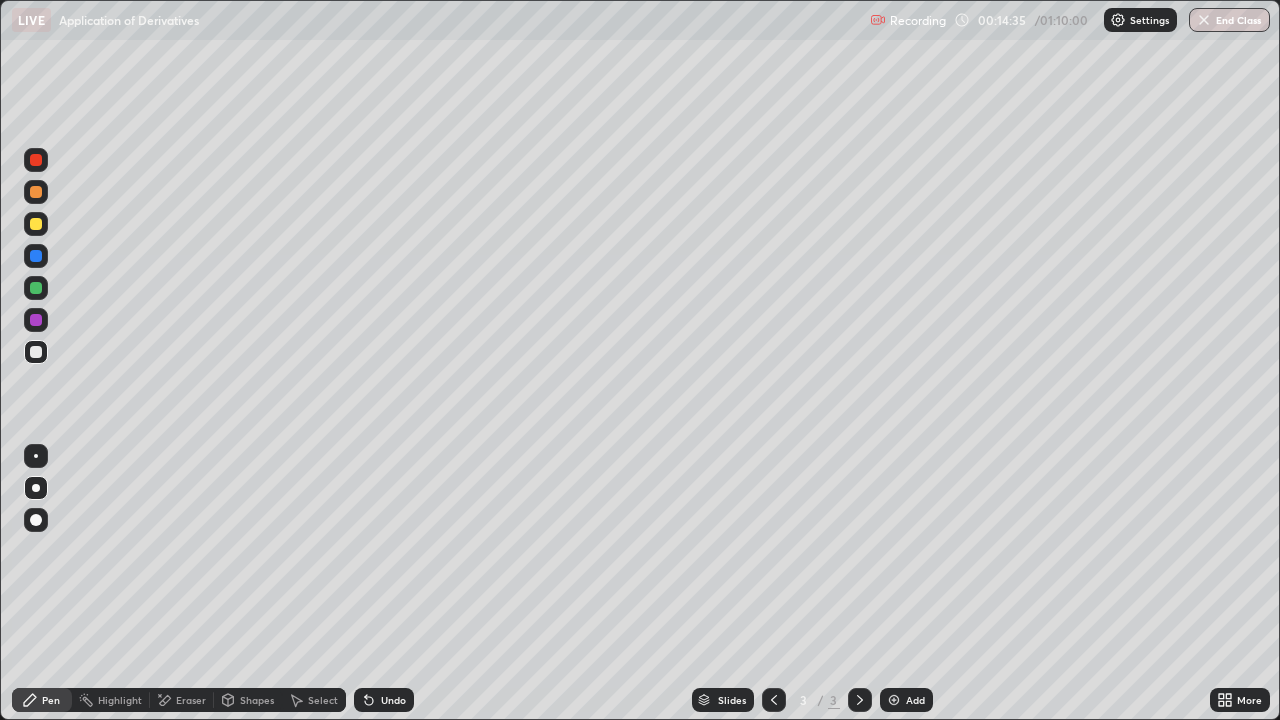 click at bounding box center (36, 352) 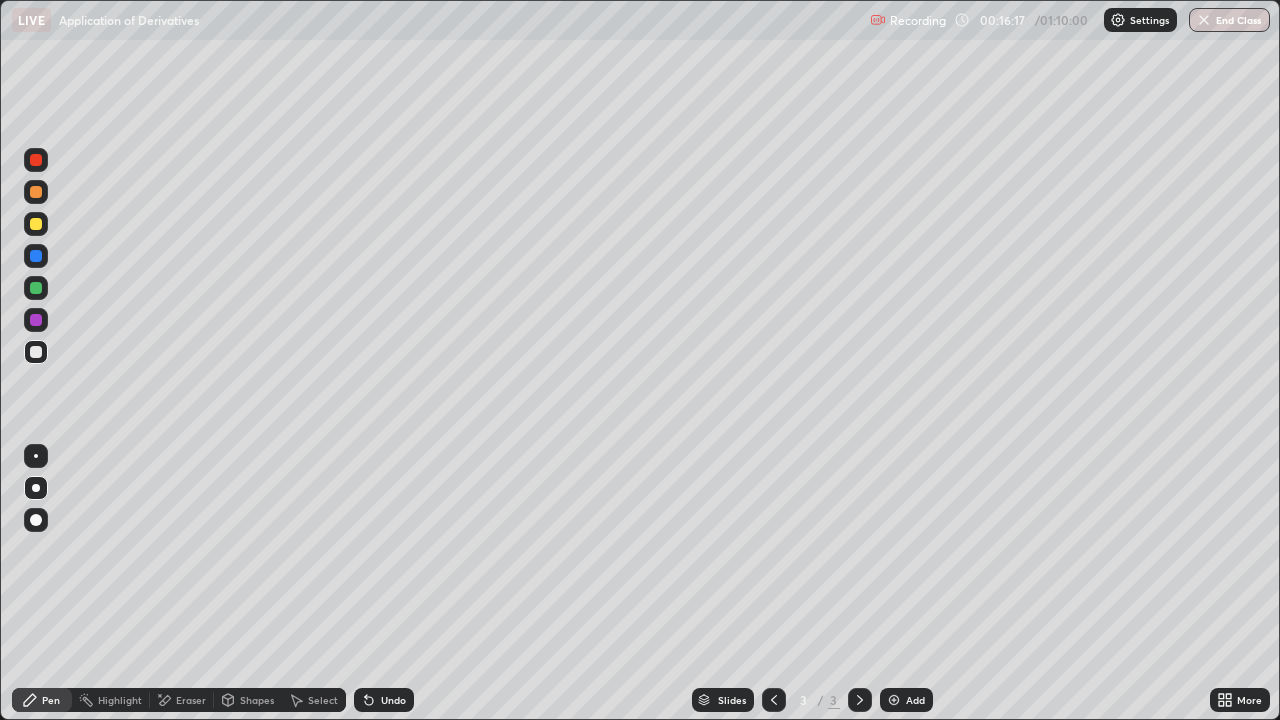 click on "Add" at bounding box center [906, 700] 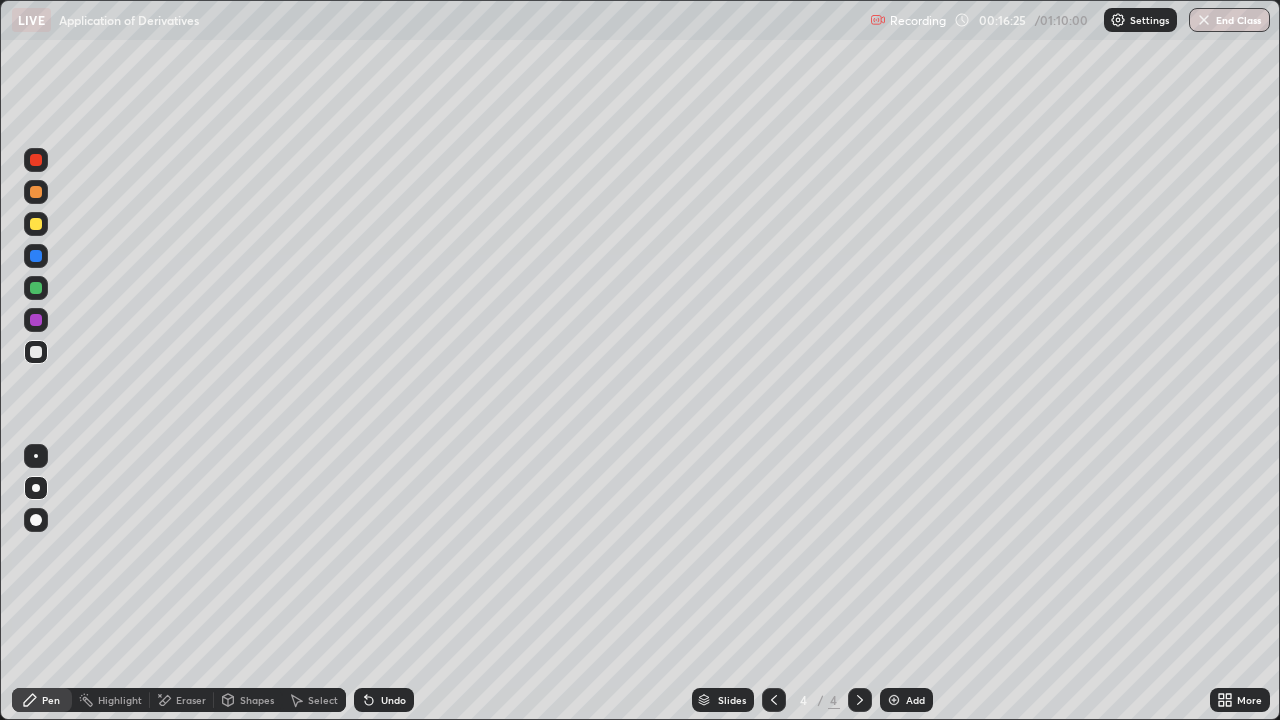 click at bounding box center [36, 352] 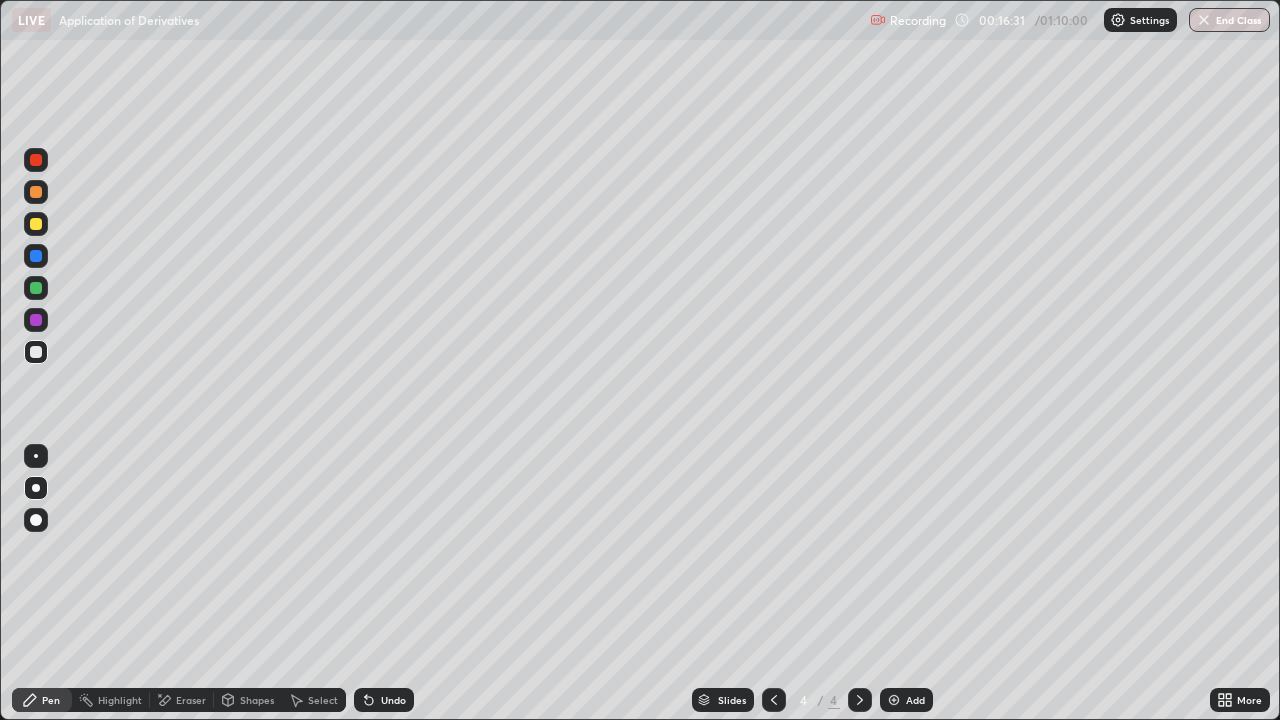 click at bounding box center [36, 320] 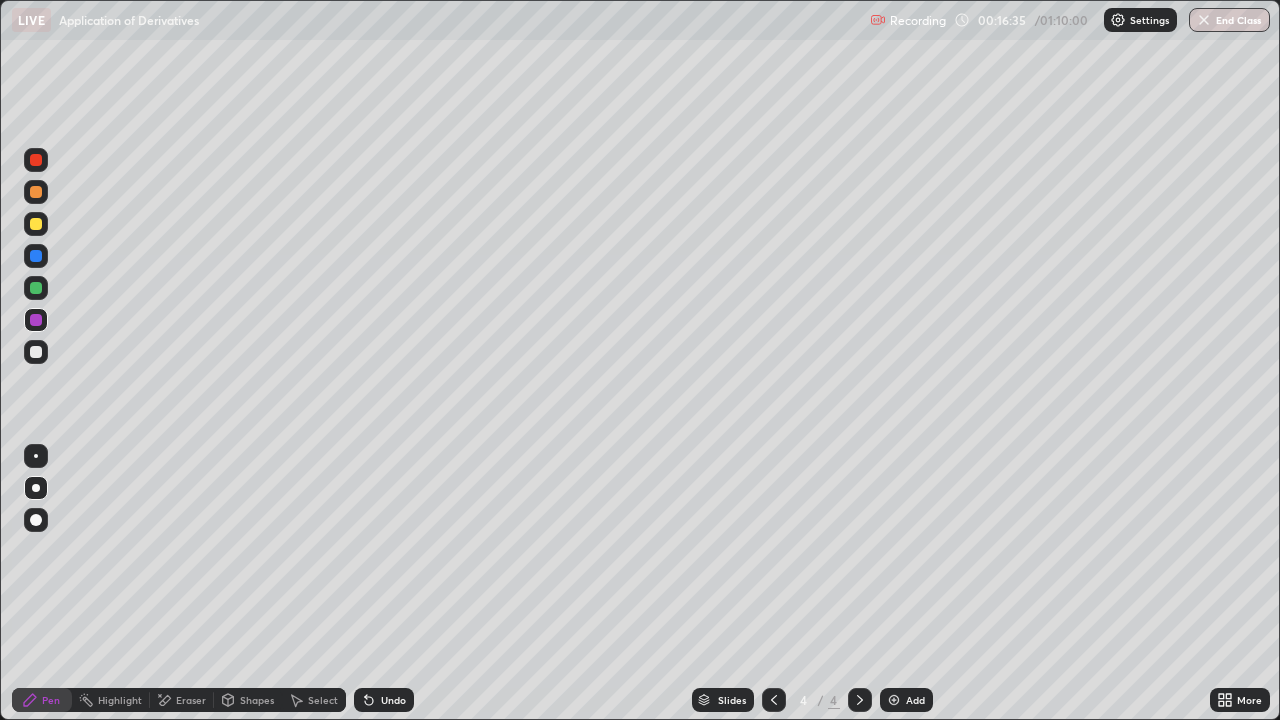click on "Undo" at bounding box center (384, 700) 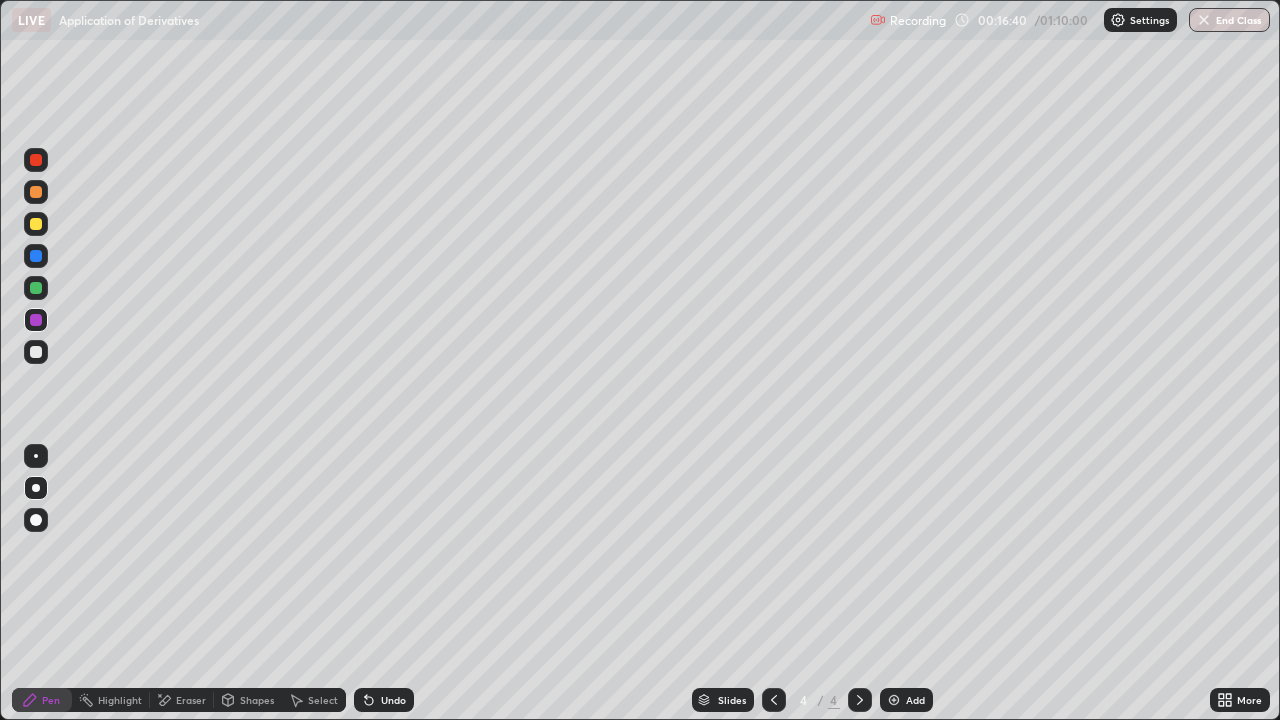 click on "Undo" at bounding box center [393, 700] 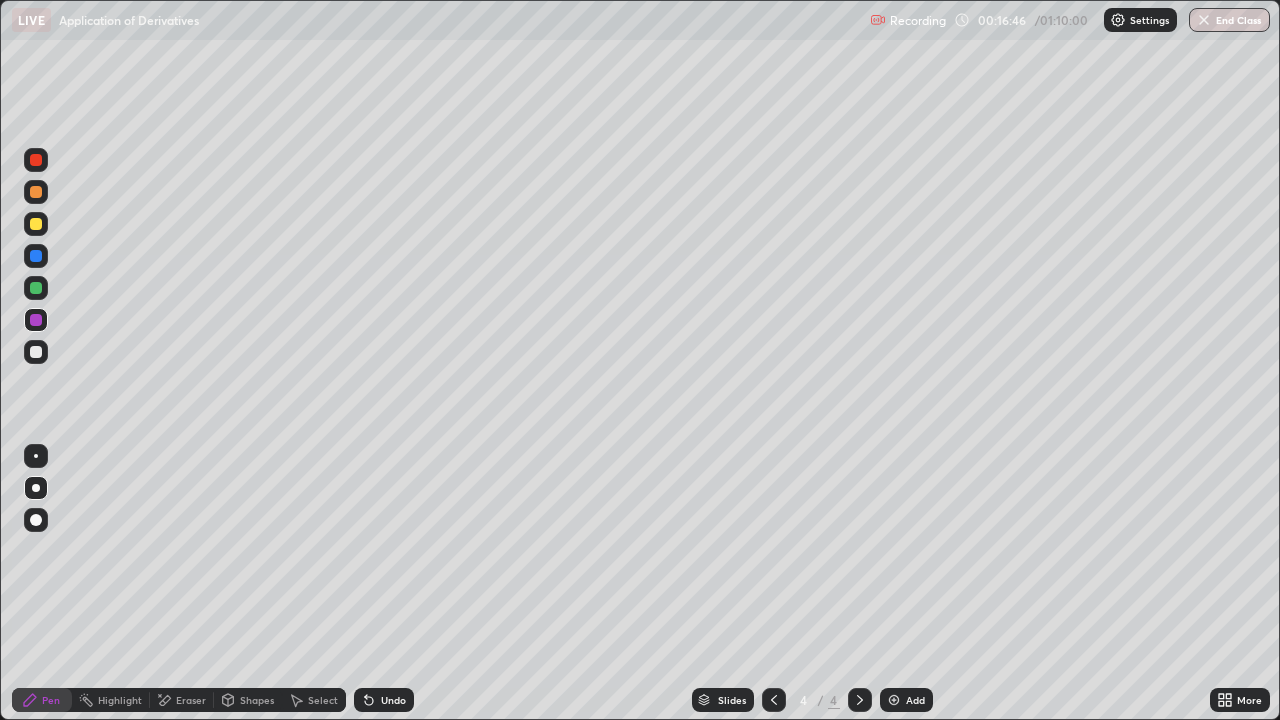 click at bounding box center [36, 256] 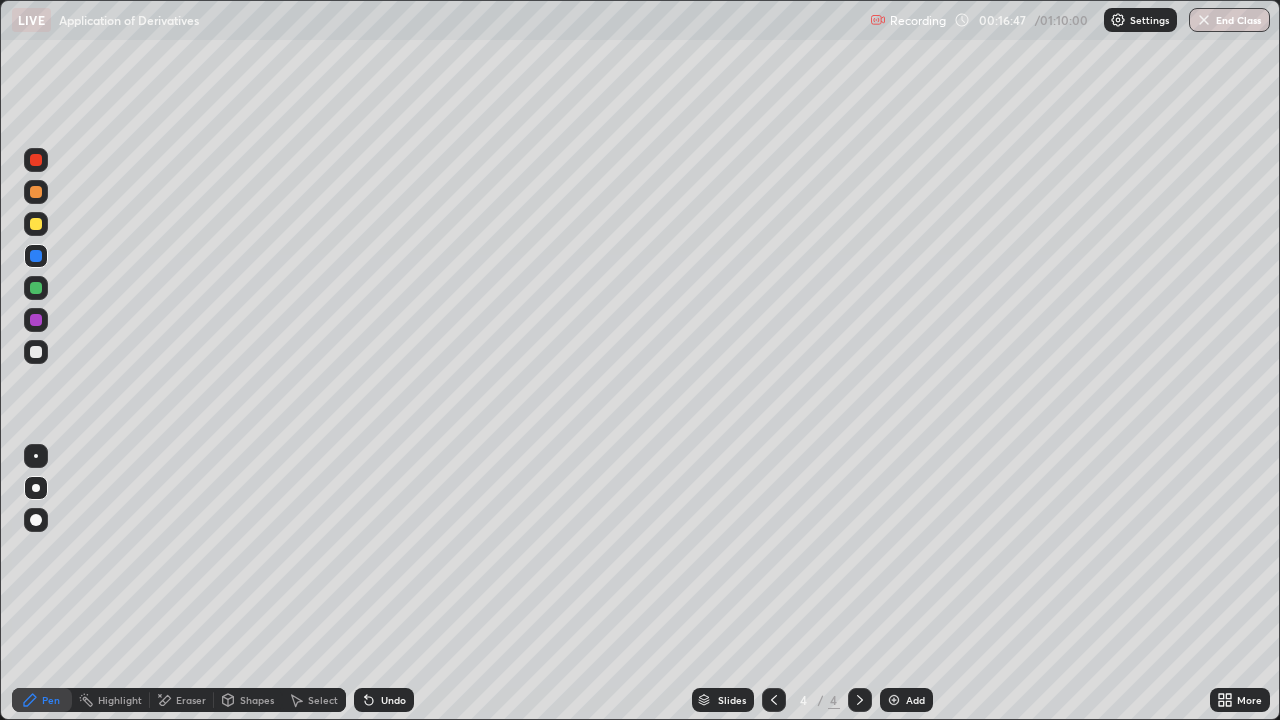 click on "Shapes" at bounding box center (257, 700) 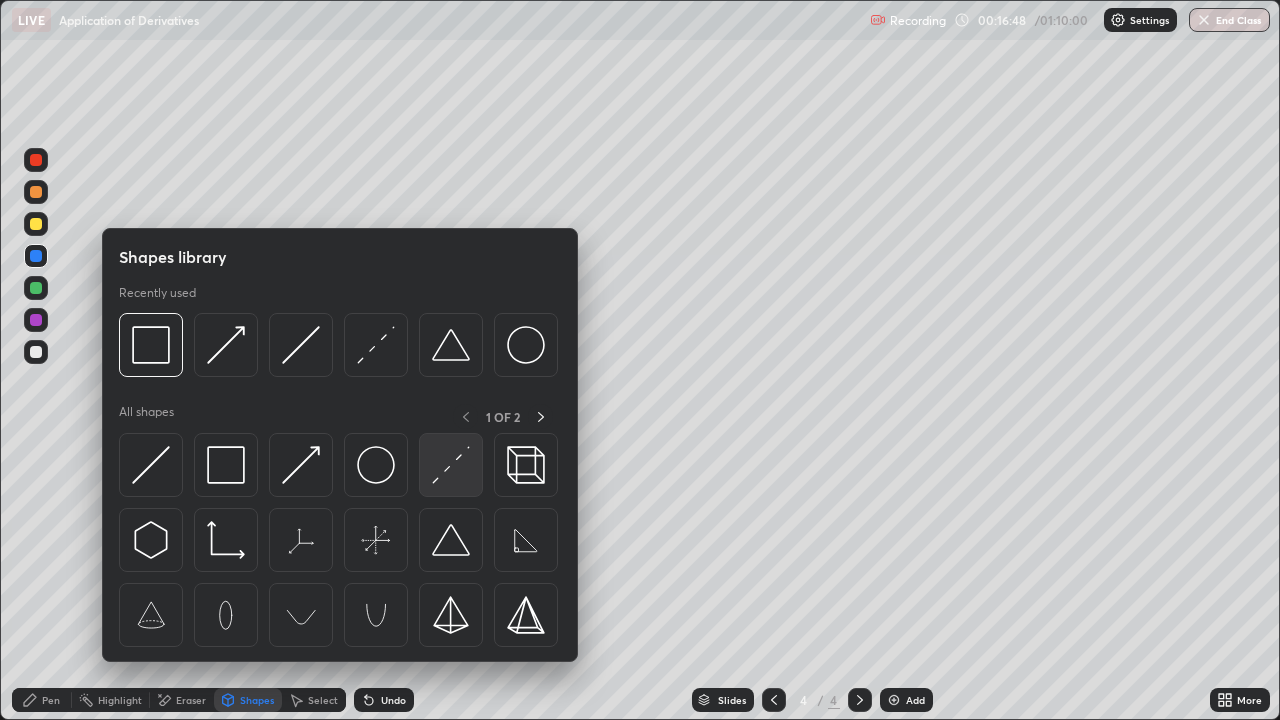click at bounding box center (451, 465) 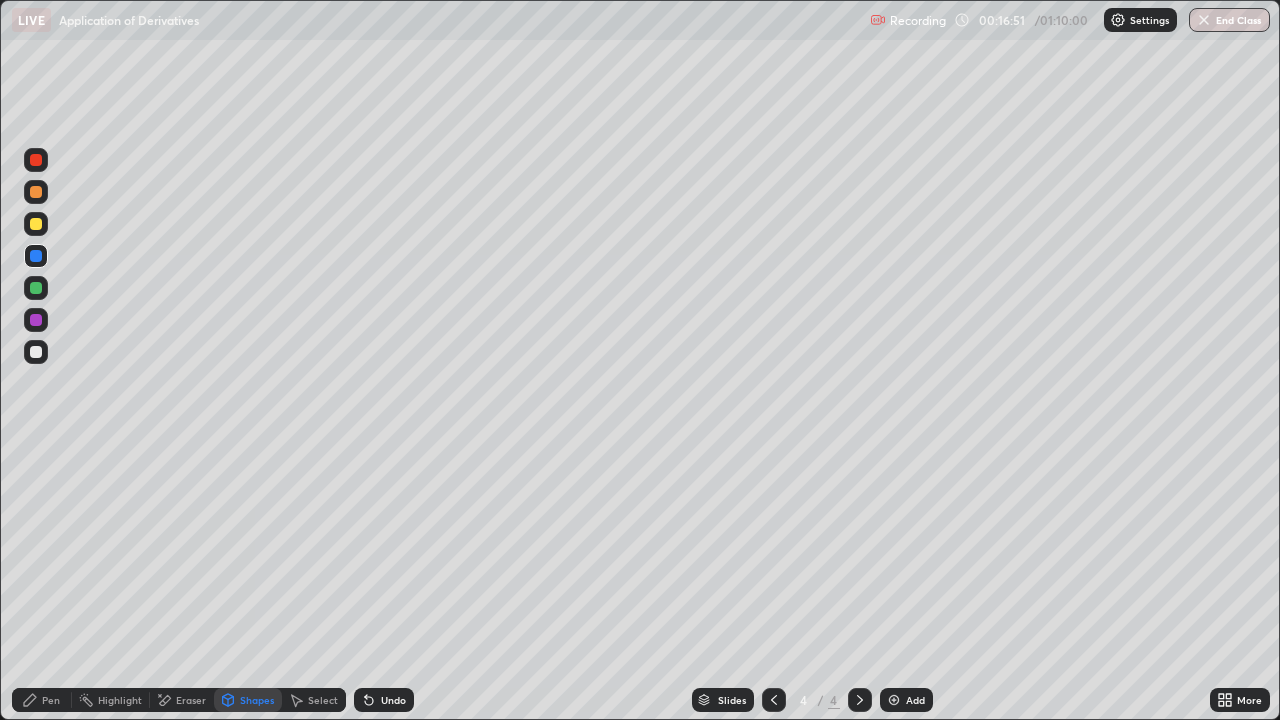 click 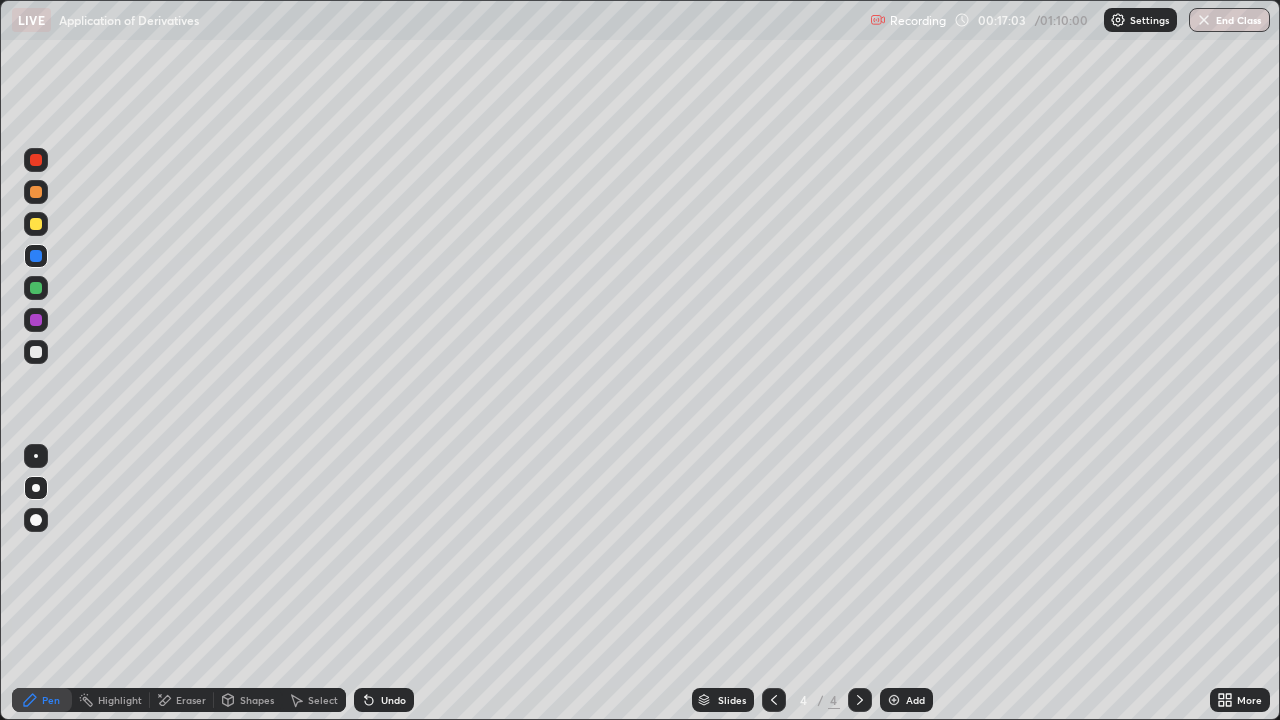 click at bounding box center [36, 288] 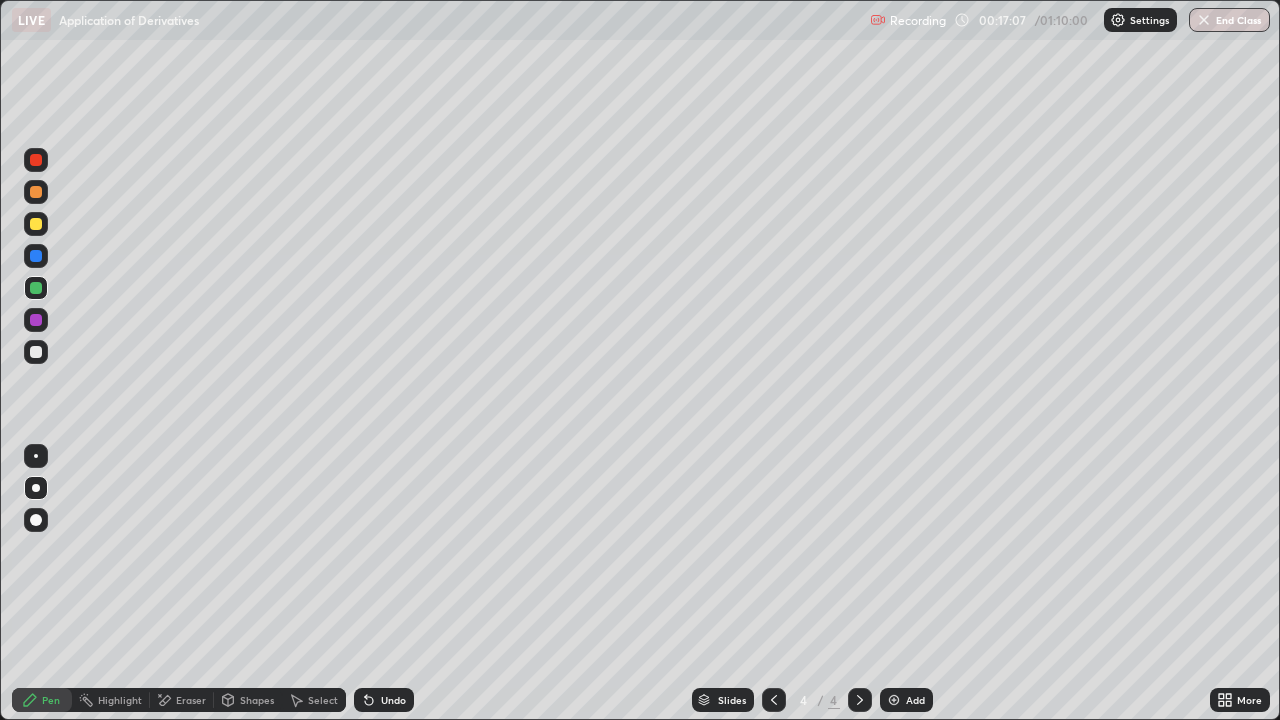 click on "Shapes" at bounding box center [257, 700] 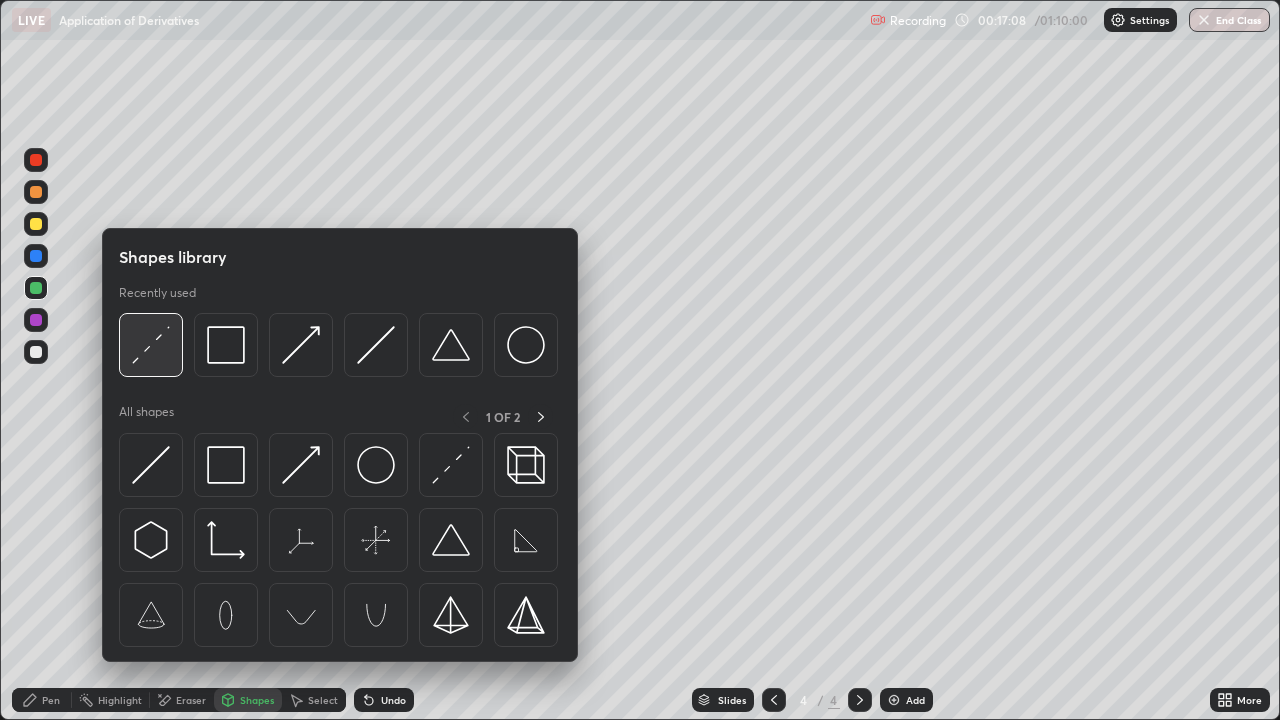 click at bounding box center [151, 345] 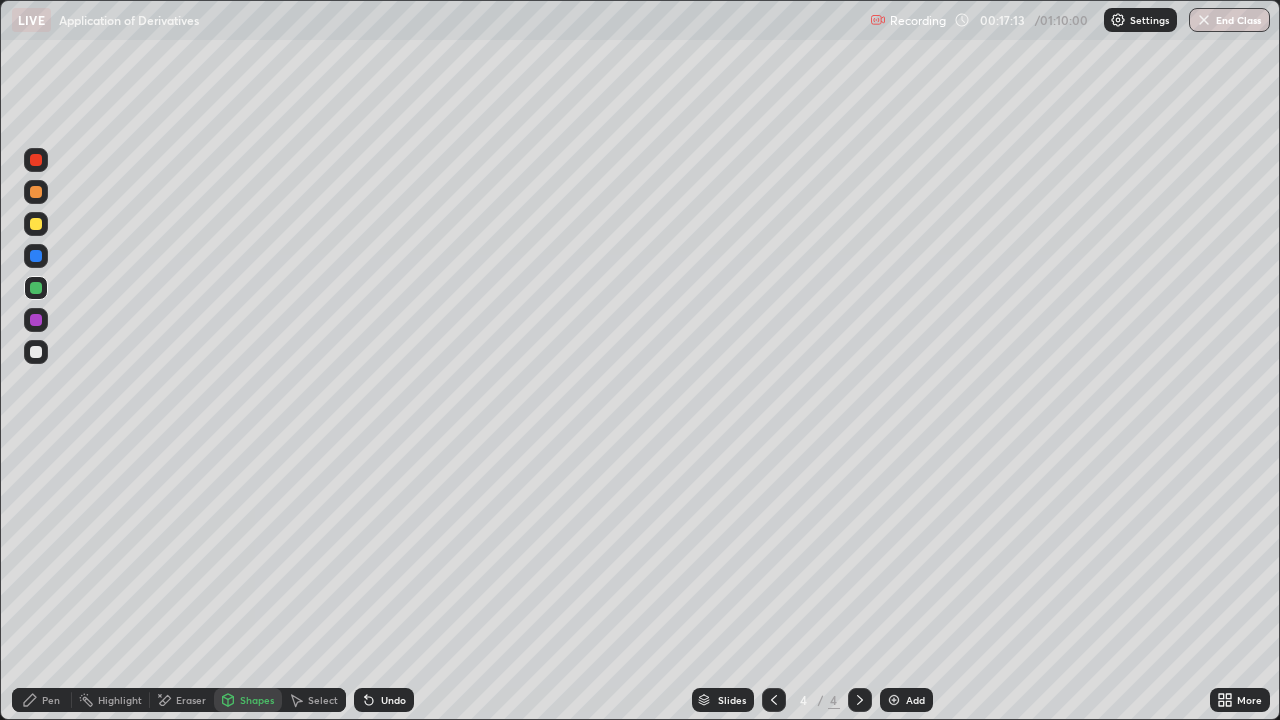 click on "Pen" at bounding box center [42, 700] 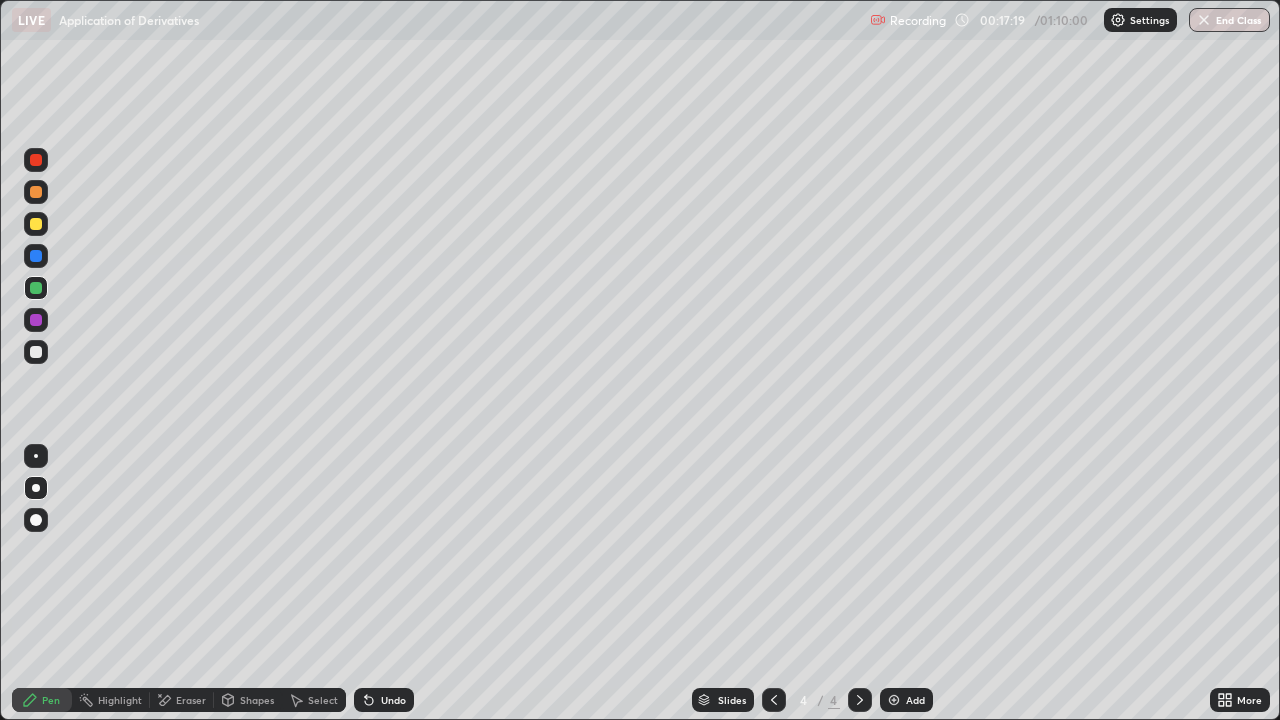 click at bounding box center [36, 288] 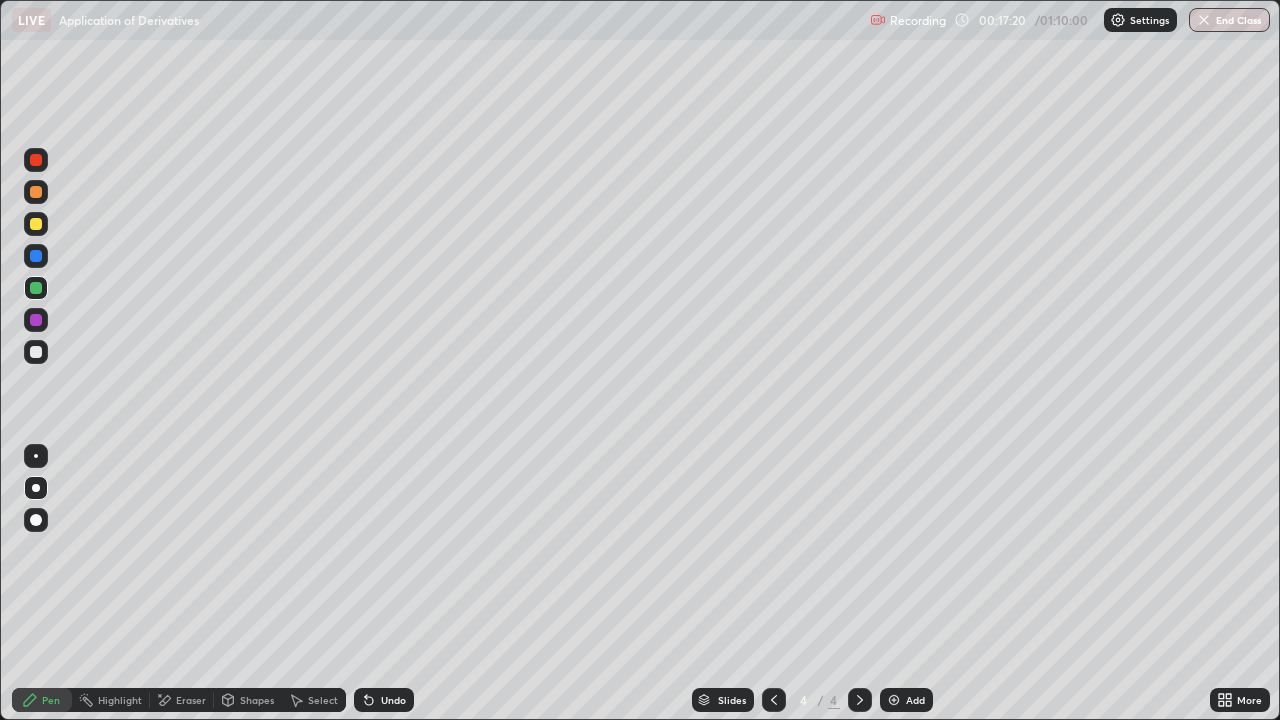 click at bounding box center (36, 352) 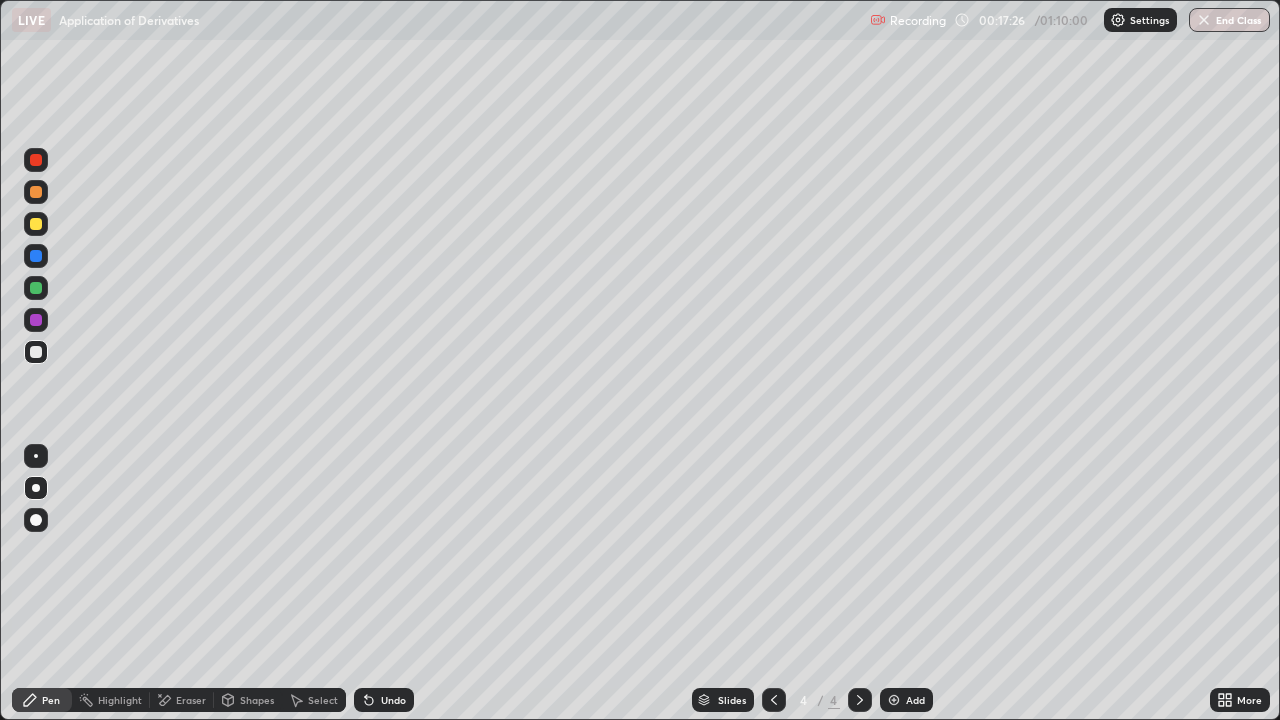 click 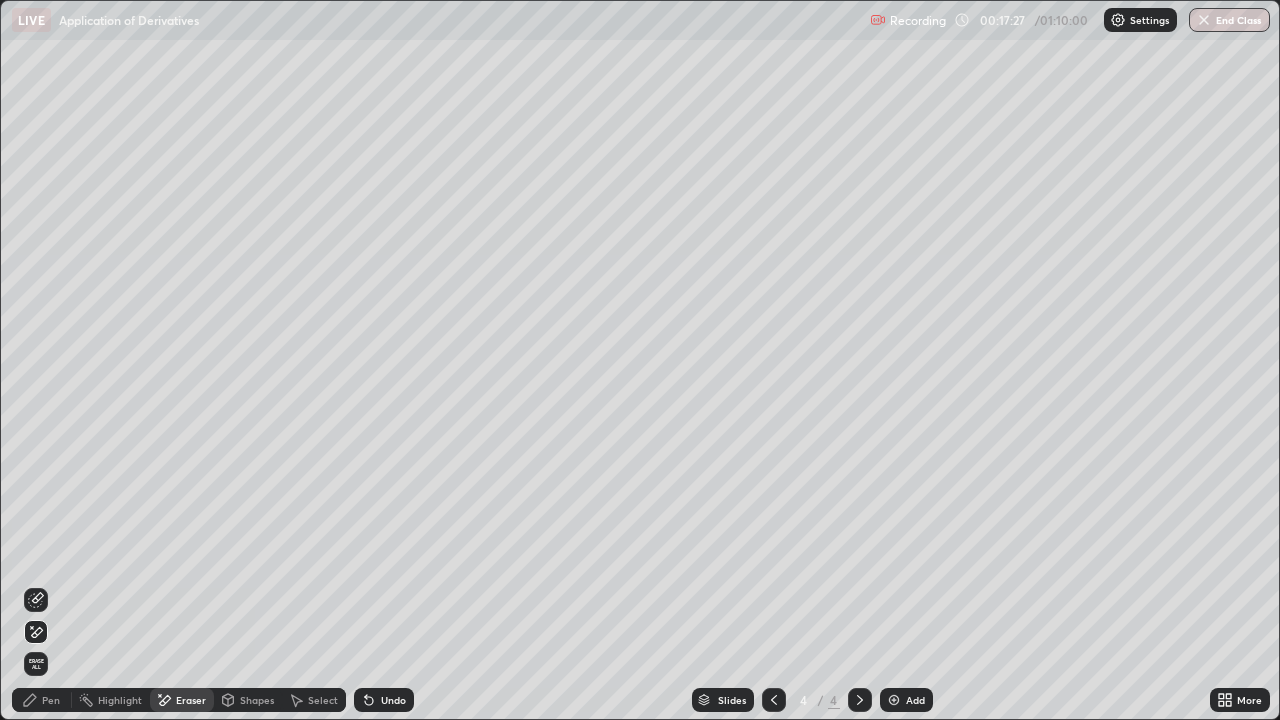 click 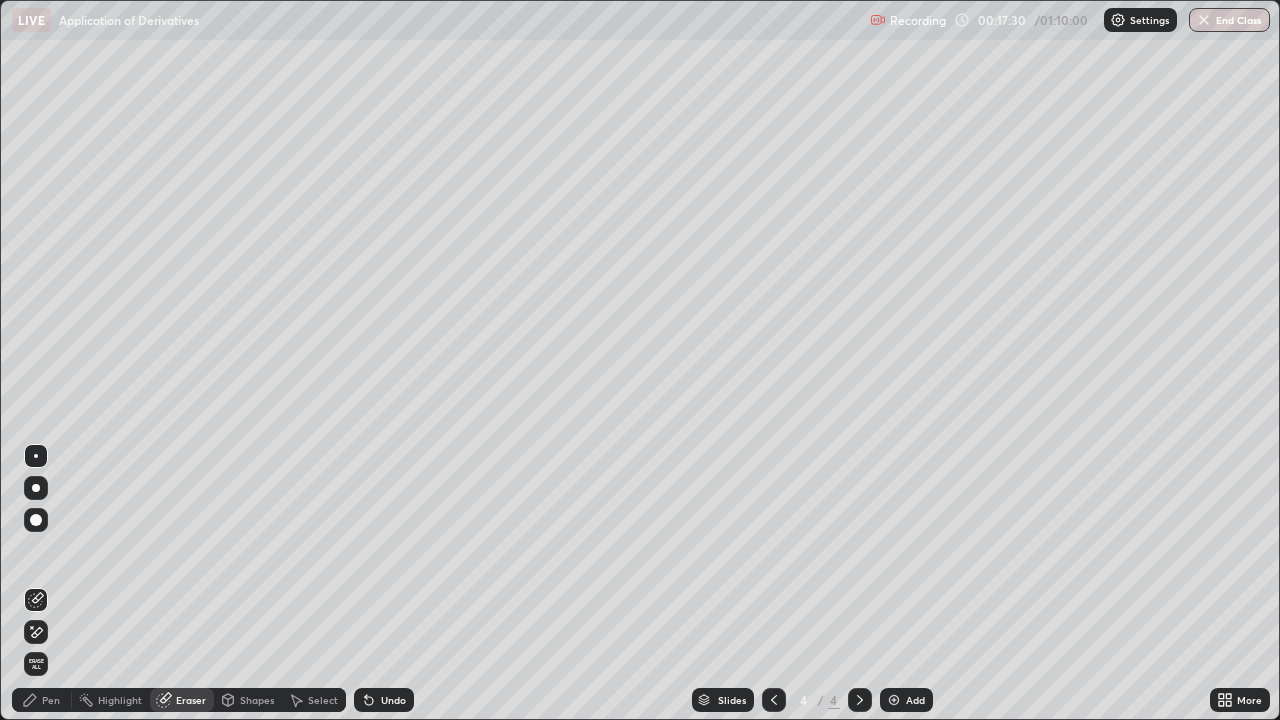 click on "Pen" at bounding box center (42, 700) 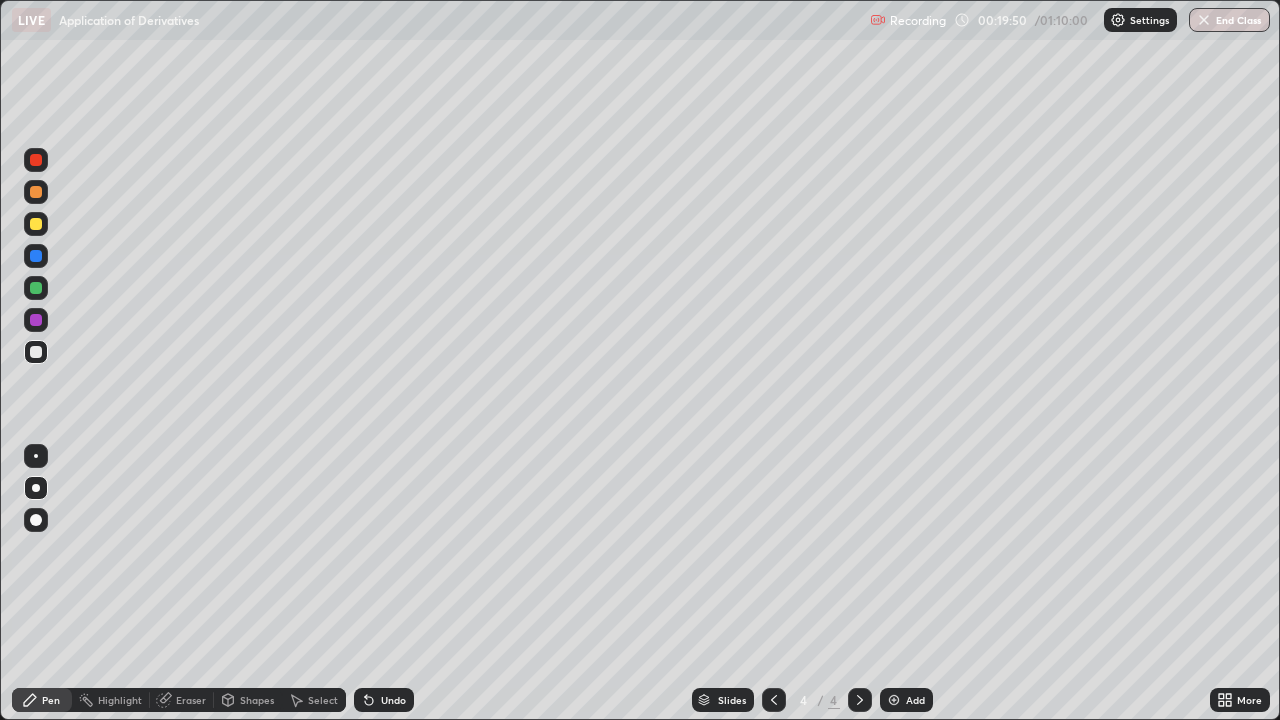 click at bounding box center (36, 288) 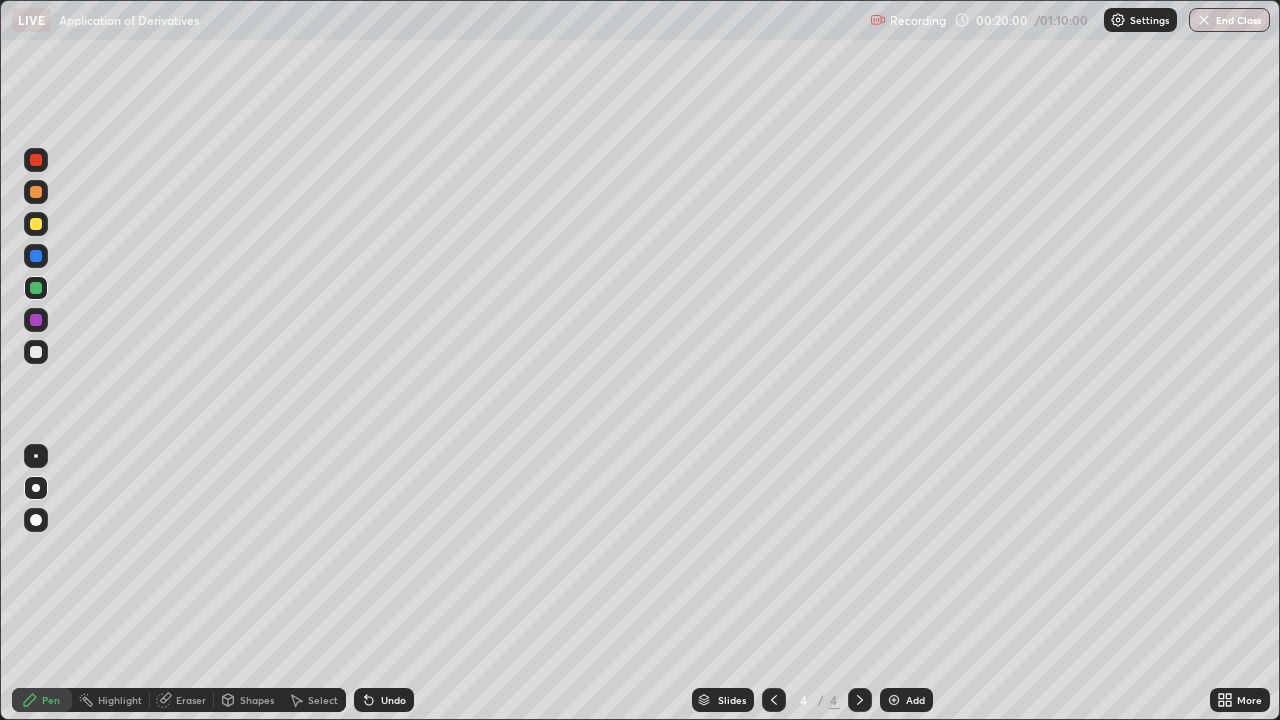 click on "Eraser" at bounding box center [182, 700] 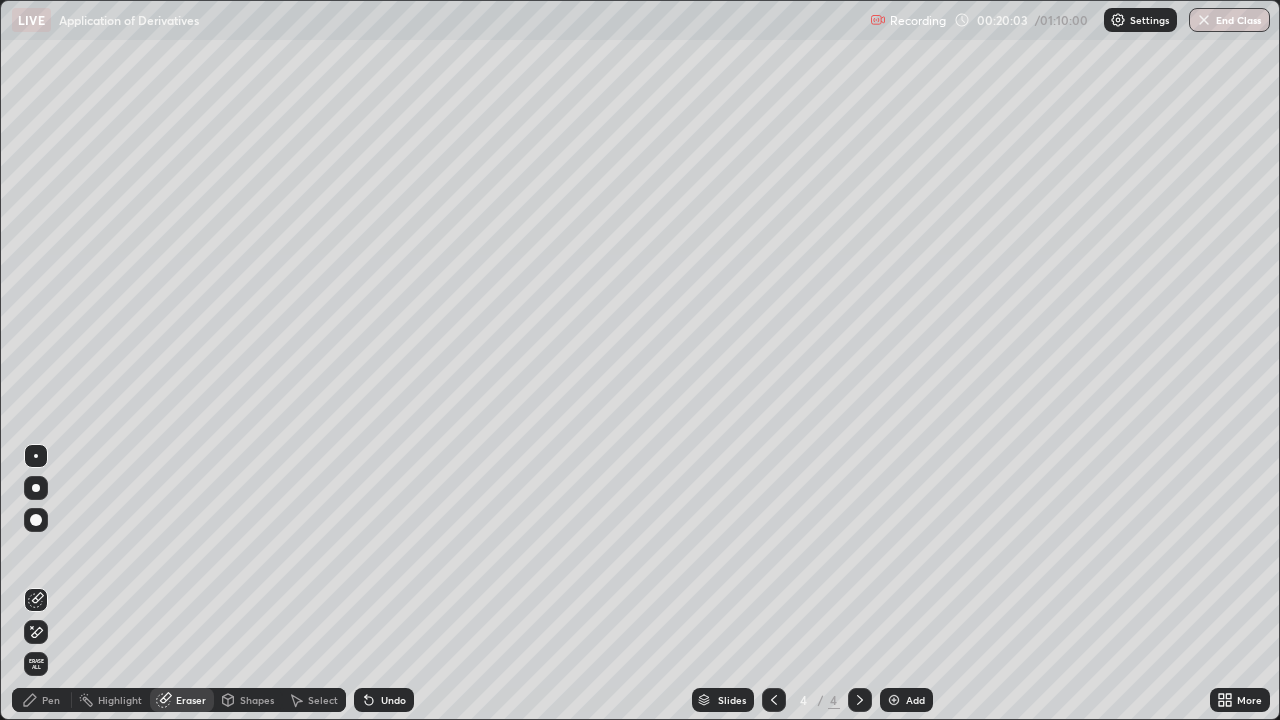 click on "Pen" at bounding box center [51, 700] 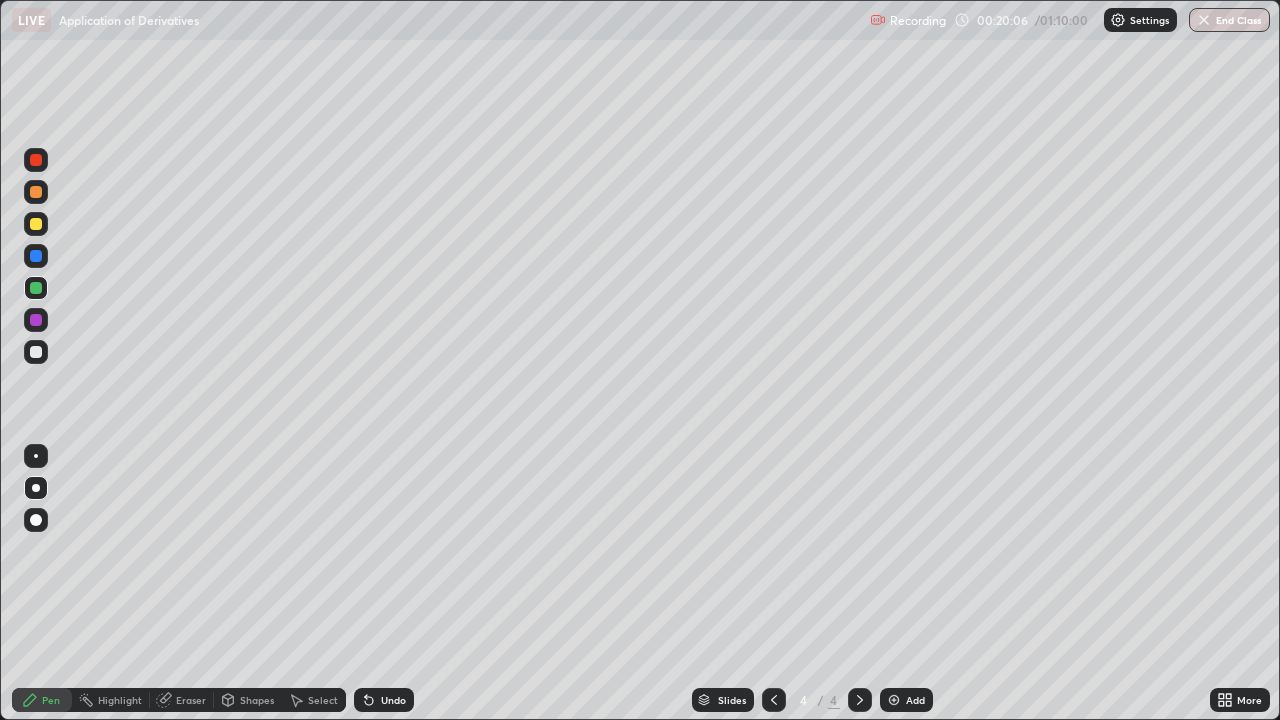 click on "Undo" at bounding box center [393, 700] 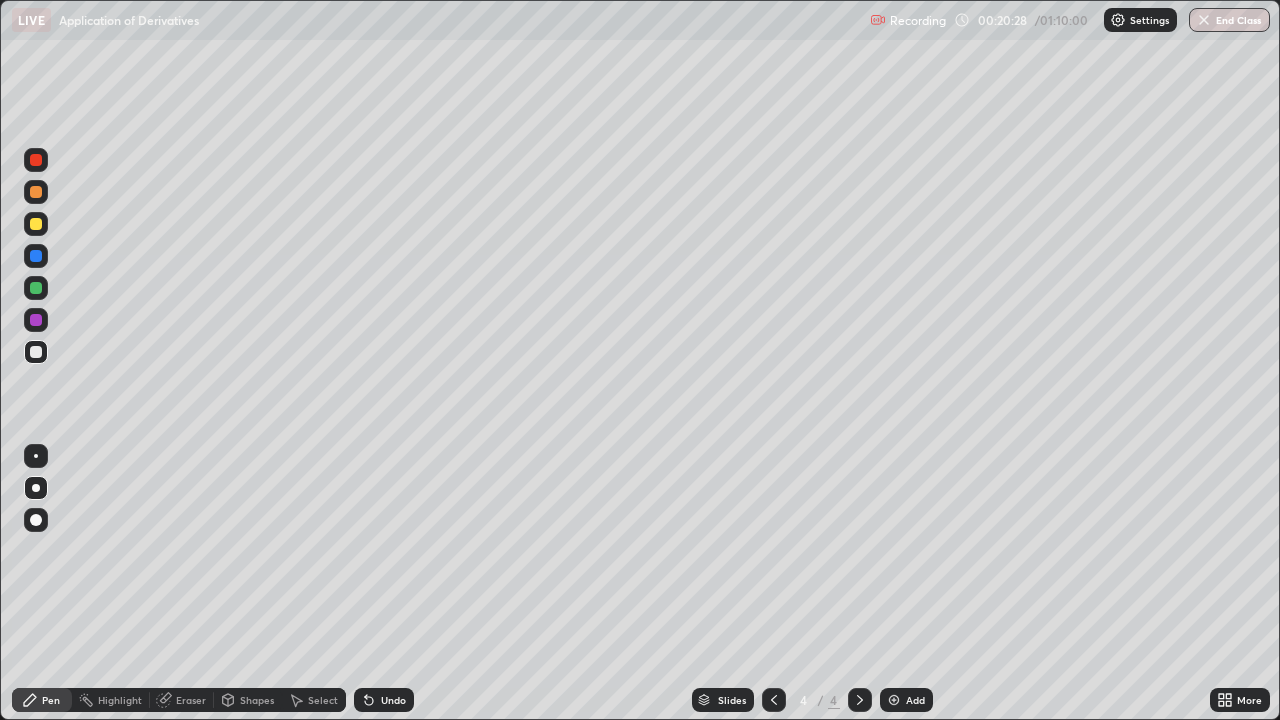 click on "Undo" at bounding box center [384, 700] 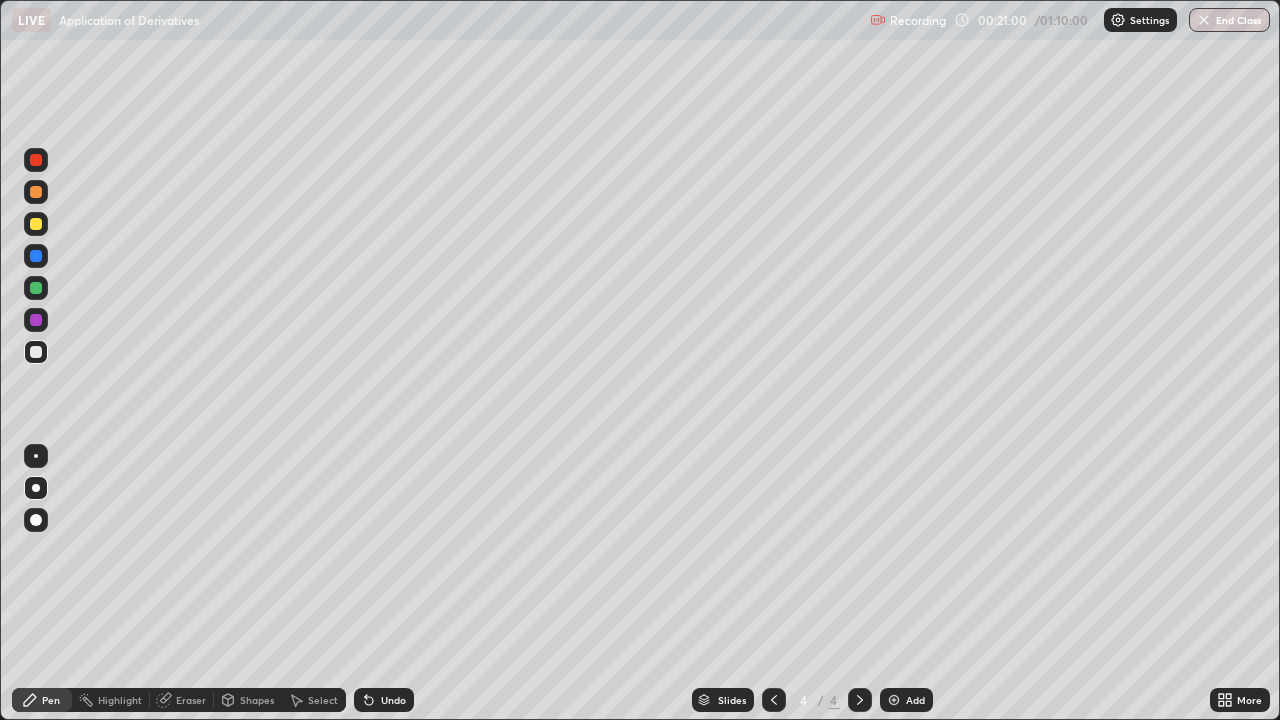 click at bounding box center (36, 320) 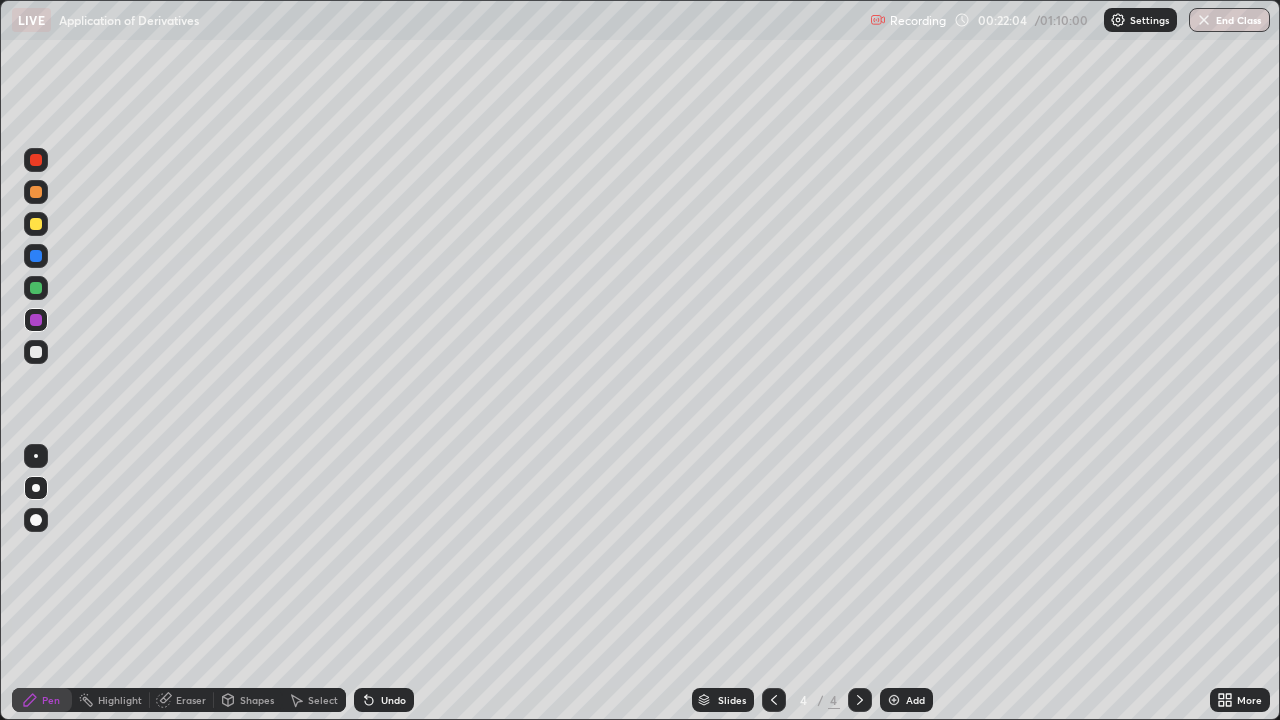 click 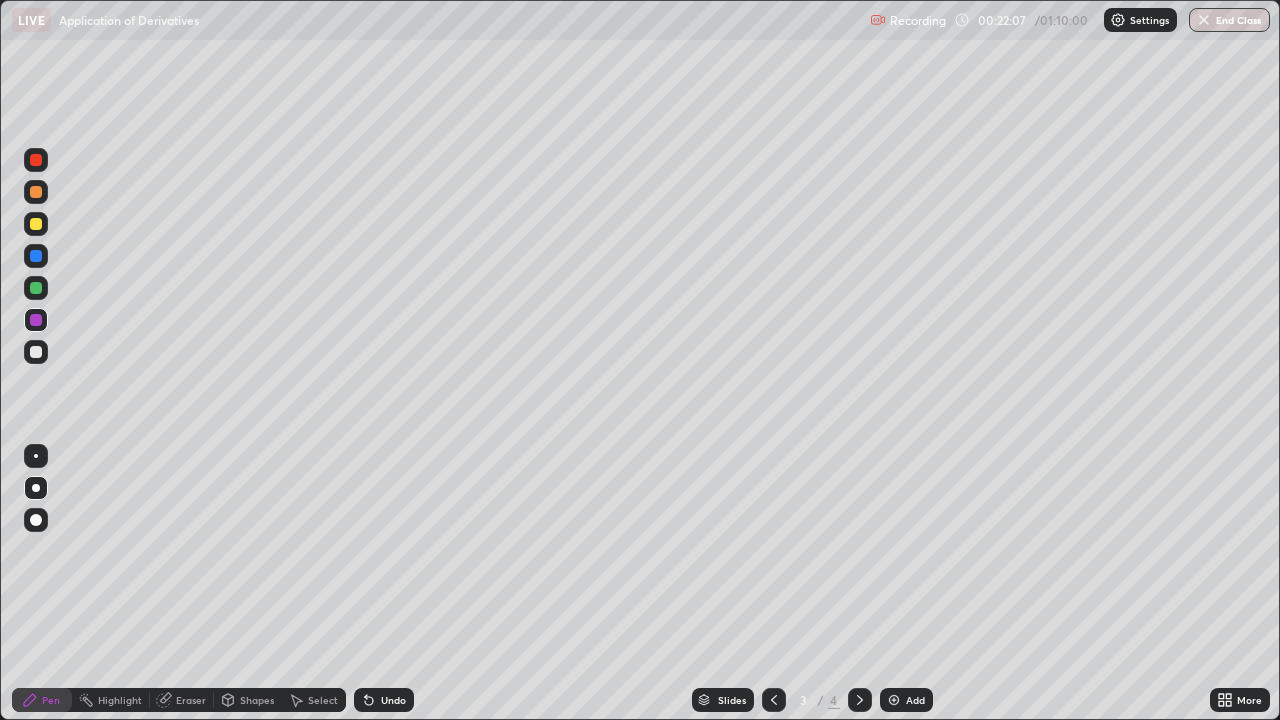 click 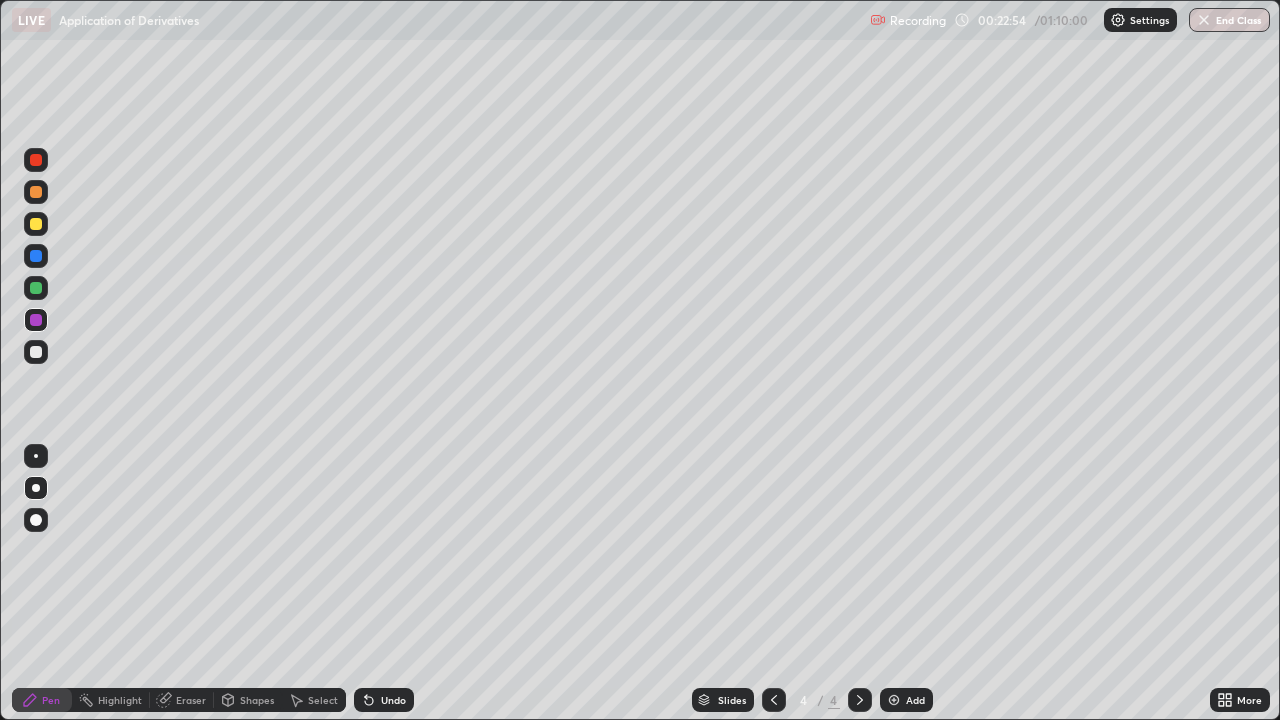 click at bounding box center (36, 352) 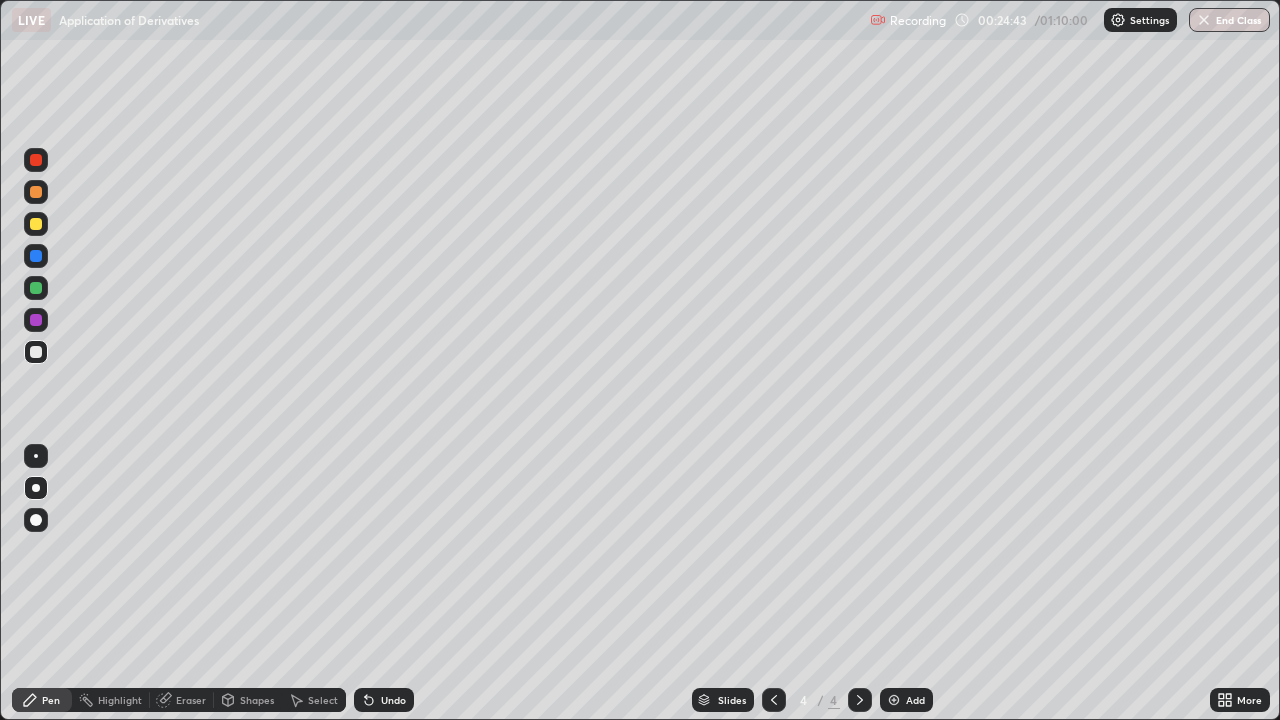 click at bounding box center [36, 352] 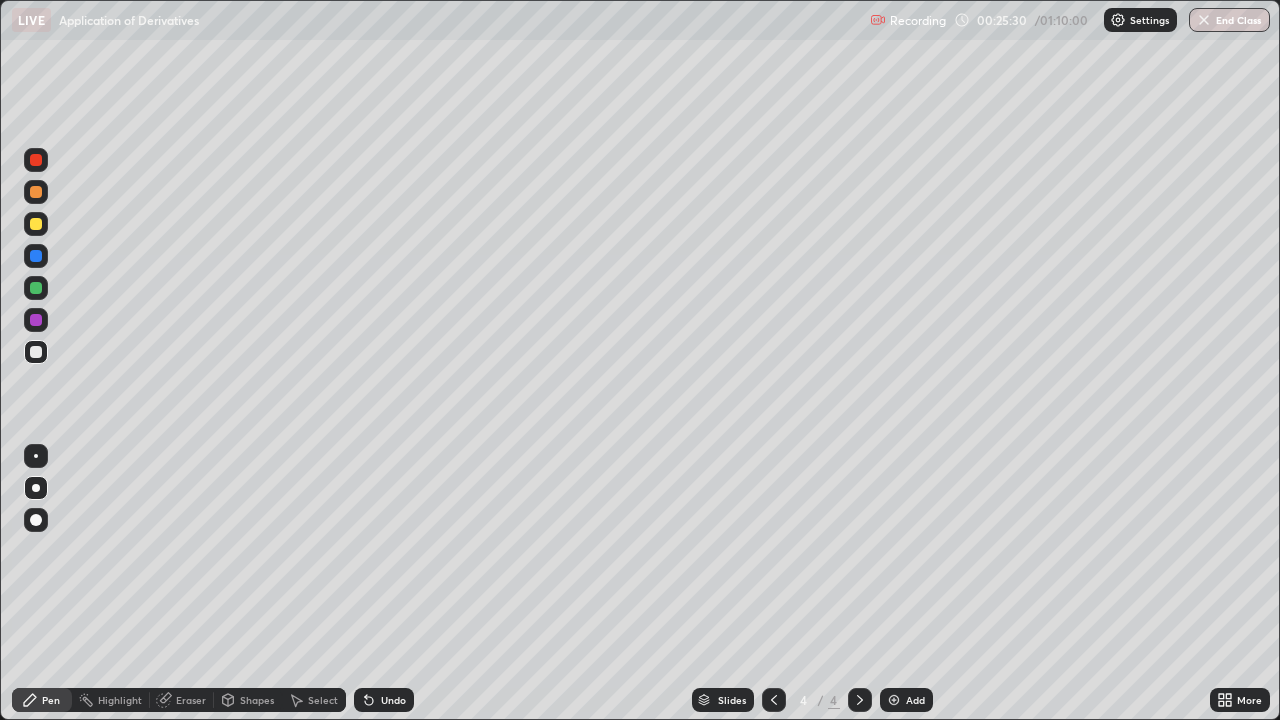 click 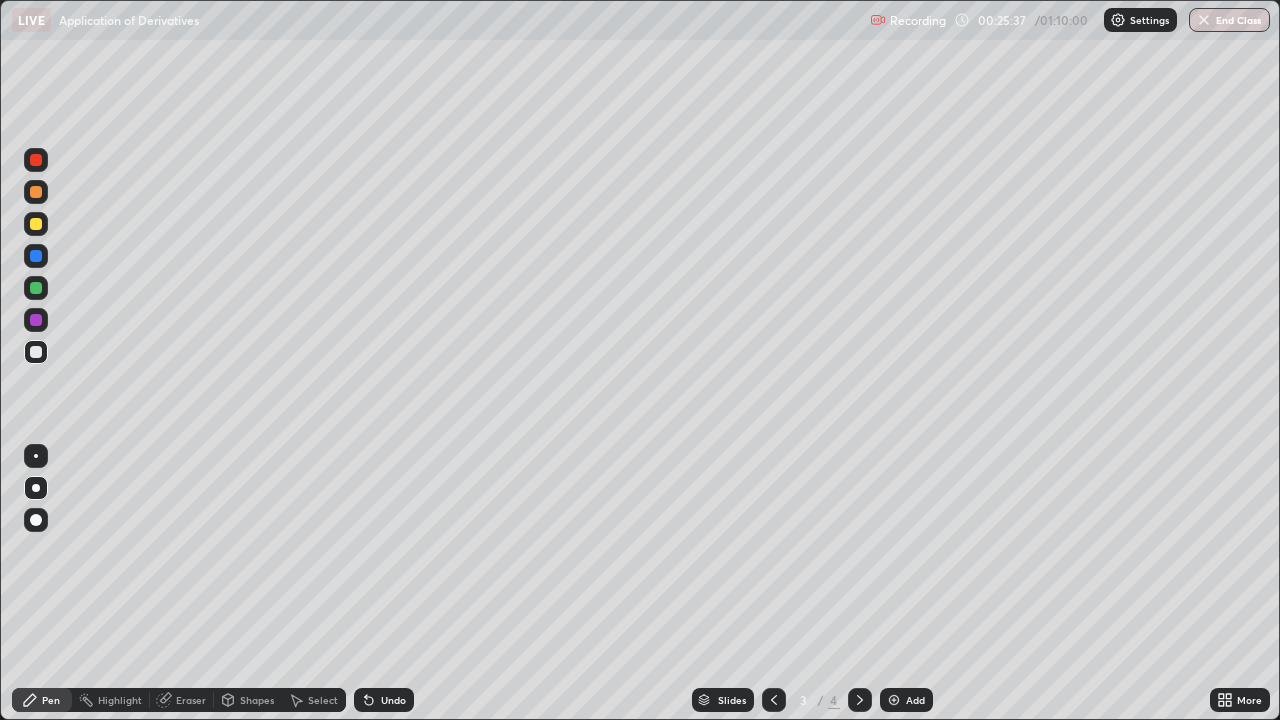 click 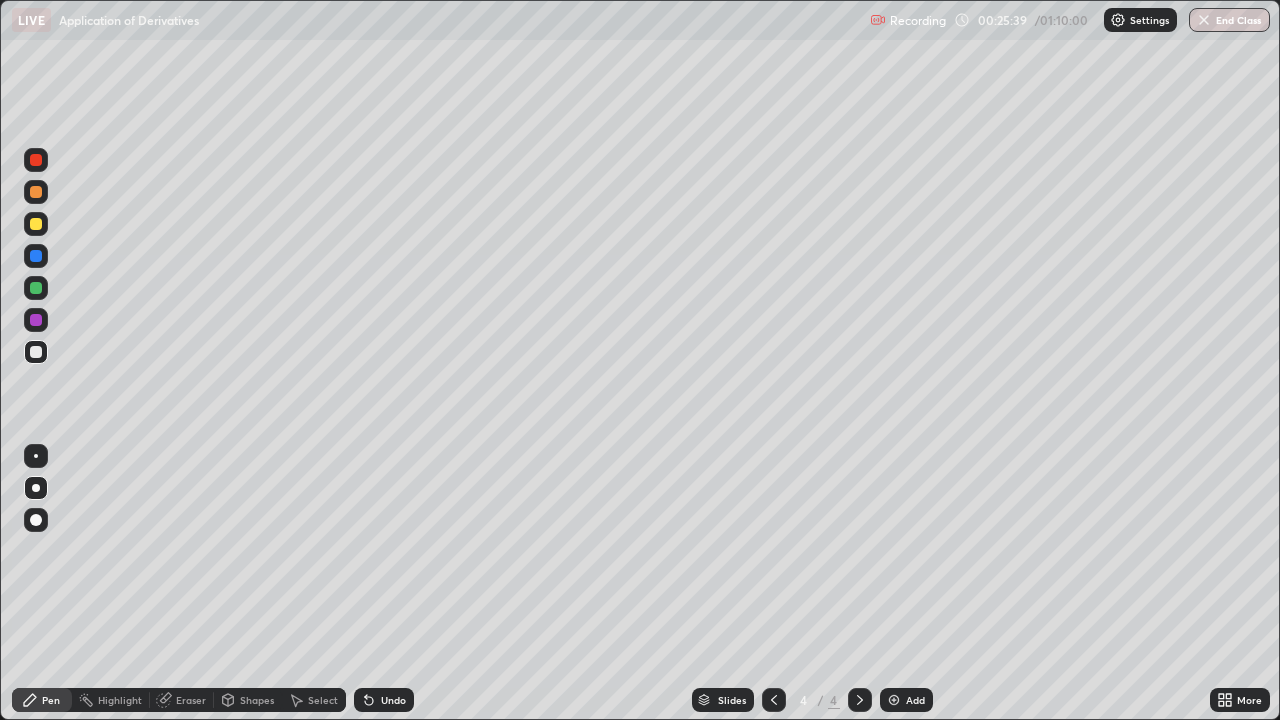 click 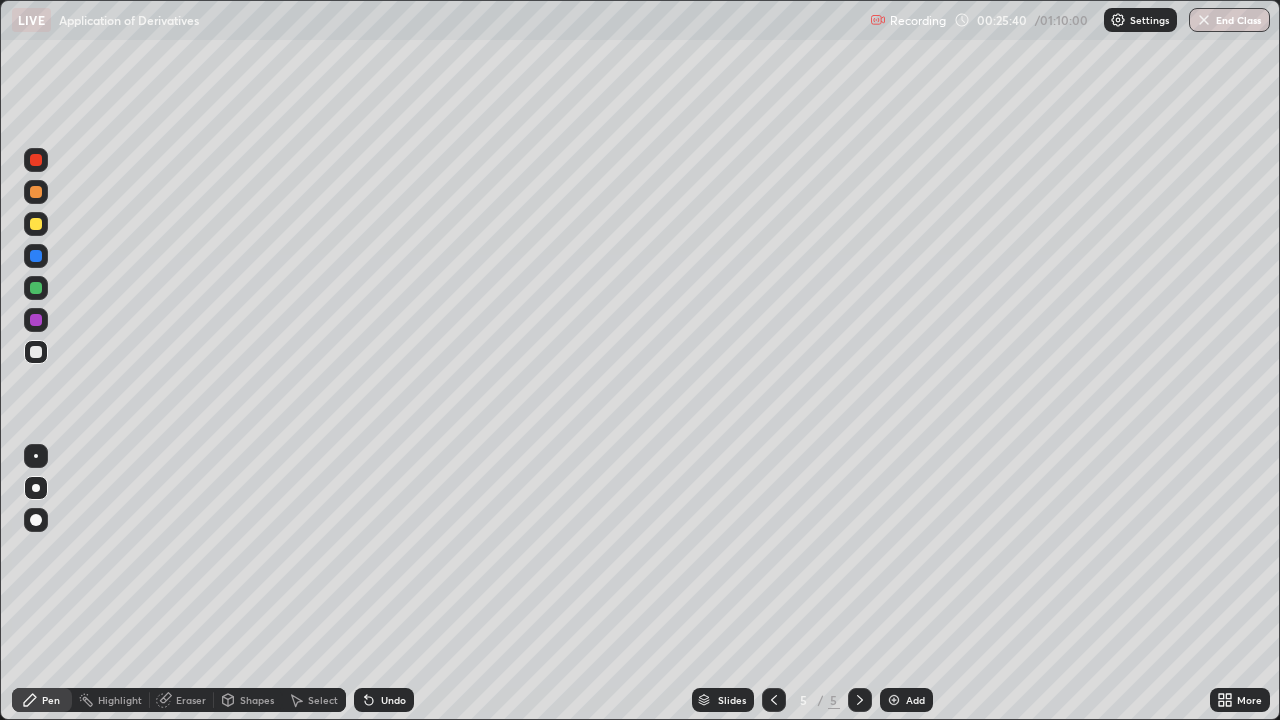 click 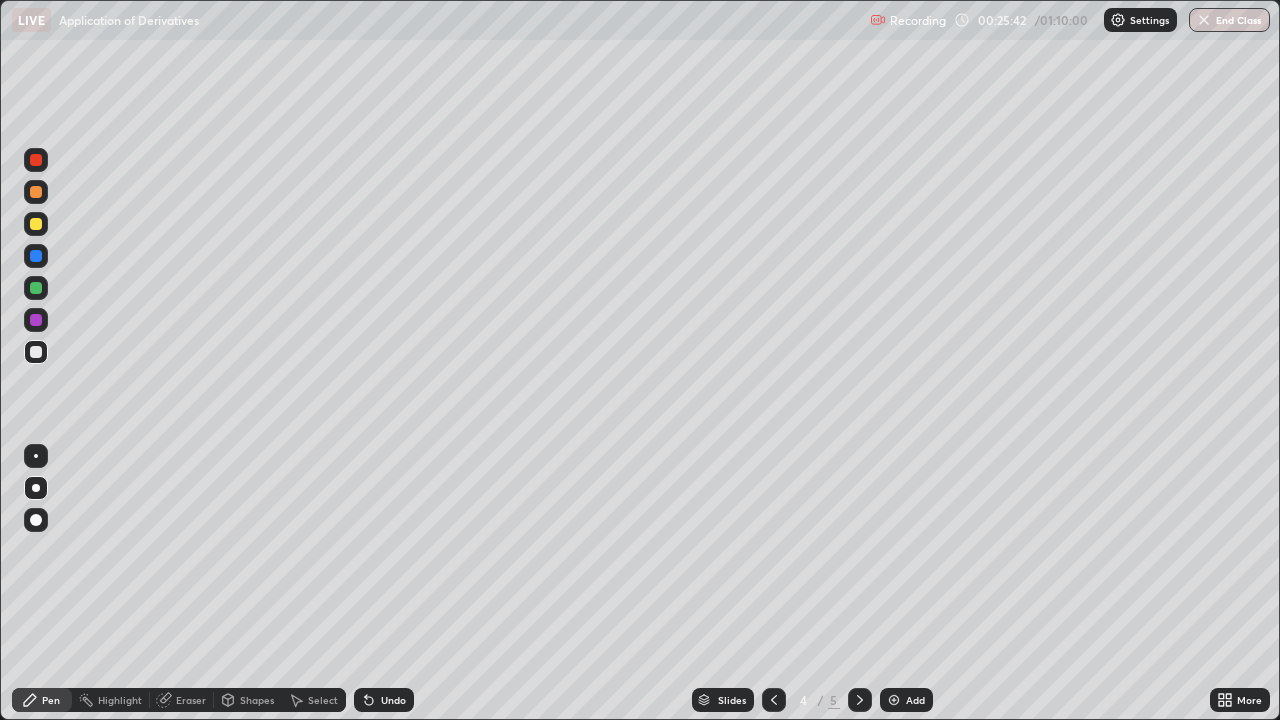 click 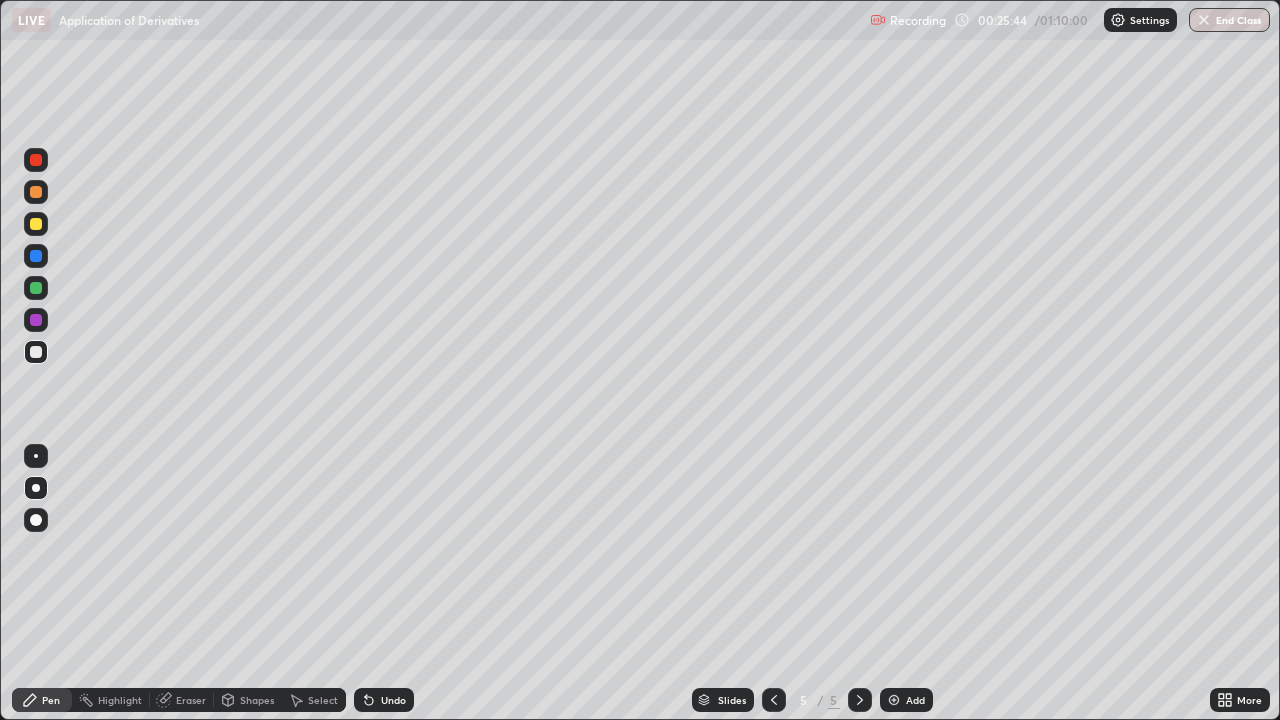 click at bounding box center [36, 224] 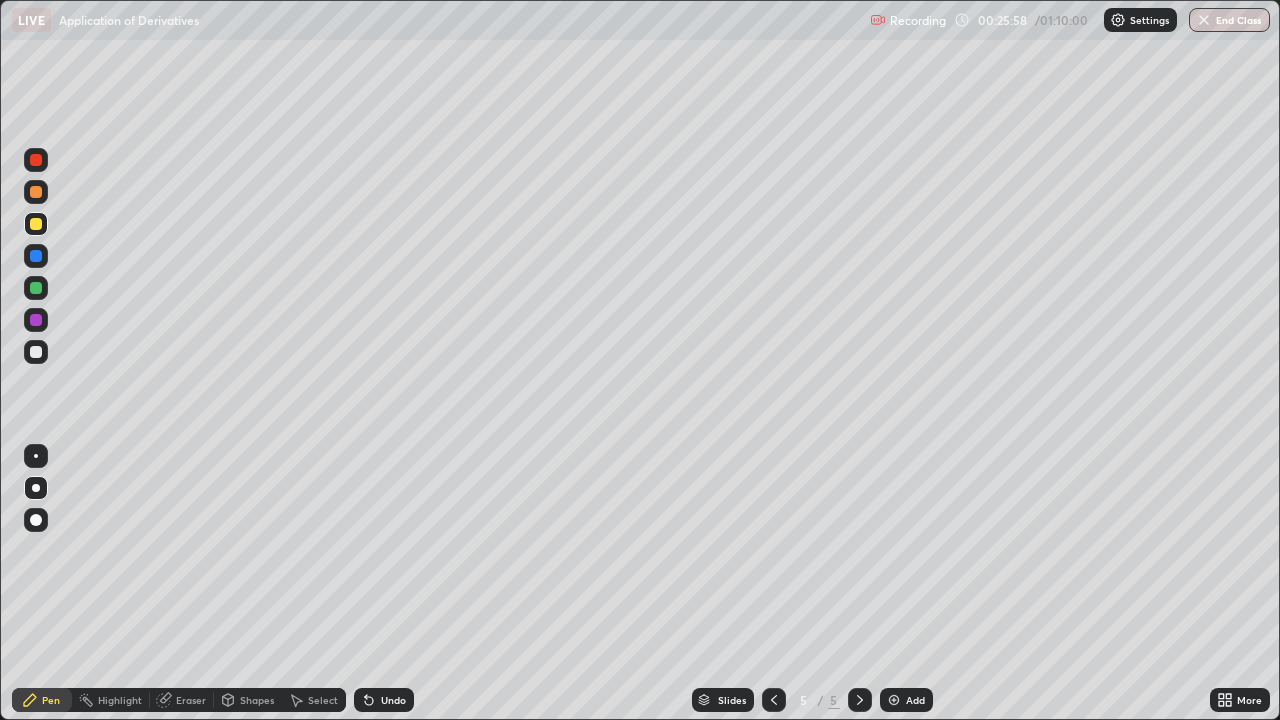click at bounding box center [36, 288] 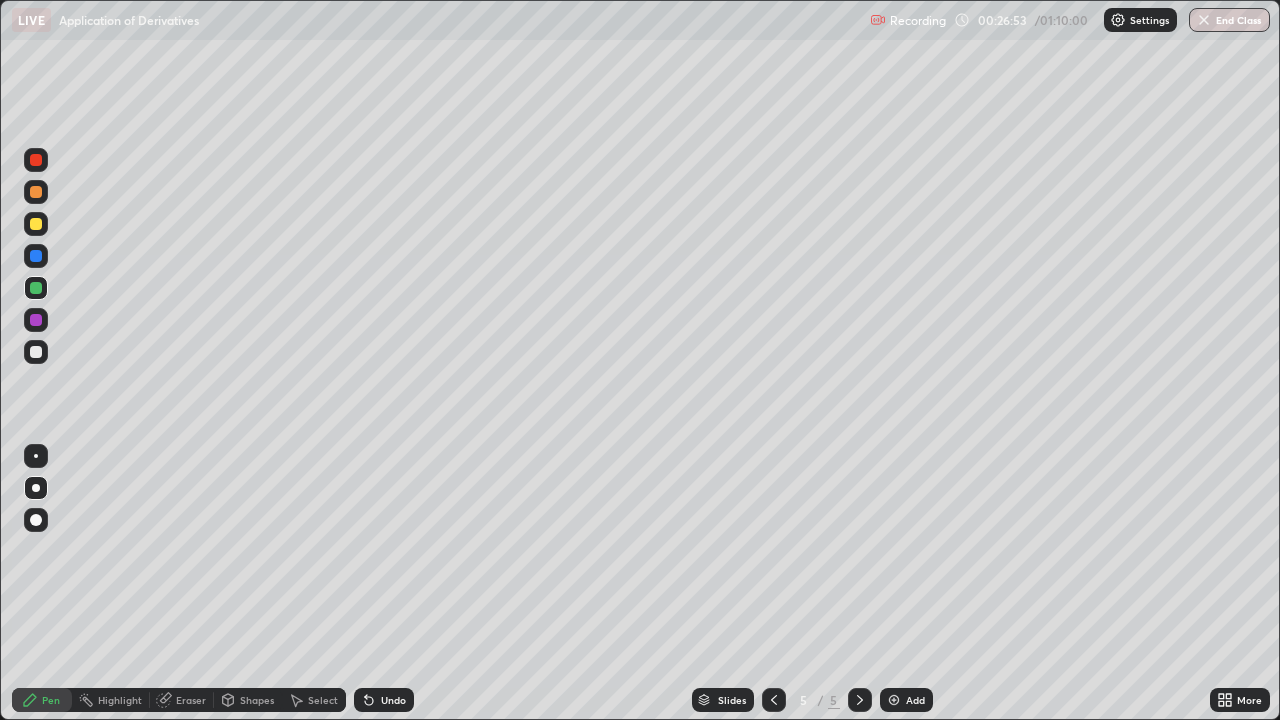 click at bounding box center (36, 352) 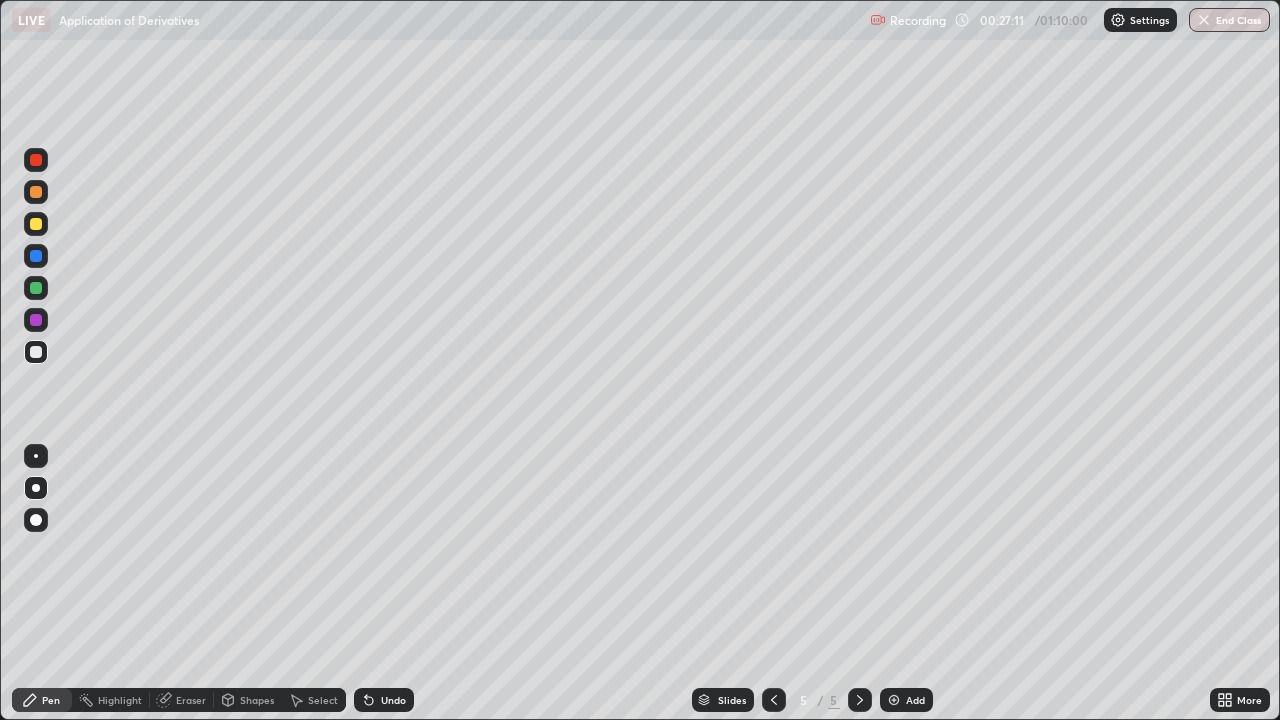 click at bounding box center [894, 700] 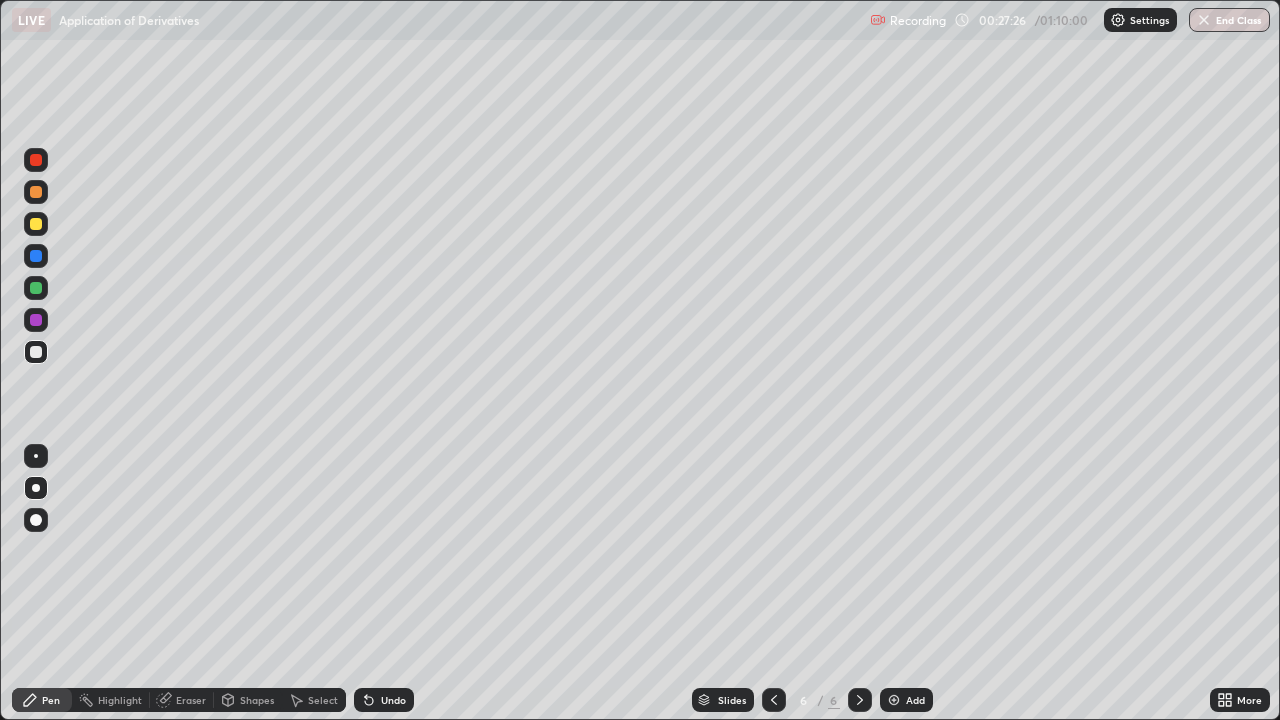 click at bounding box center [36, 256] 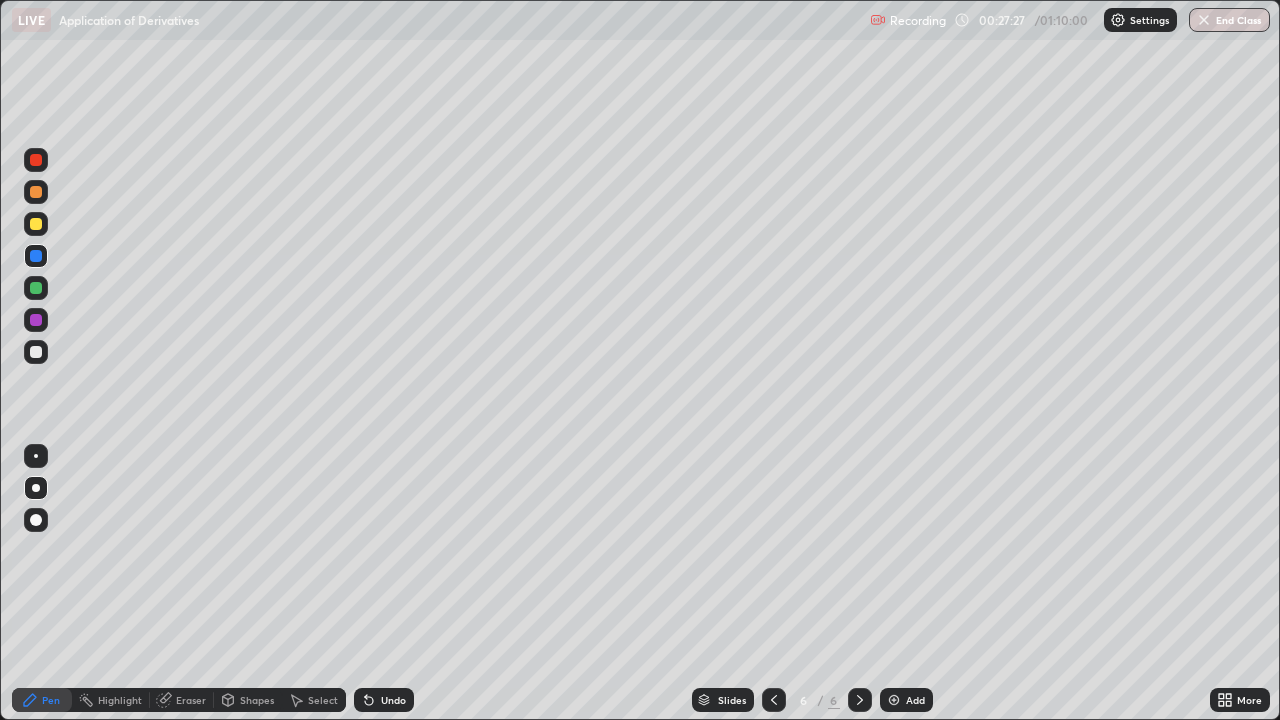 click at bounding box center (36, 224) 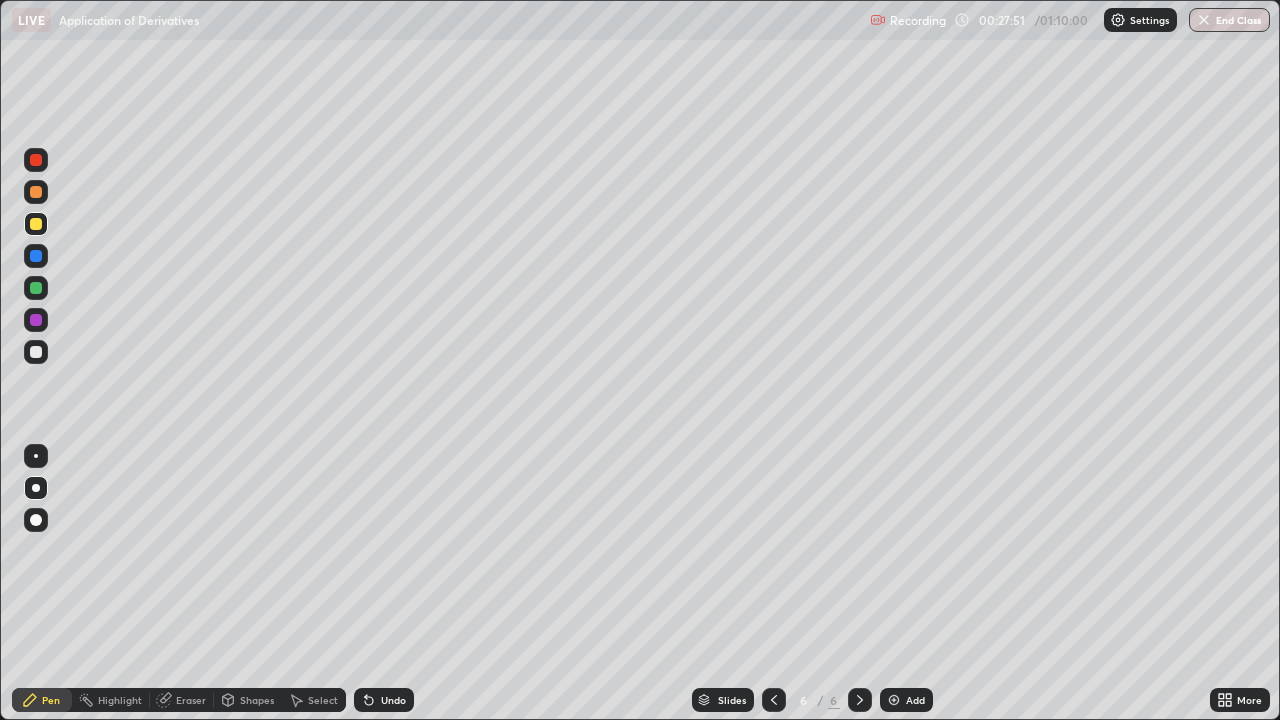 click at bounding box center (36, 288) 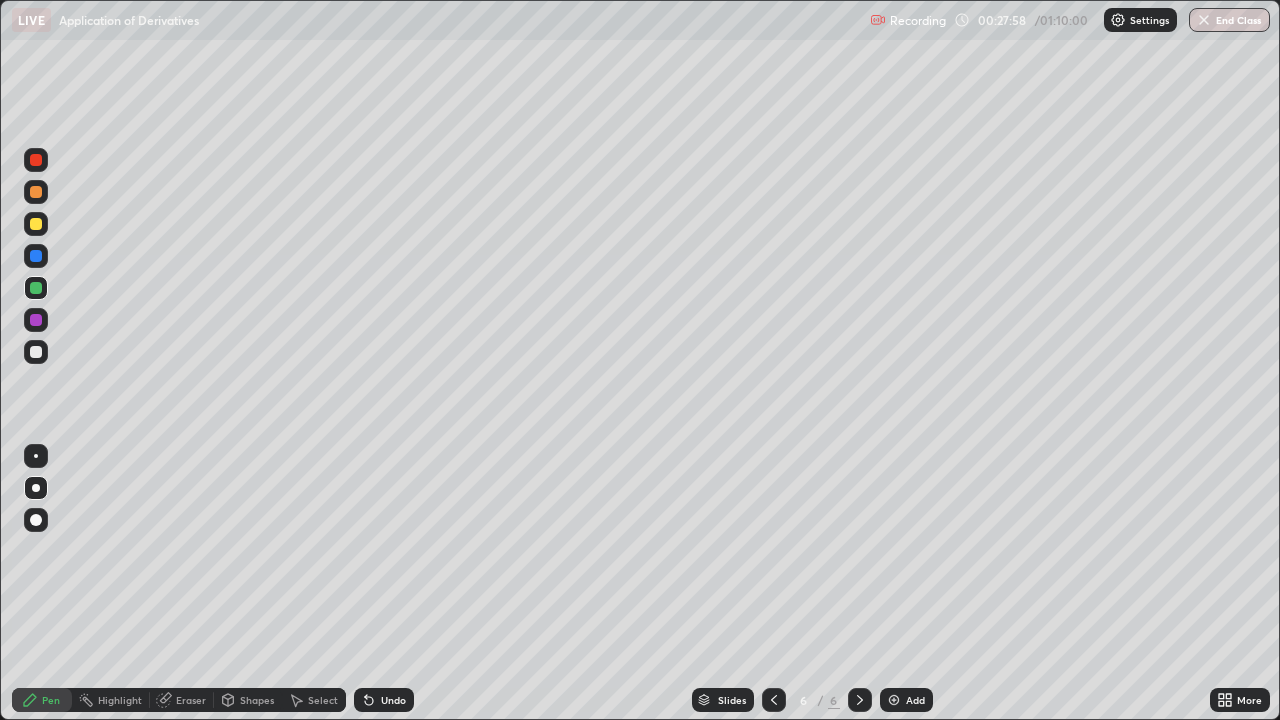 click 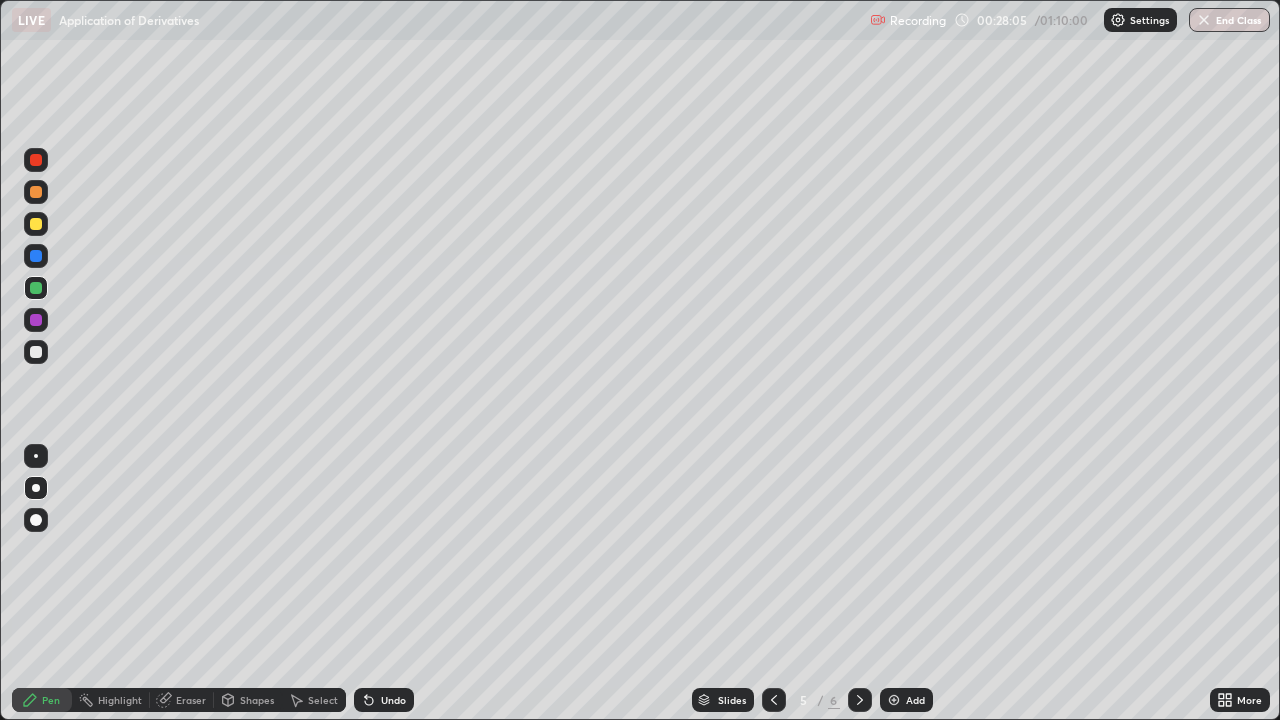 click on "Undo" at bounding box center (393, 700) 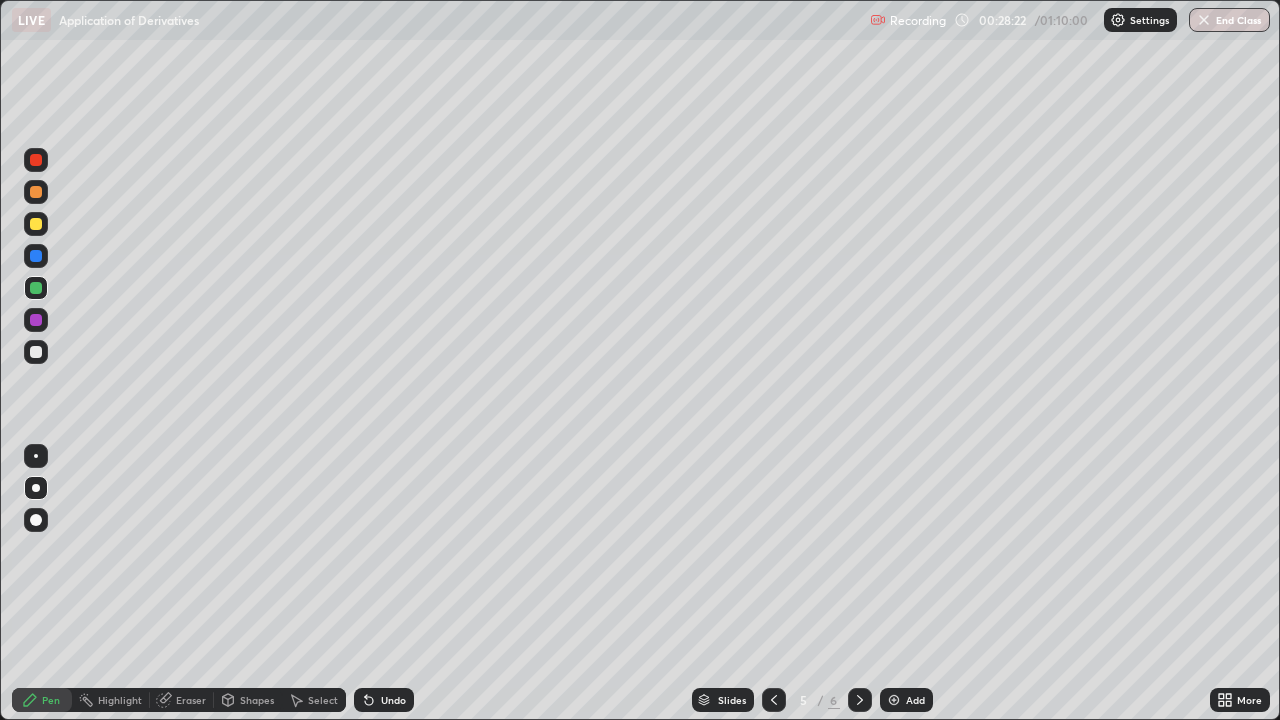 click 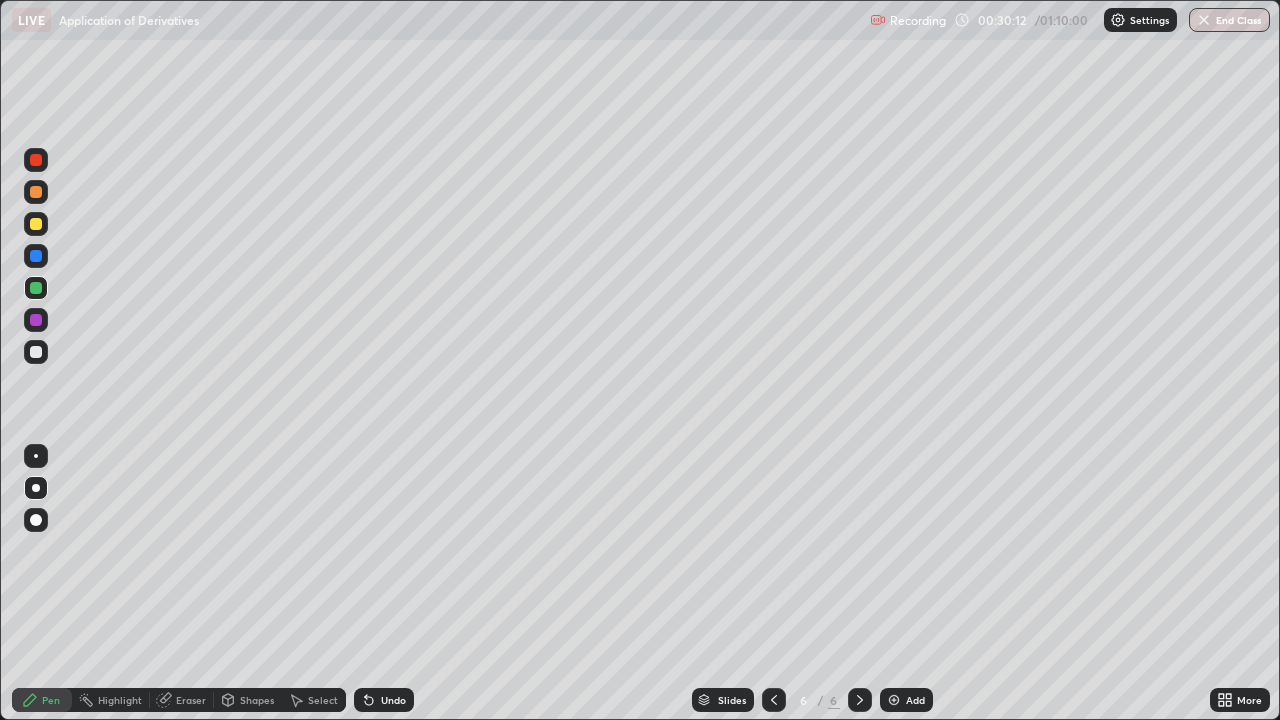 click at bounding box center [36, 224] 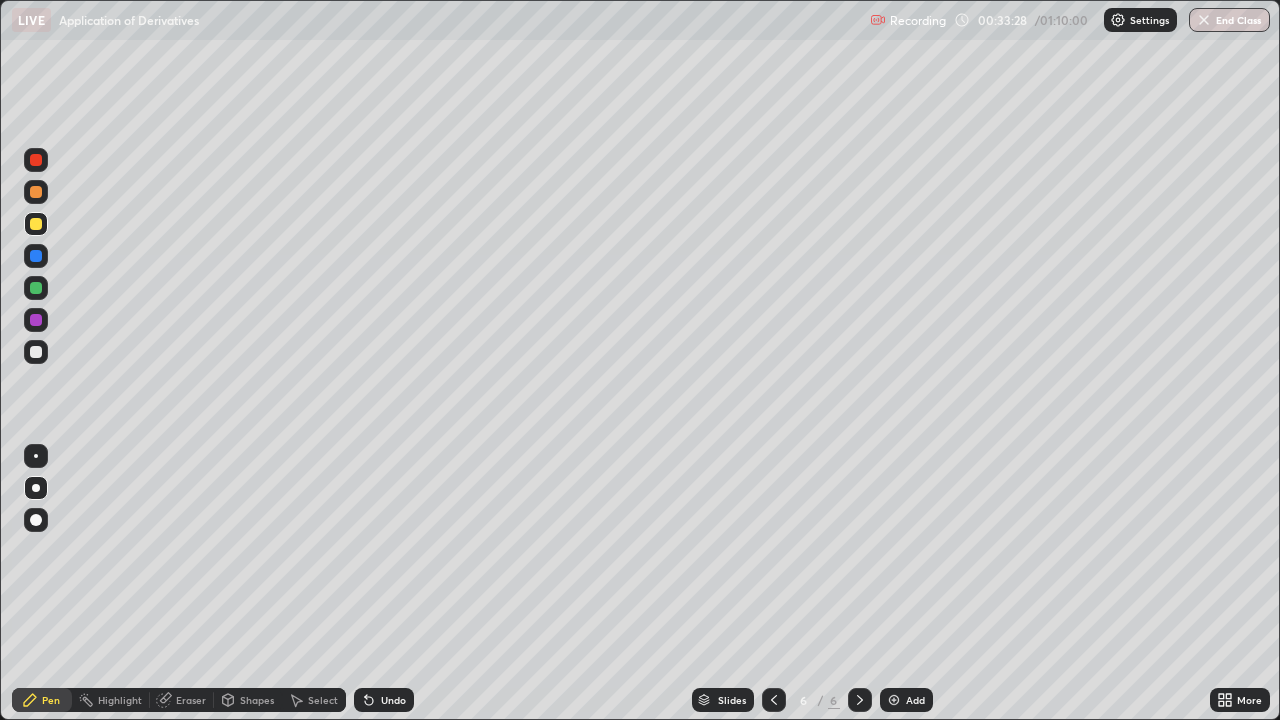 click at bounding box center [36, 352] 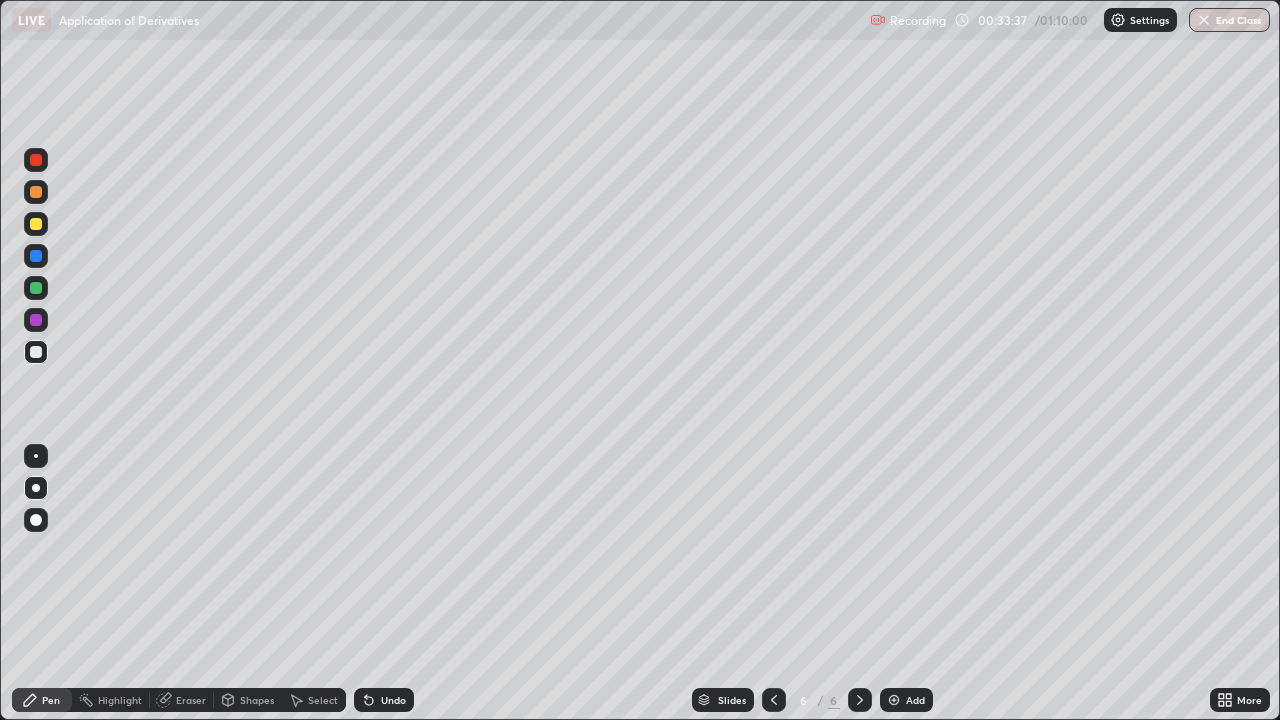 click at bounding box center (36, 352) 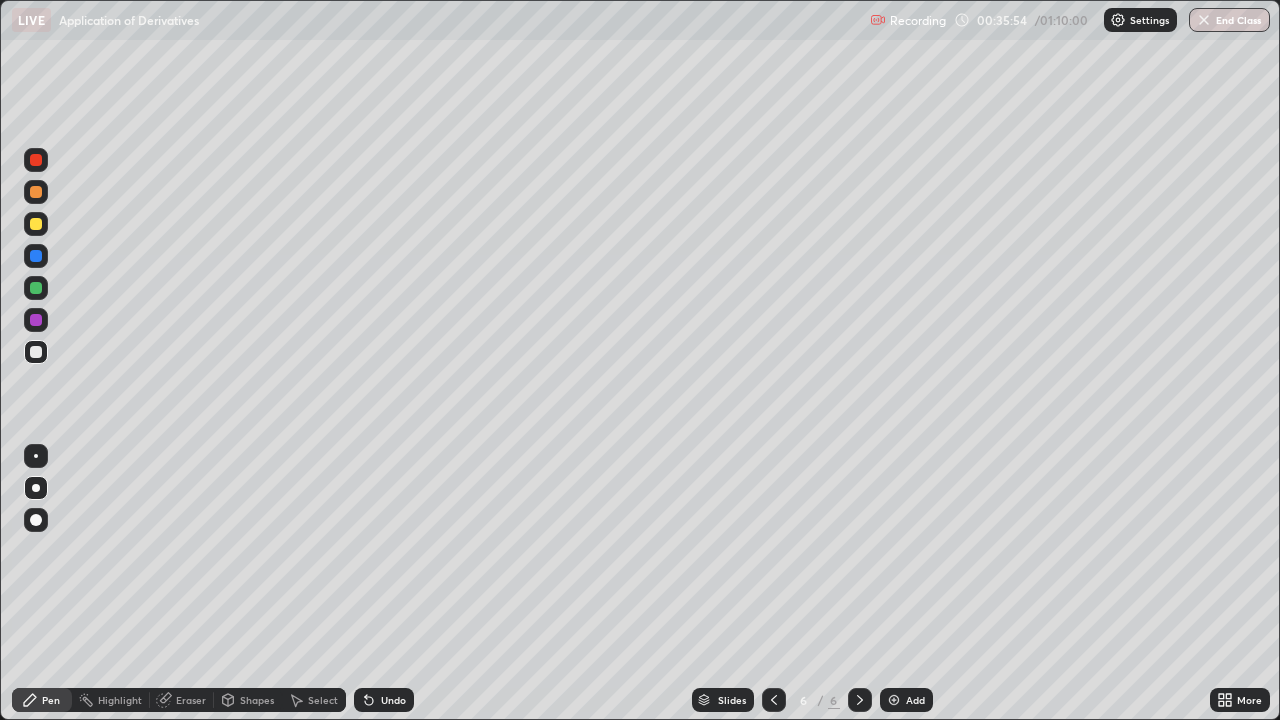click on "Undo" at bounding box center [393, 700] 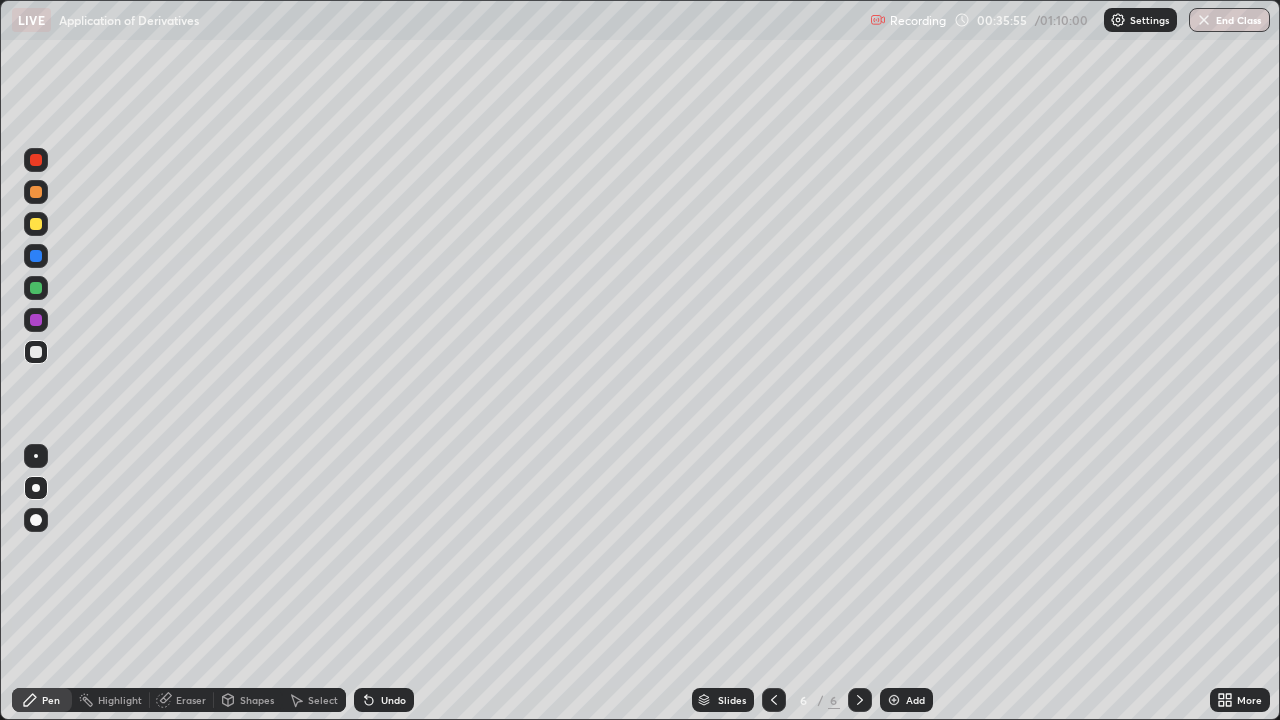 click on "Undo" at bounding box center (393, 700) 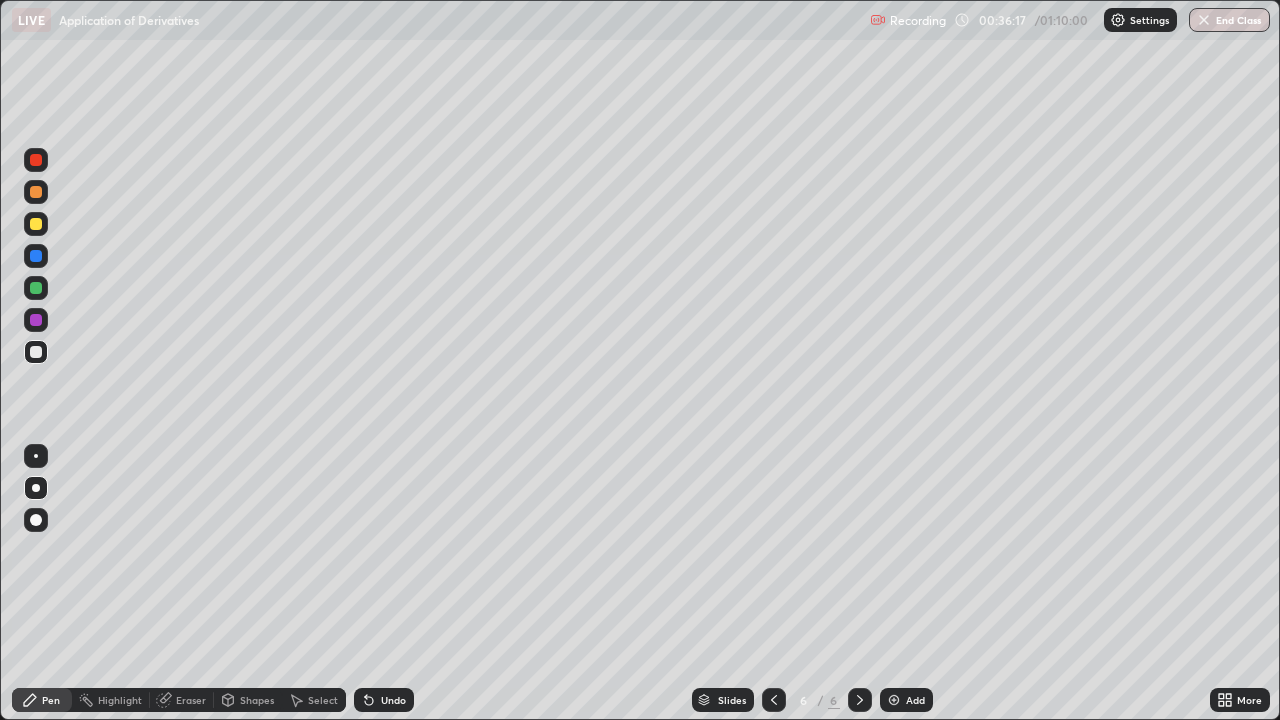 click 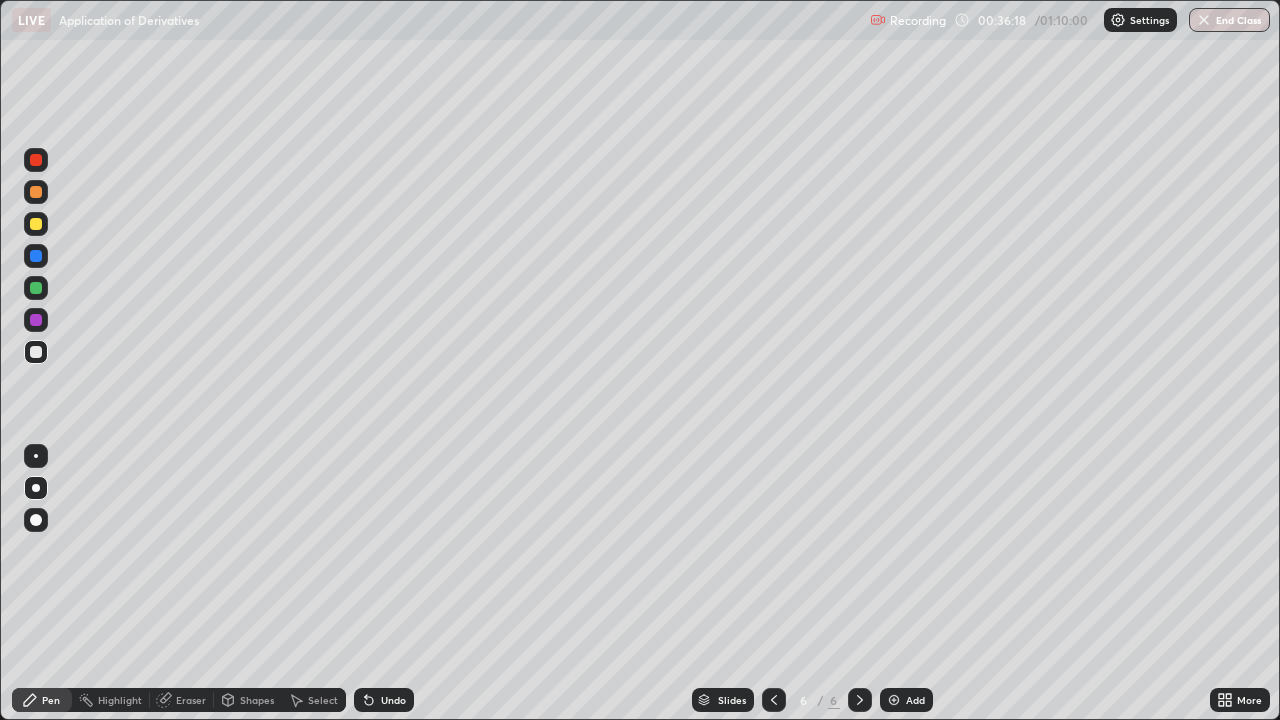 click on "Undo" at bounding box center [384, 700] 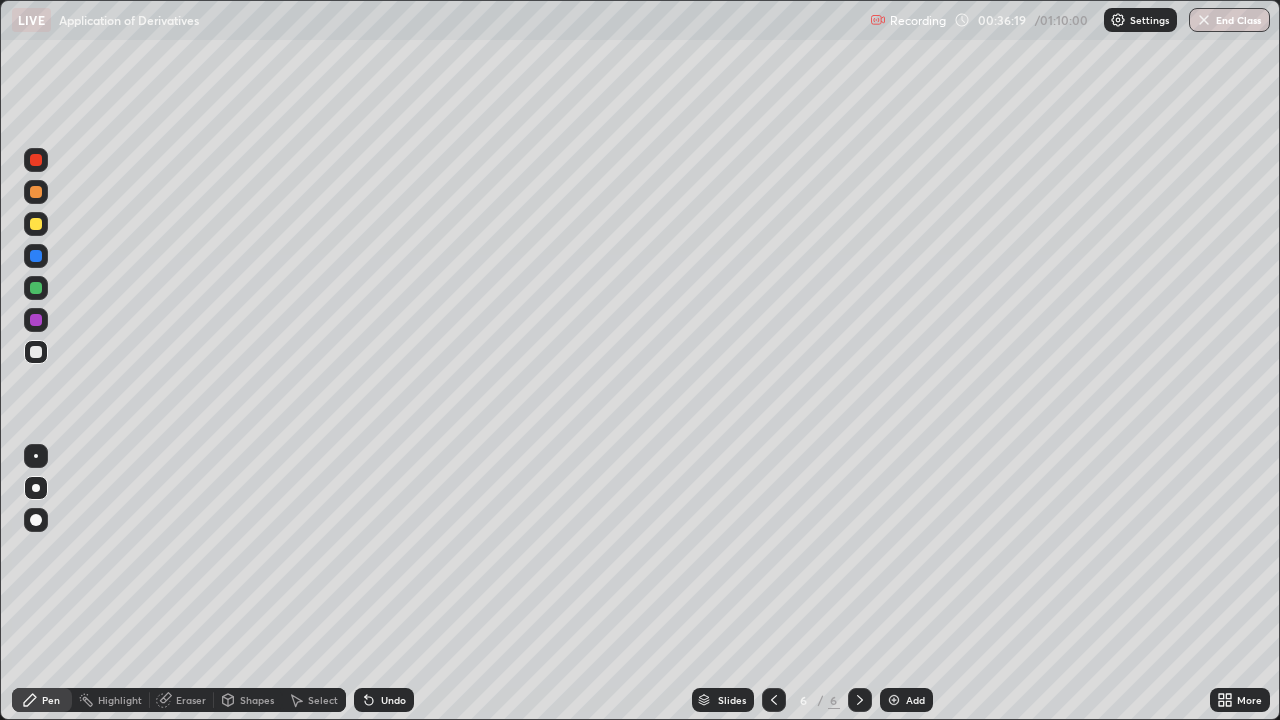 click on "Undo" at bounding box center [393, 700] 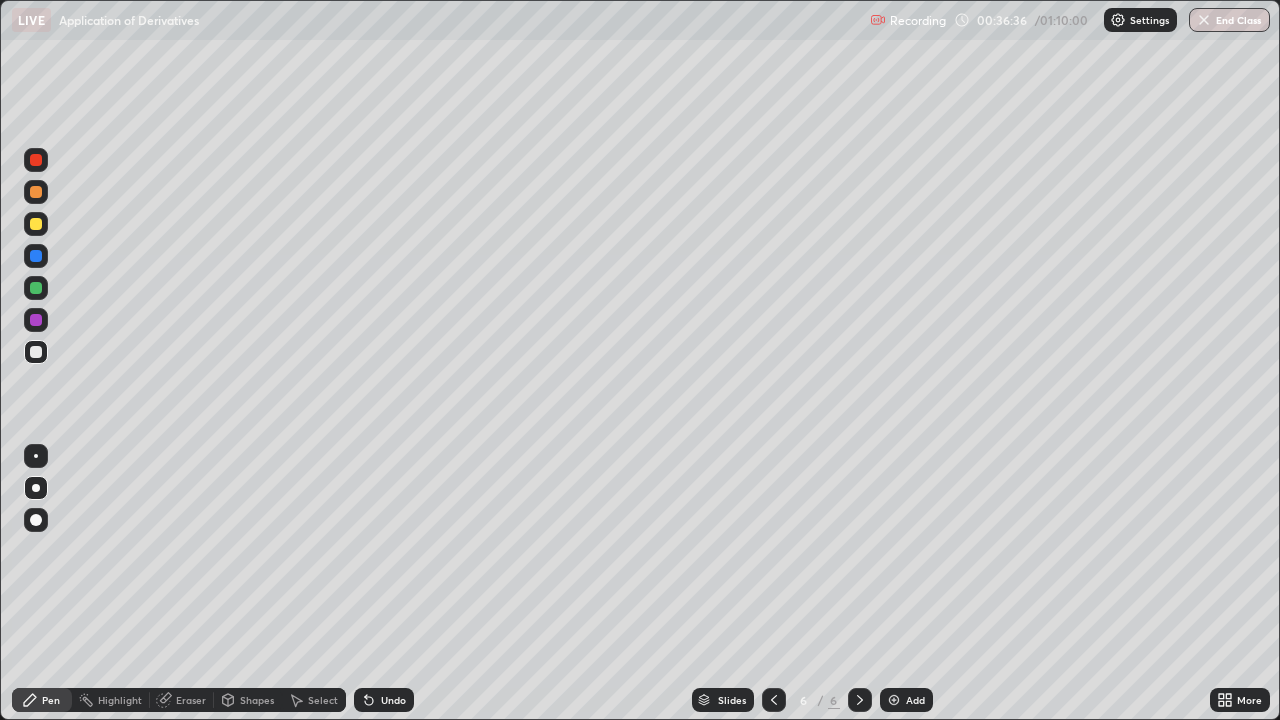 click at bounding box center (36, 320) 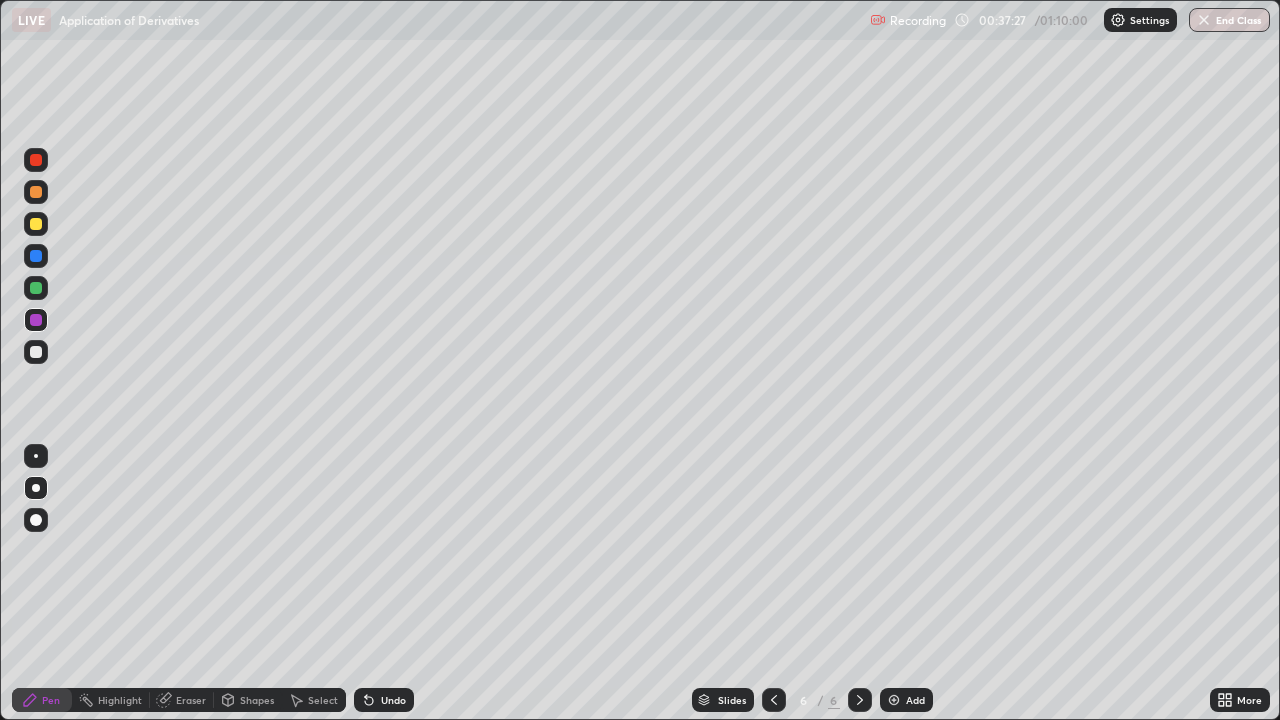 click 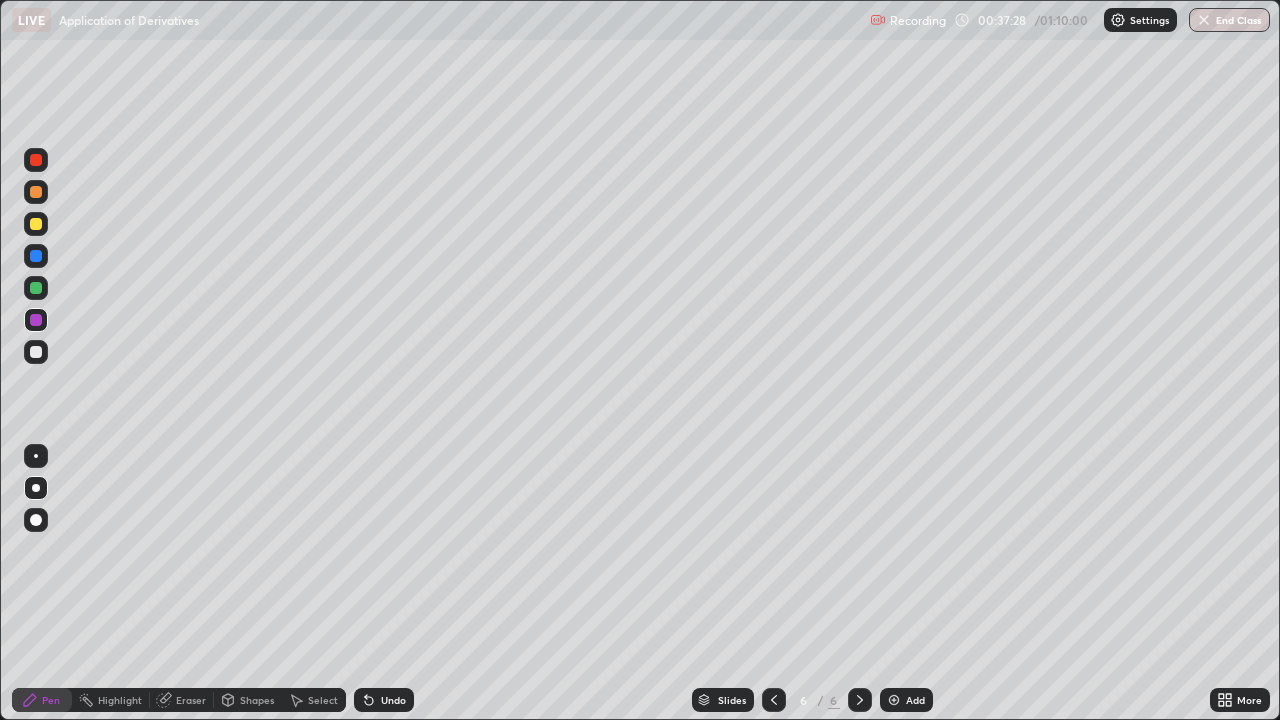 click at bounding box center (894, 700) 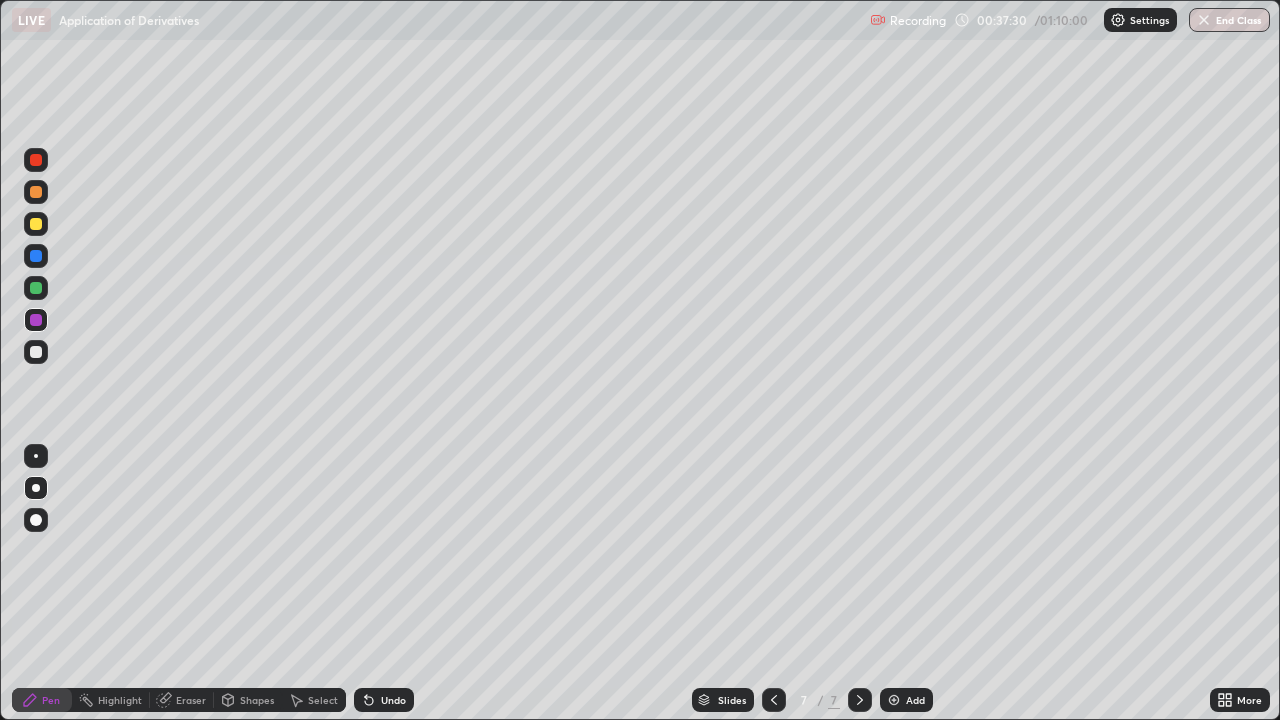 click at bounding box center [36, 352] 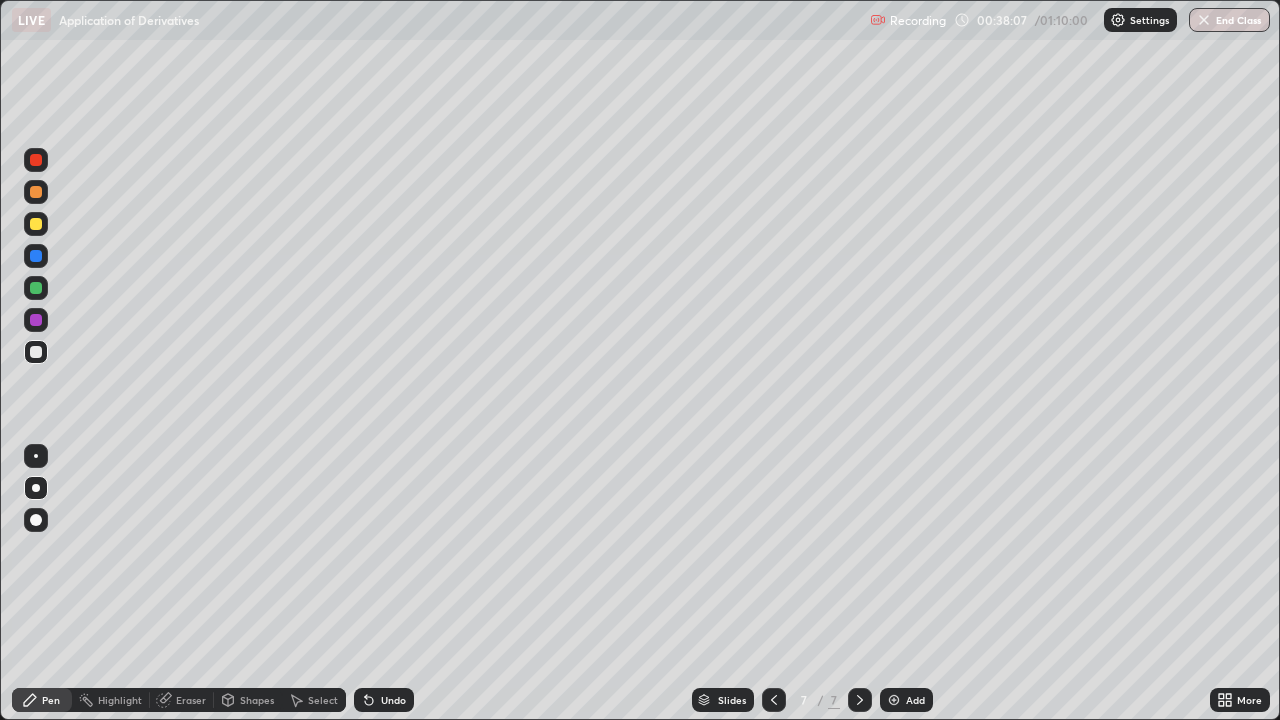 click at bounding box center [36, 288] 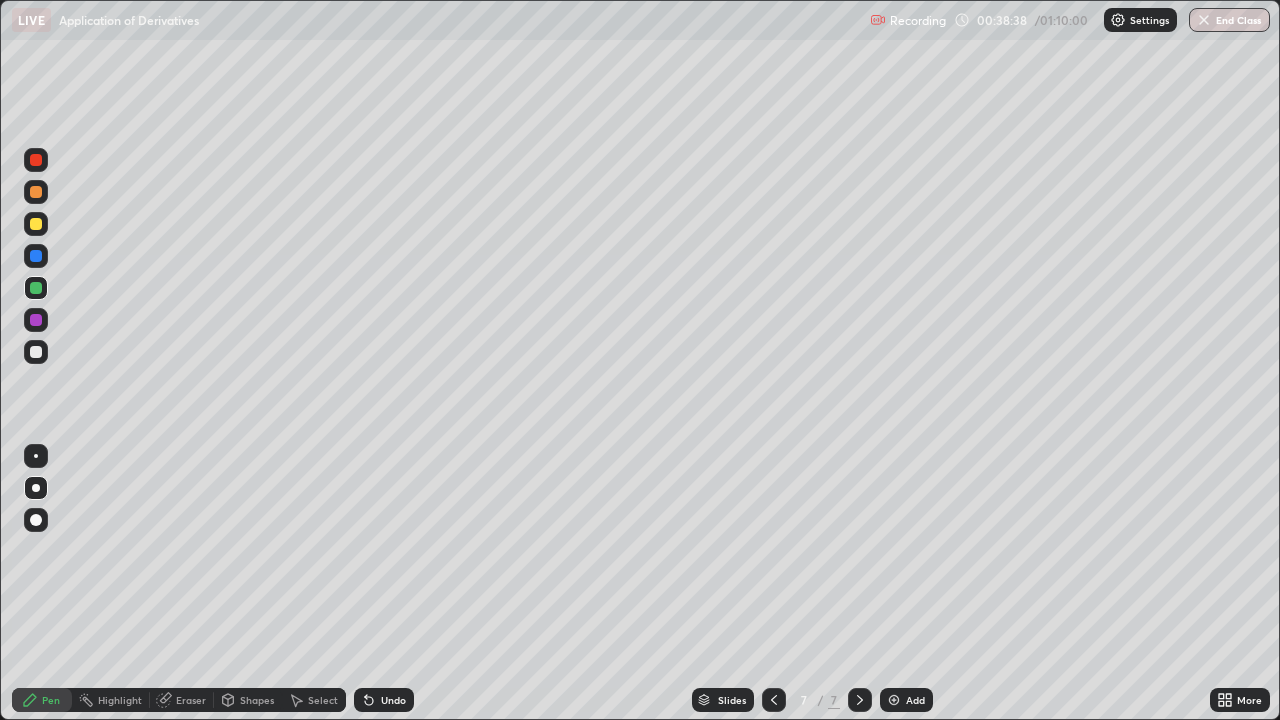 click at bounding box center (36, 256) 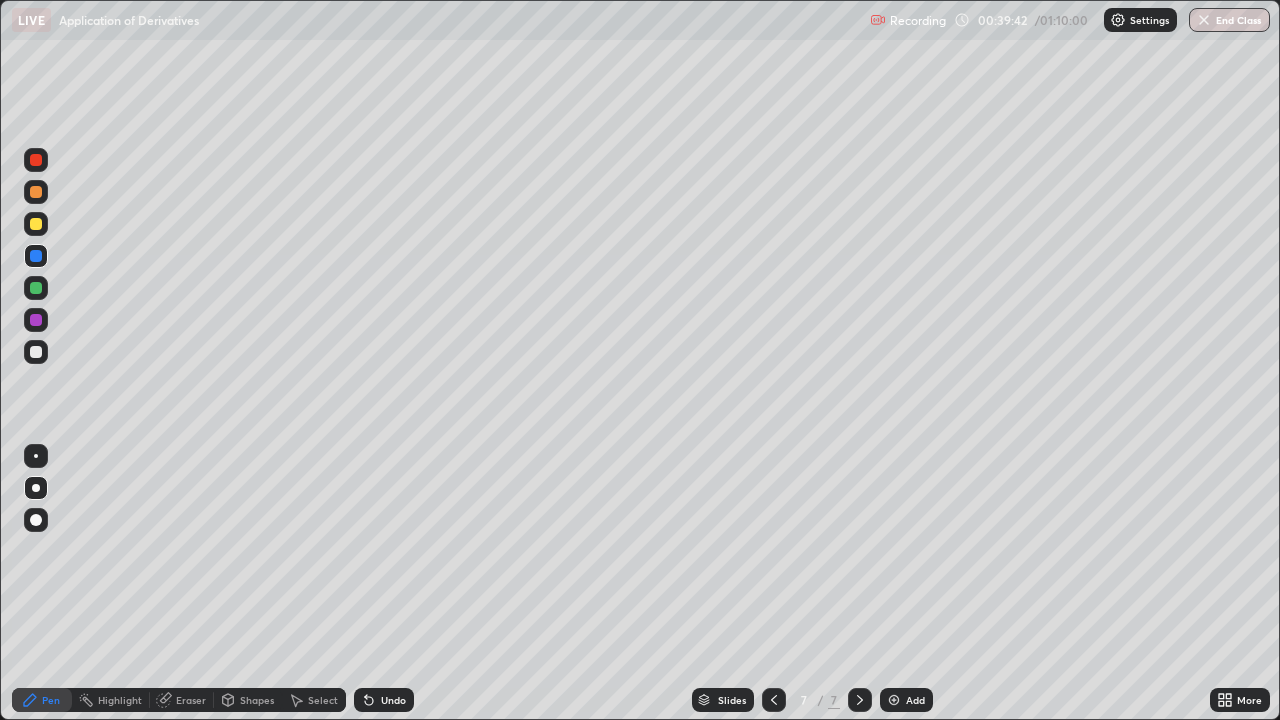 click at bounding box center [36, 352] 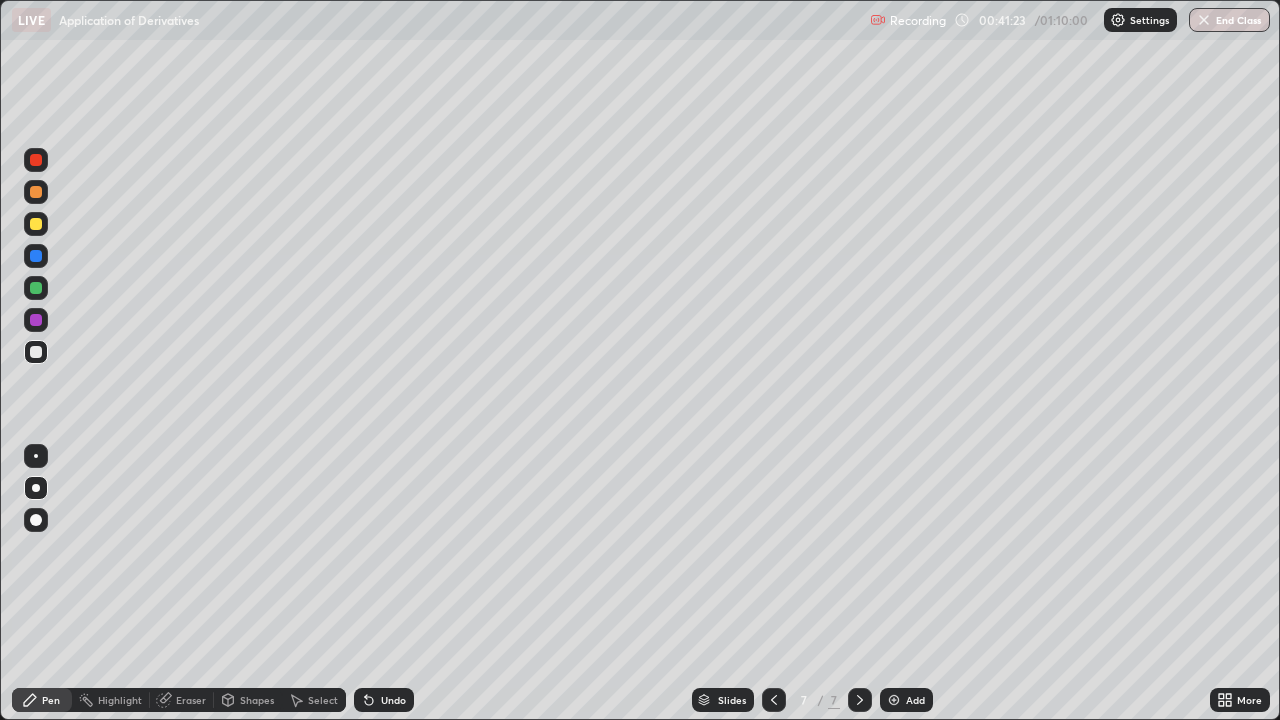 click at bounding box center (36, 160) 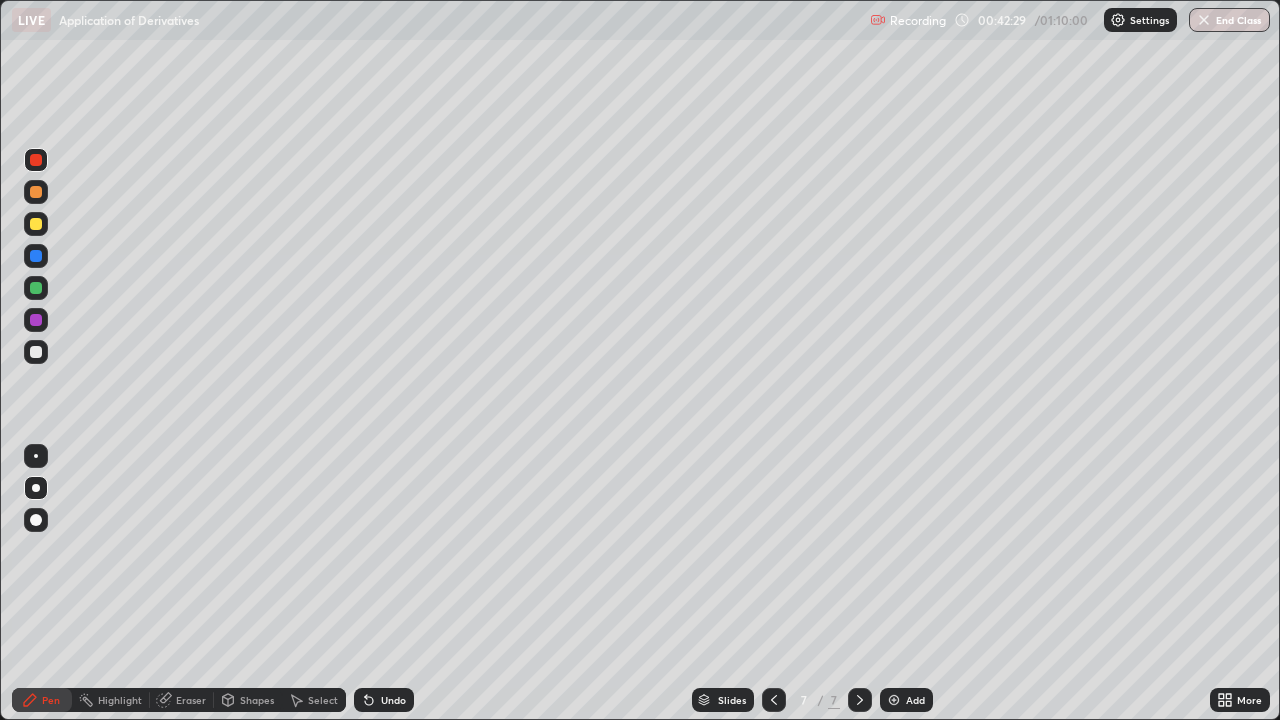 click at bounding box center (36, 352) 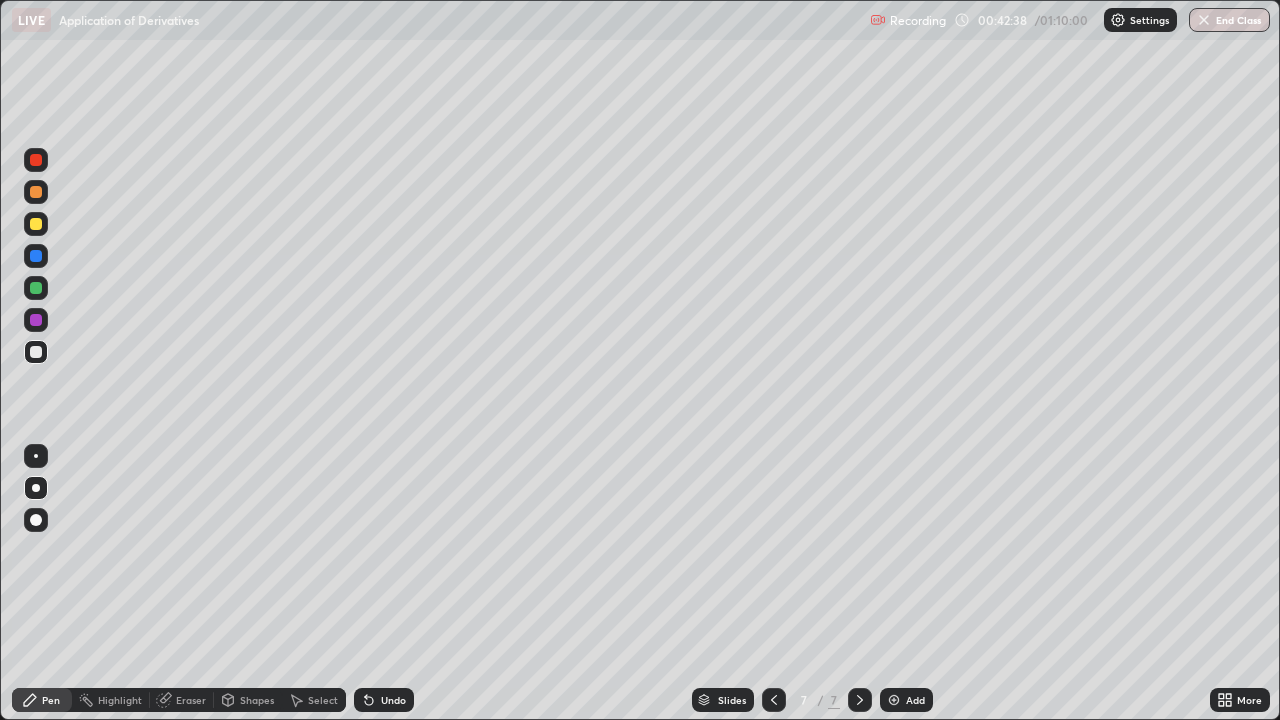 click at bounding box center [36, 256] 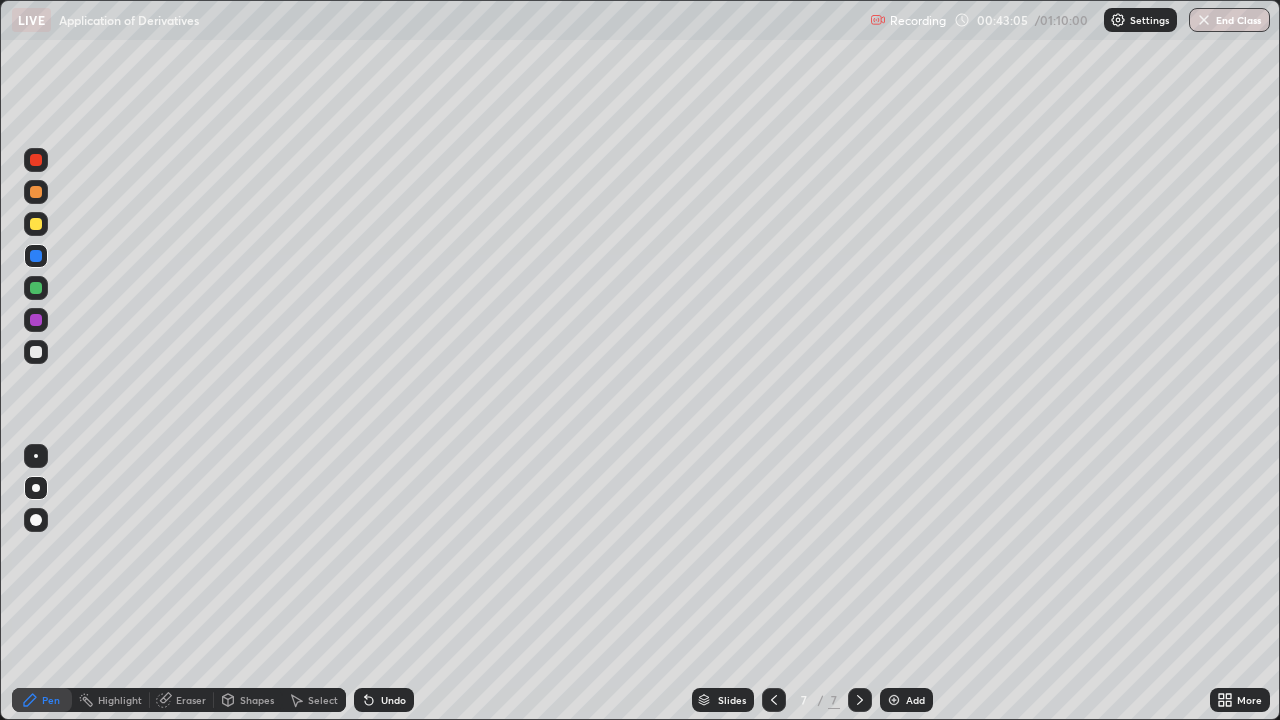 click 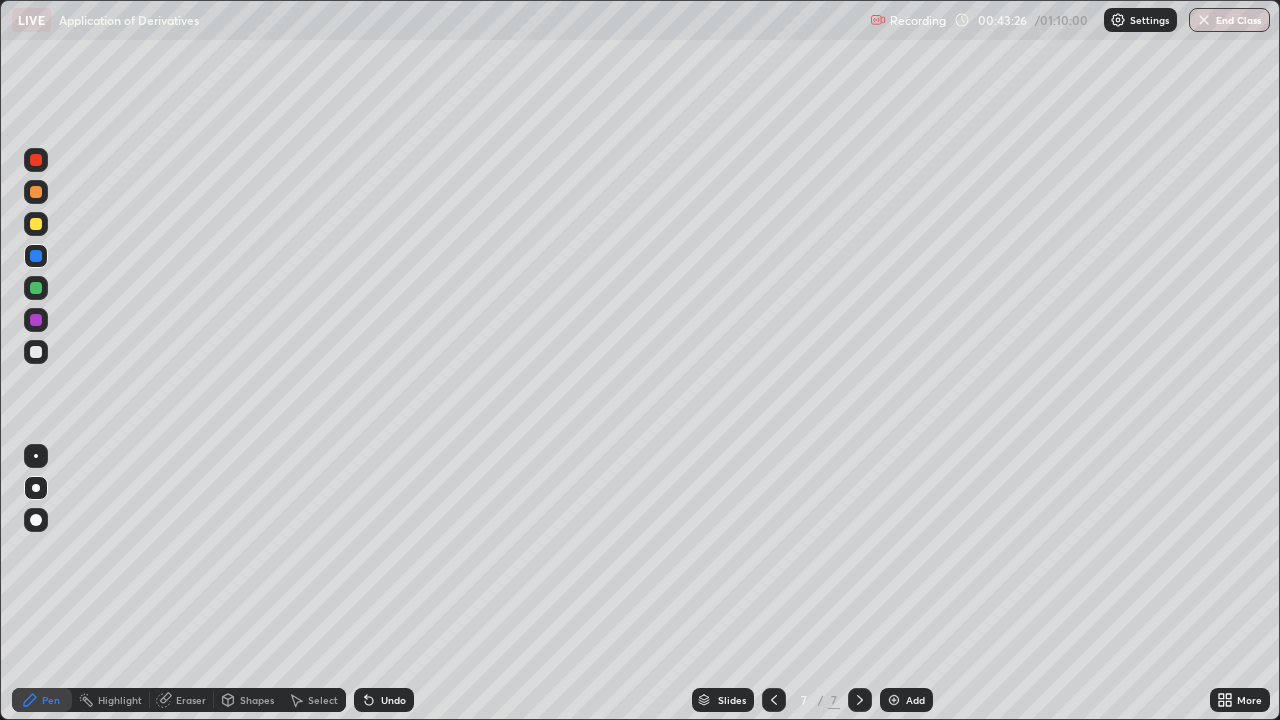 click at bounding box center (36, 352) 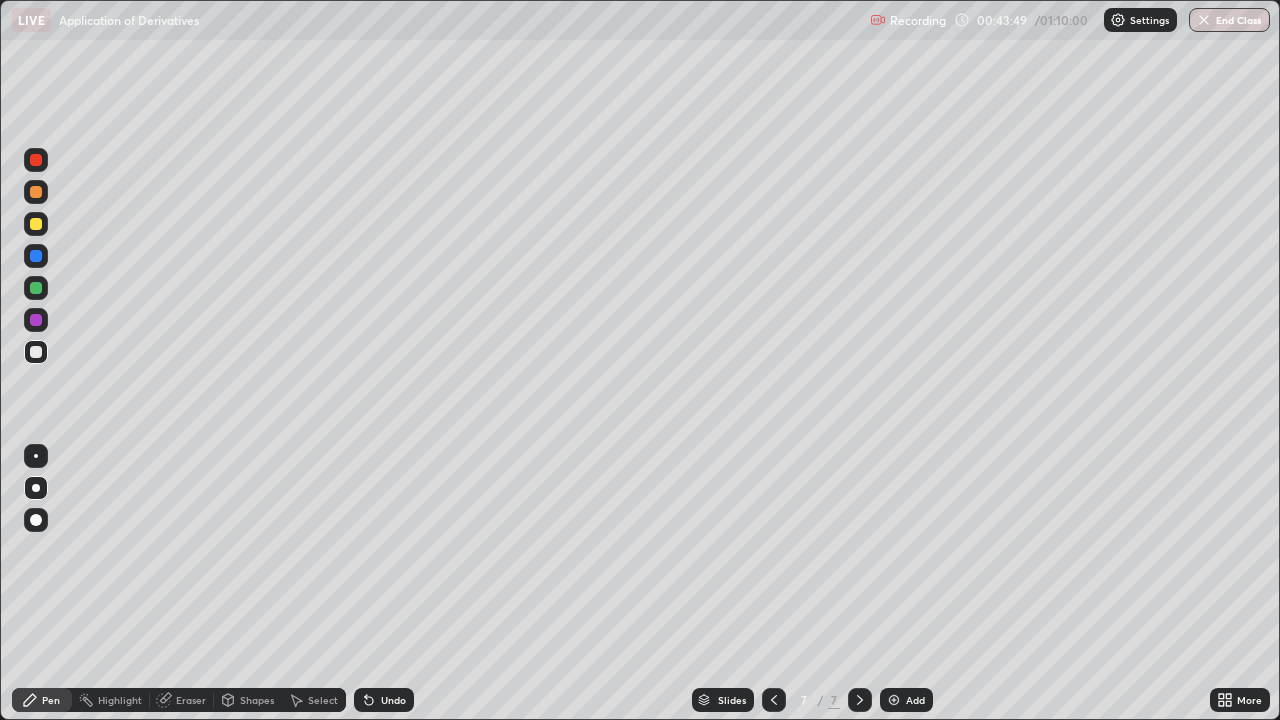 click 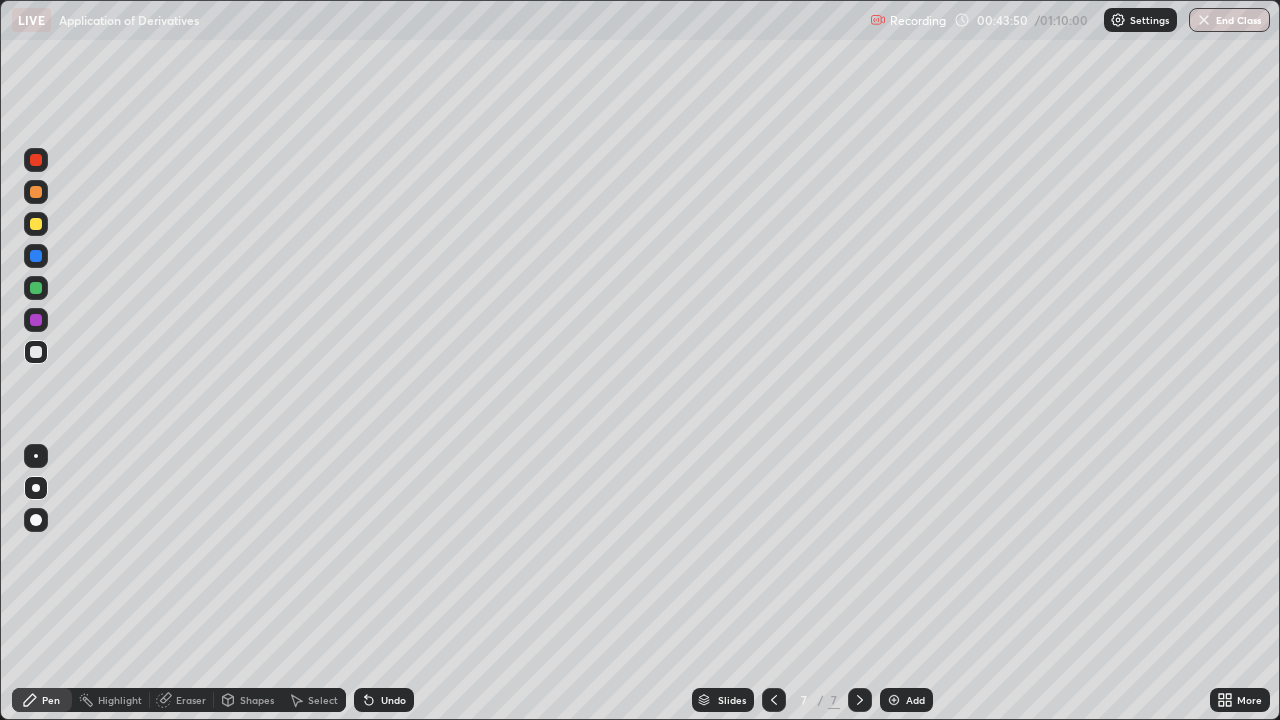 click on "Undo" at bounding box center (393, 700) 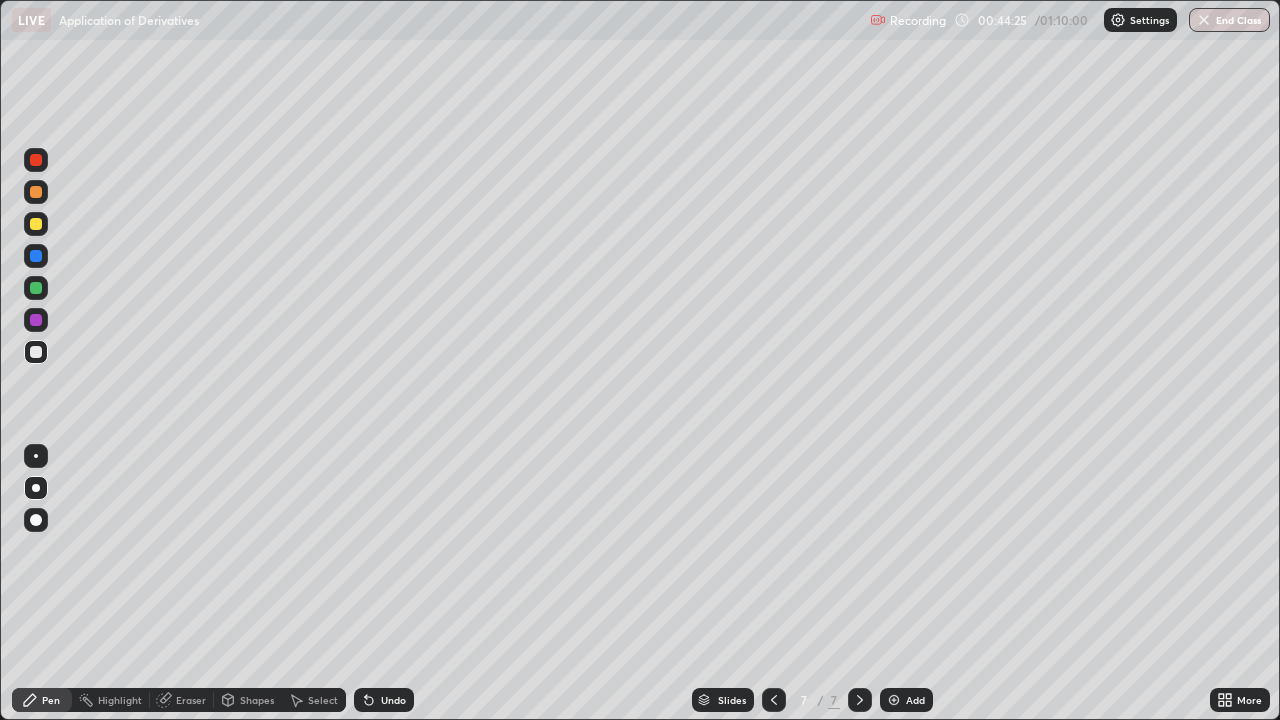 click at bounding box center [36, 352] 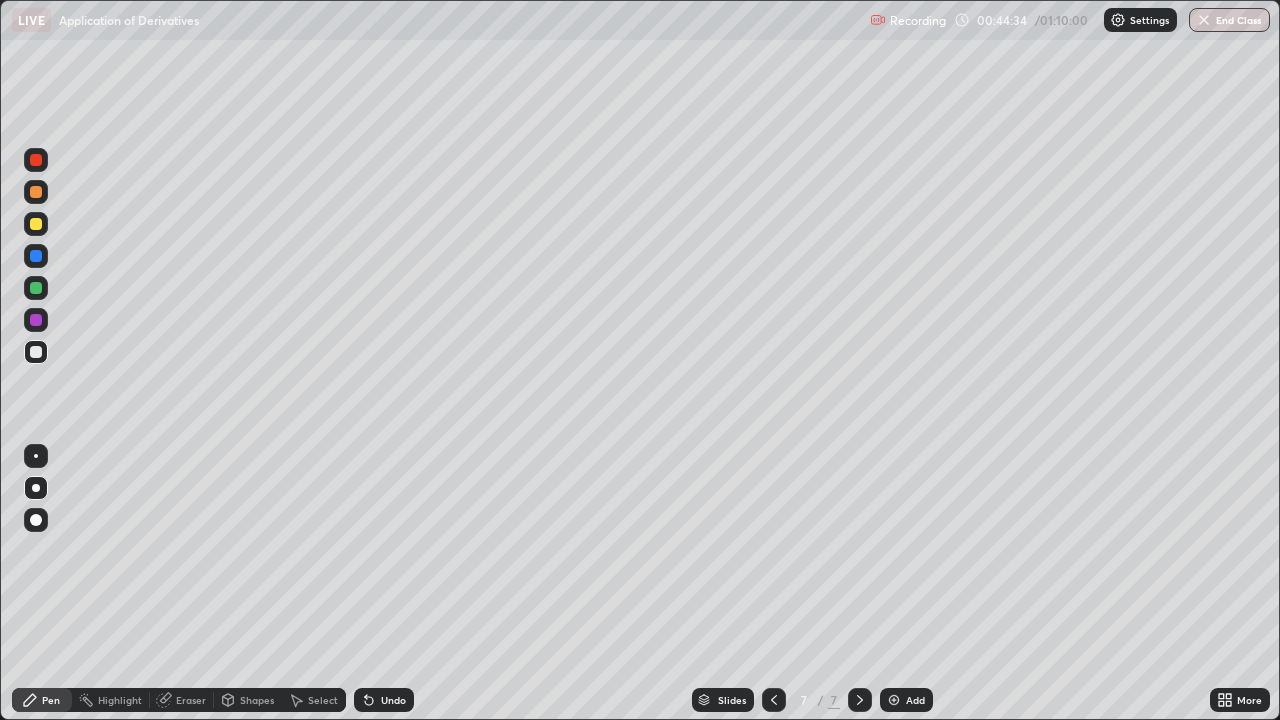 click at bounding box center (36, 160) 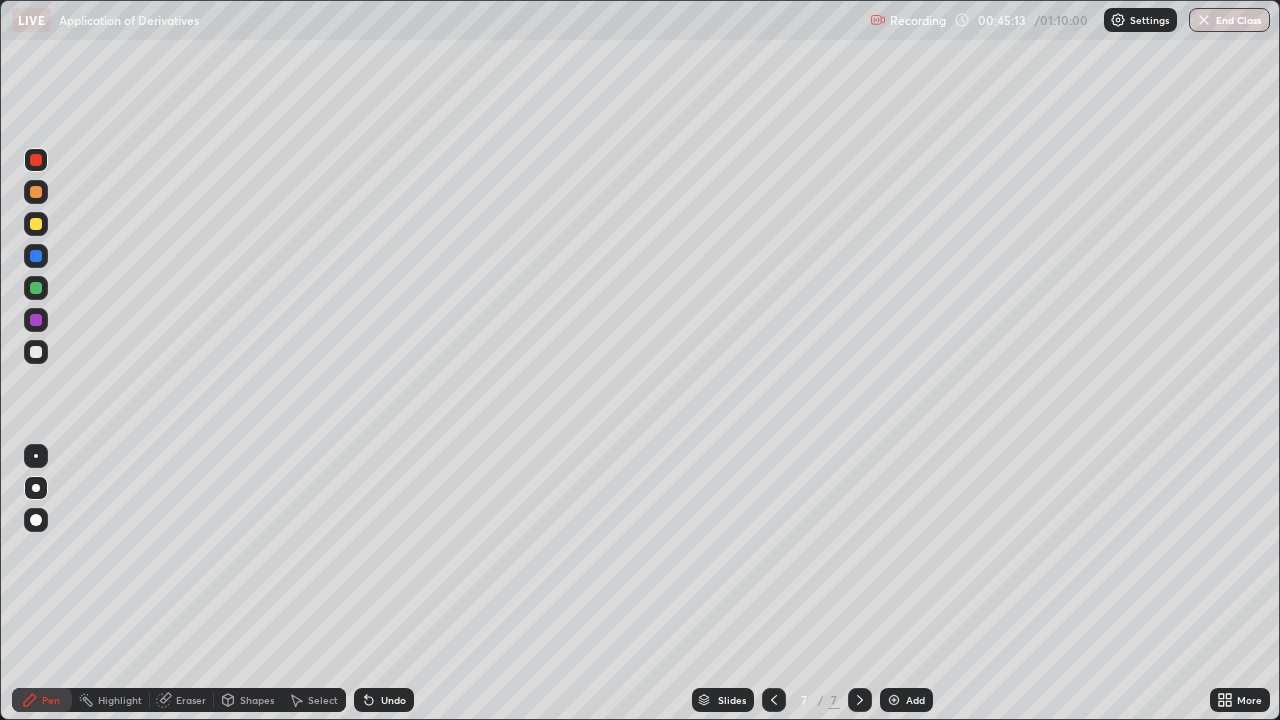 click at bounding box center [36, 256] 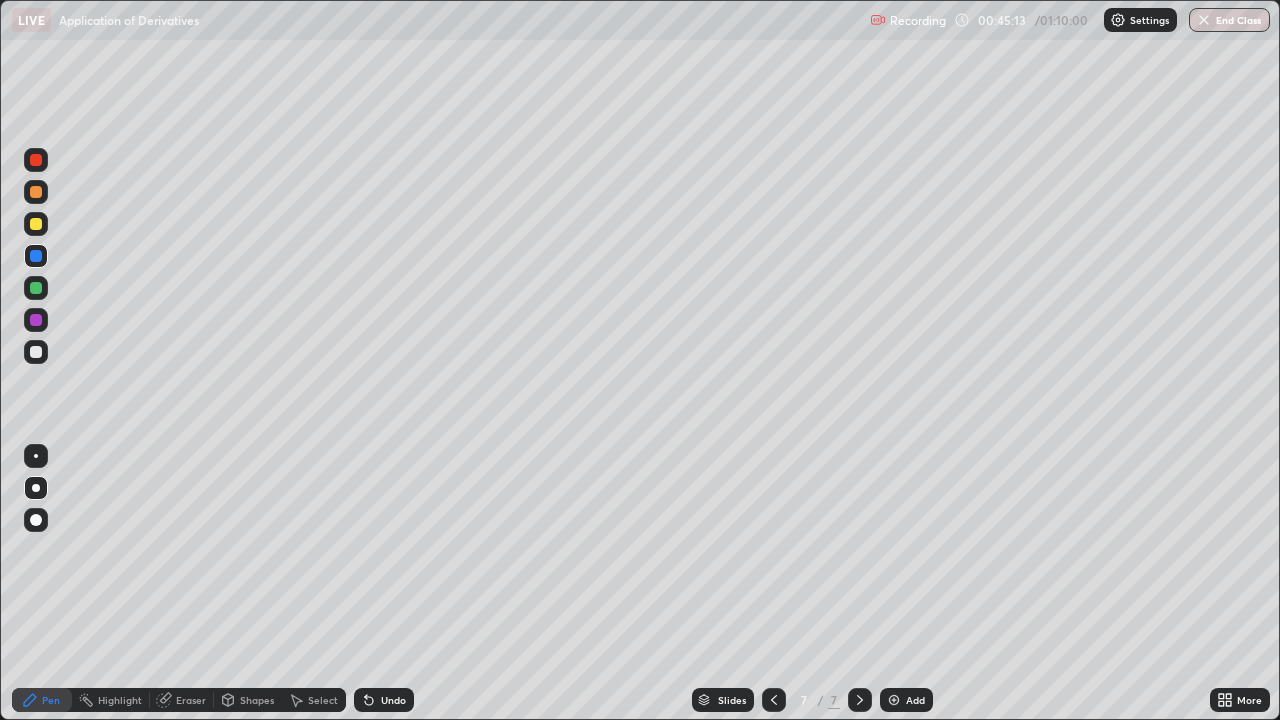 click at bounding box center (36, 224) 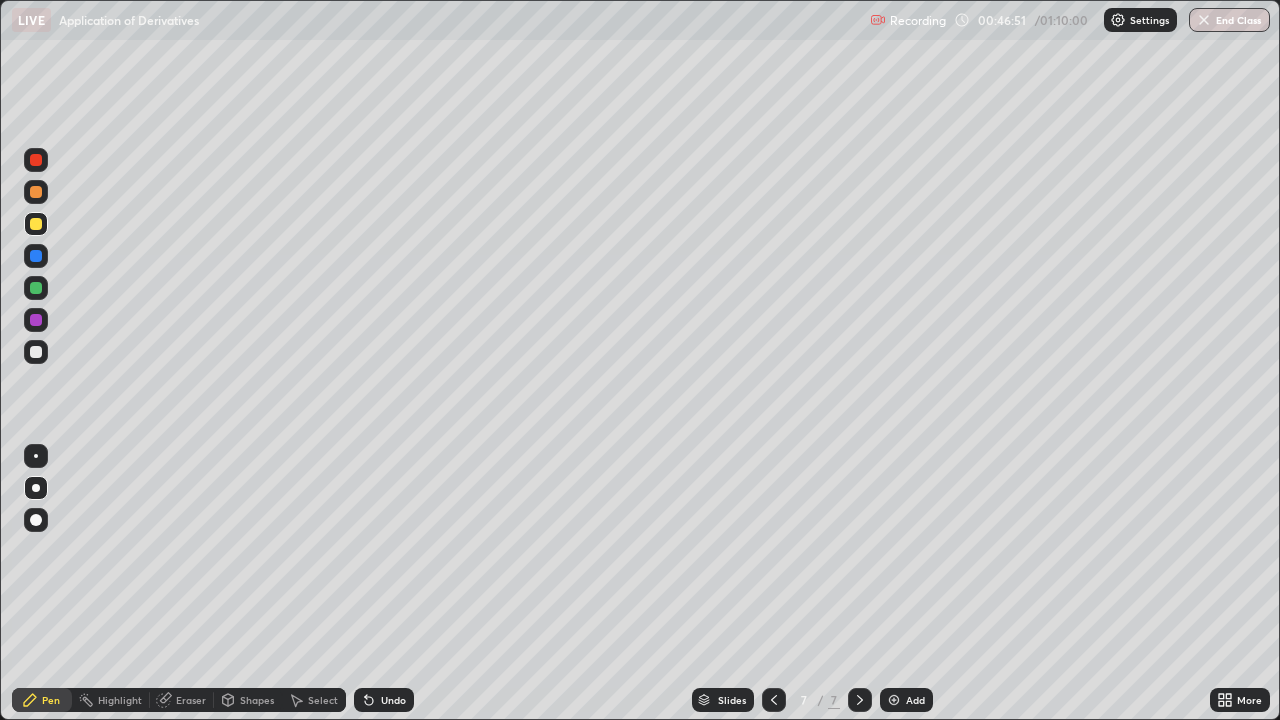 click at bounding box center [36, 352] 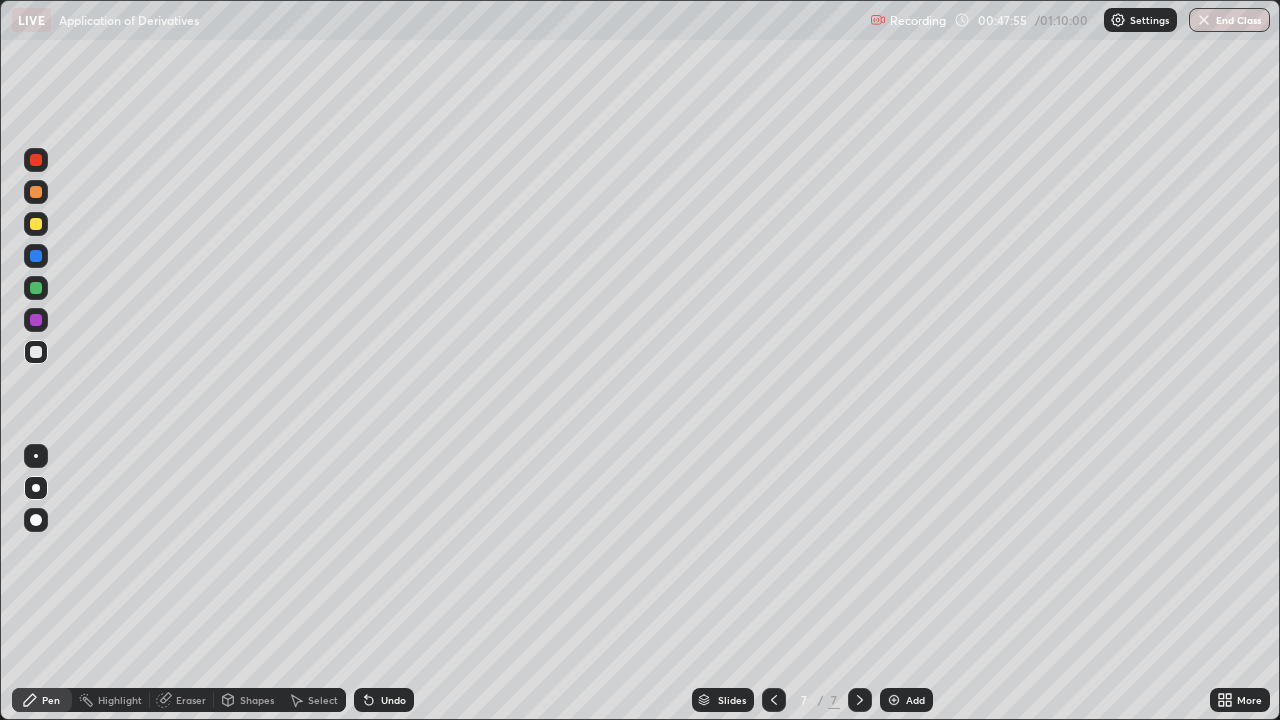 click at bounding box center (894, 700) 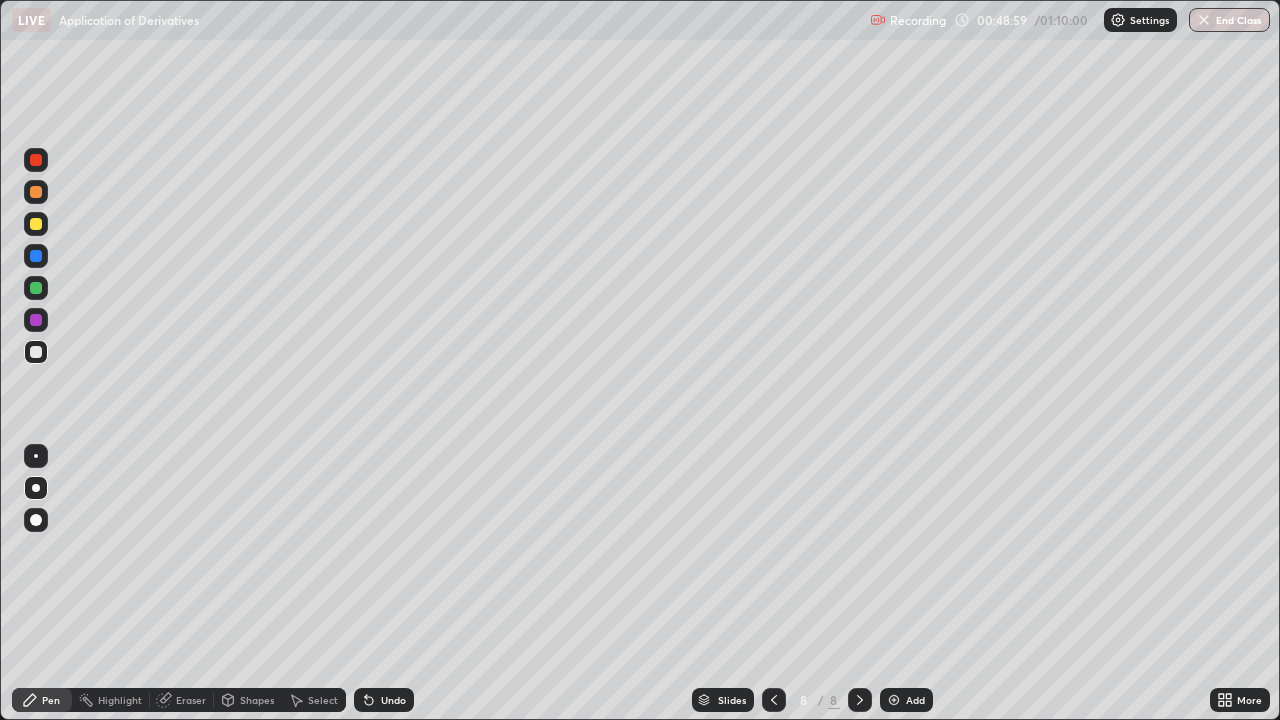 click on "Shapes" at bounding box center [248, 700] 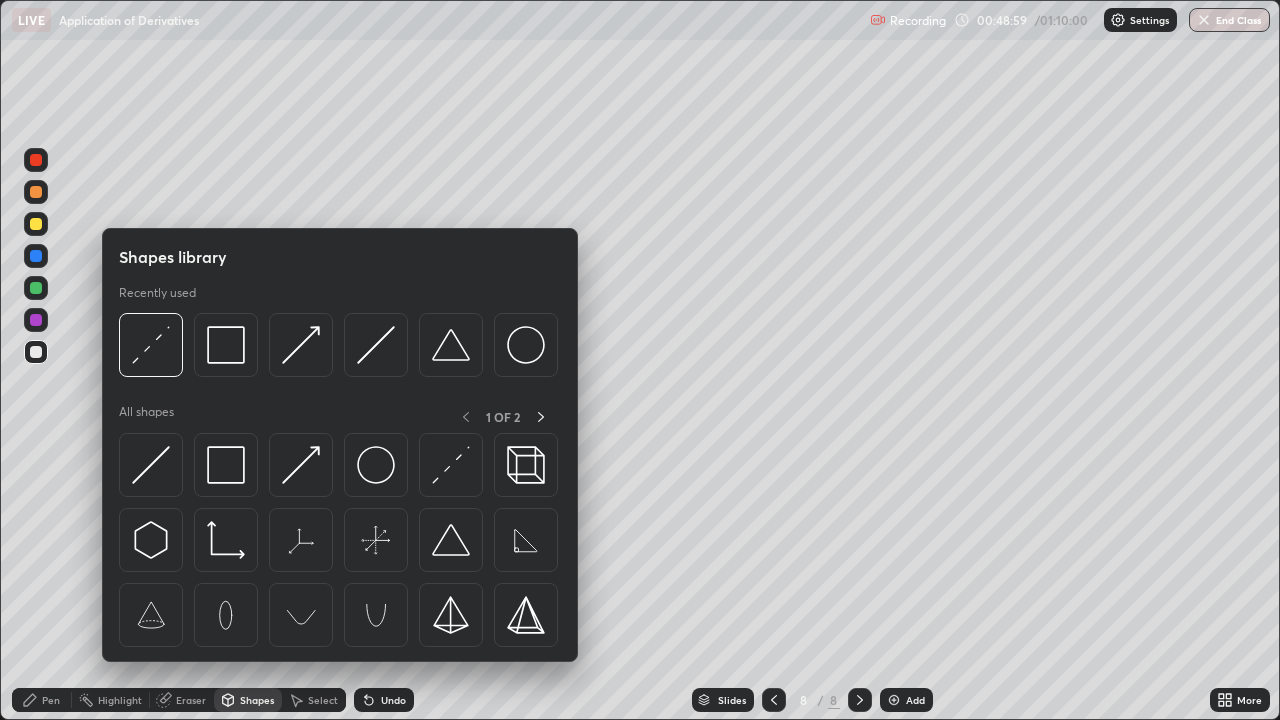 click on "Eraser" at bounding box center (182, 700) 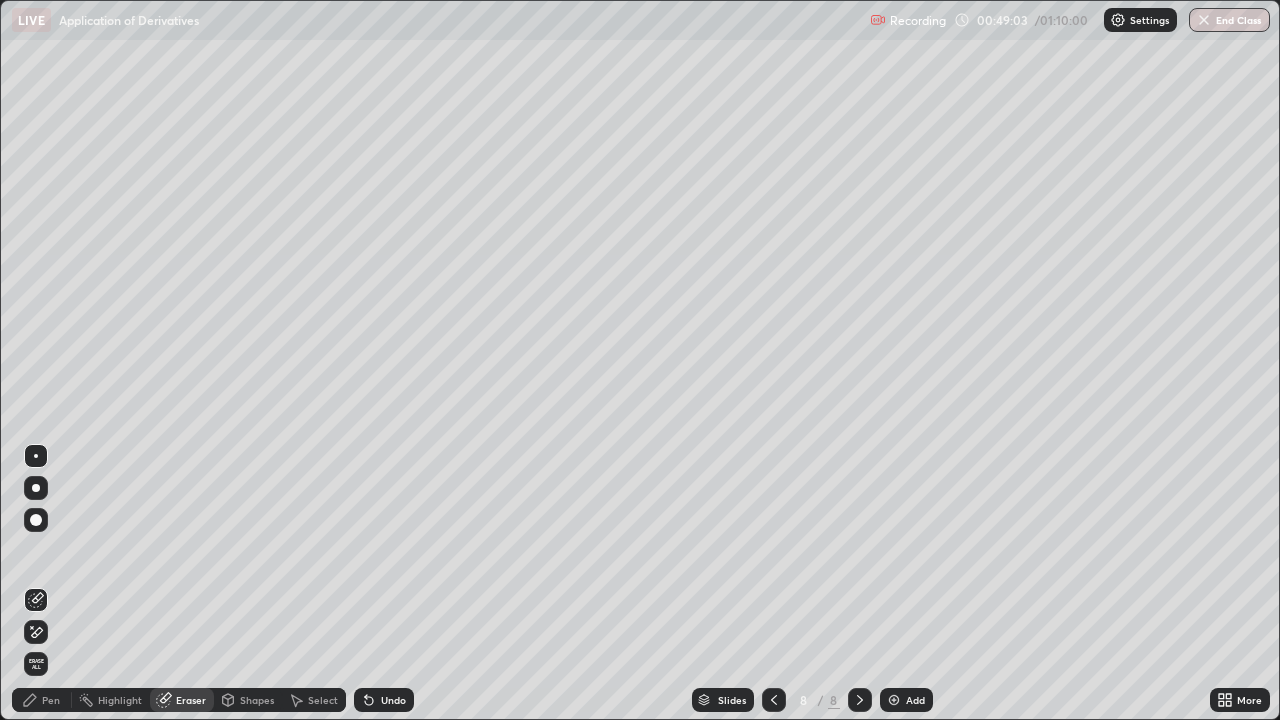 click on "Pen" at bounding box center (51, 700) 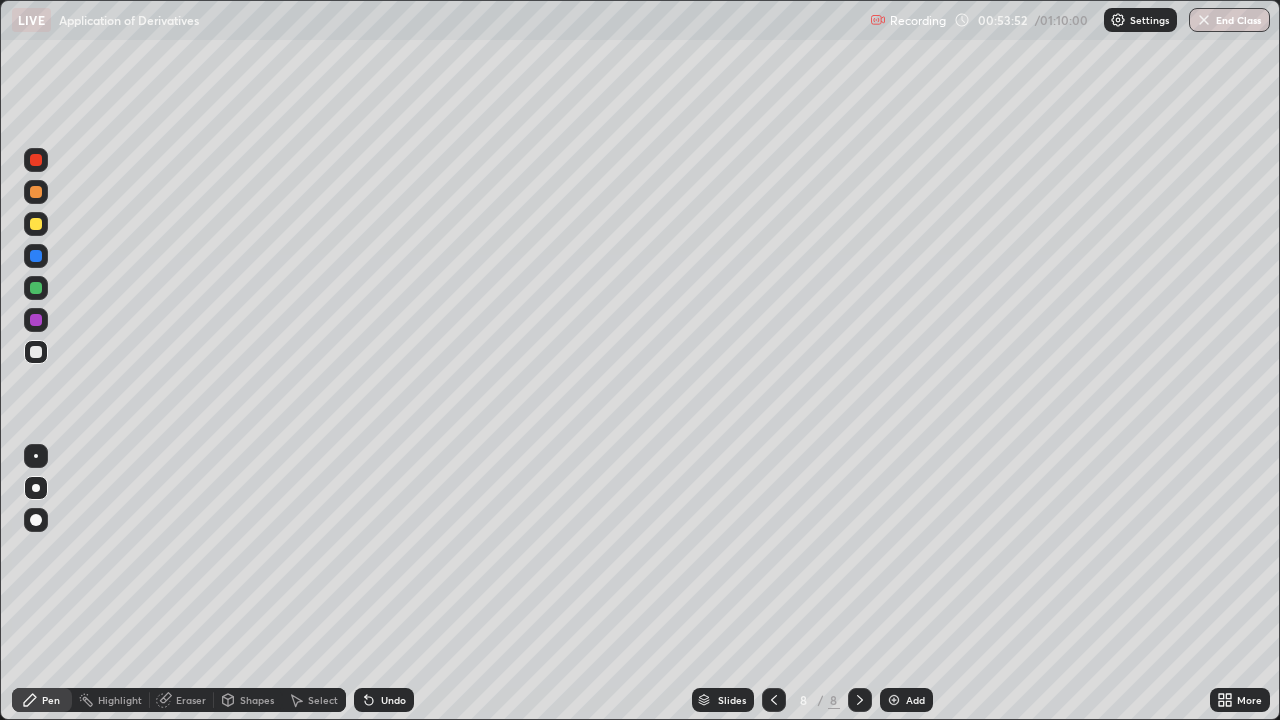 click at bounding box center (36, 288) 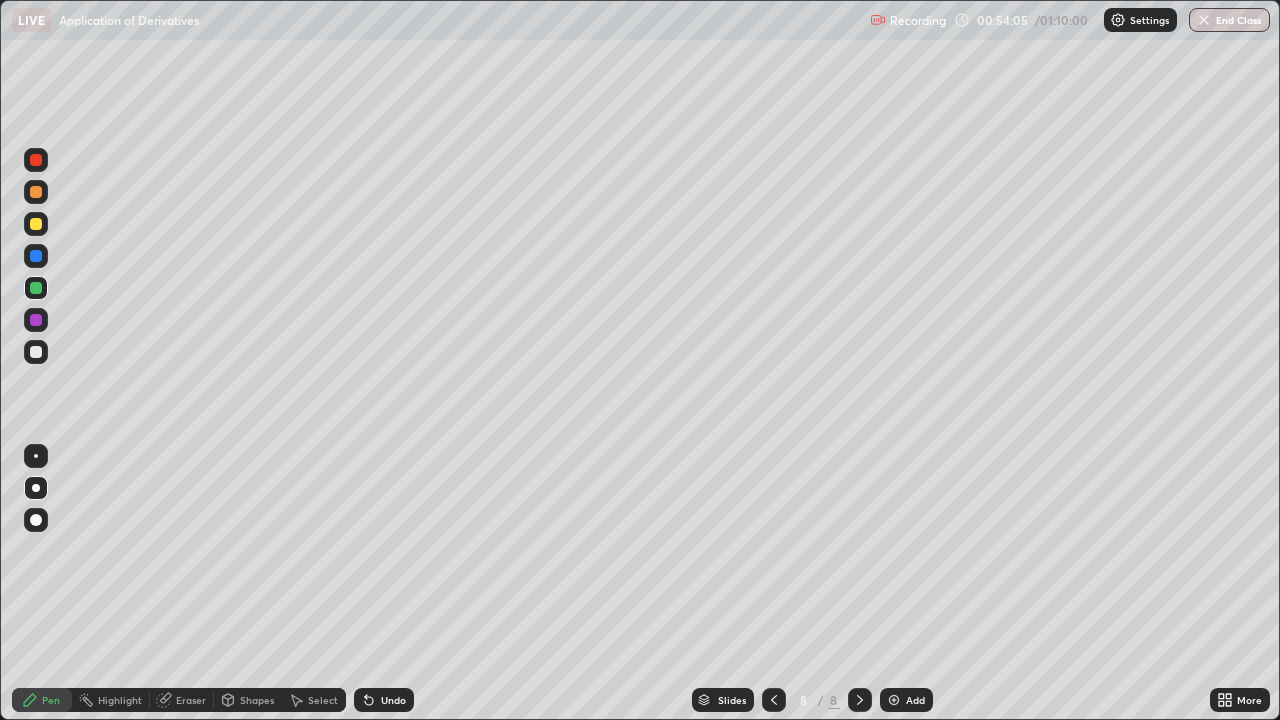 click on "Undo" at bounding box center [384, 700] 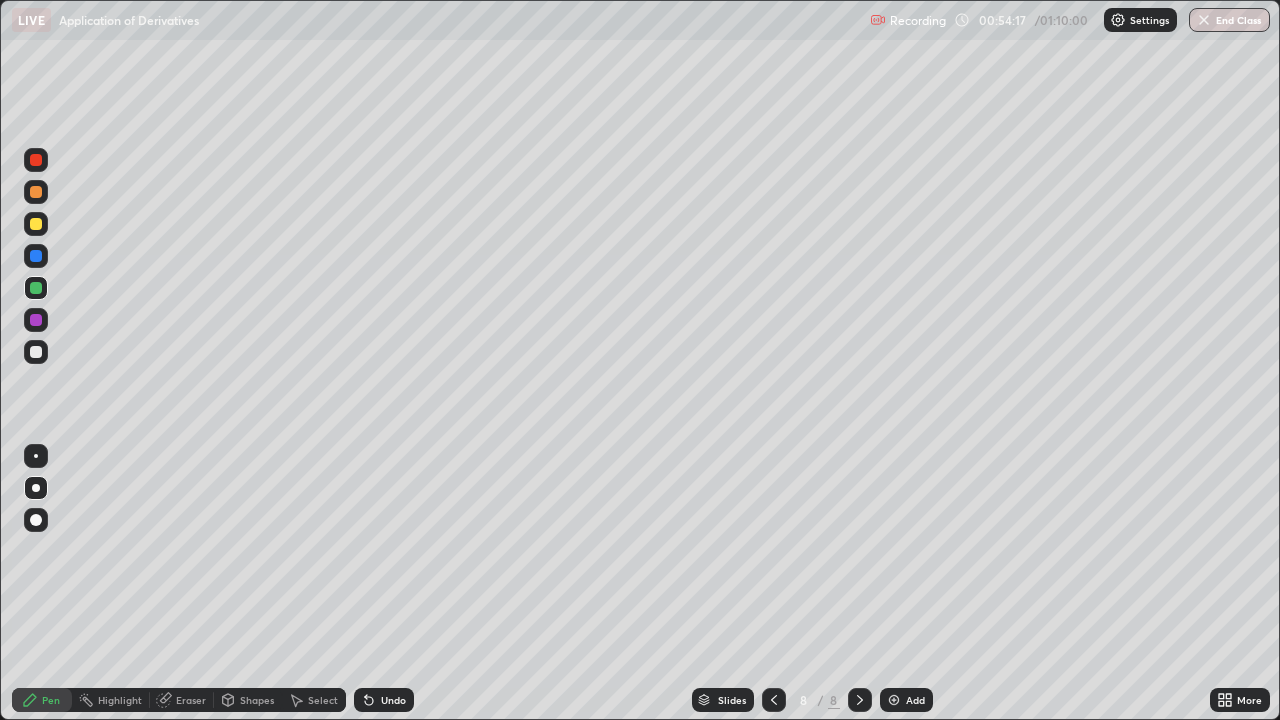 click on "Undo" at bounding box center (384, 700) 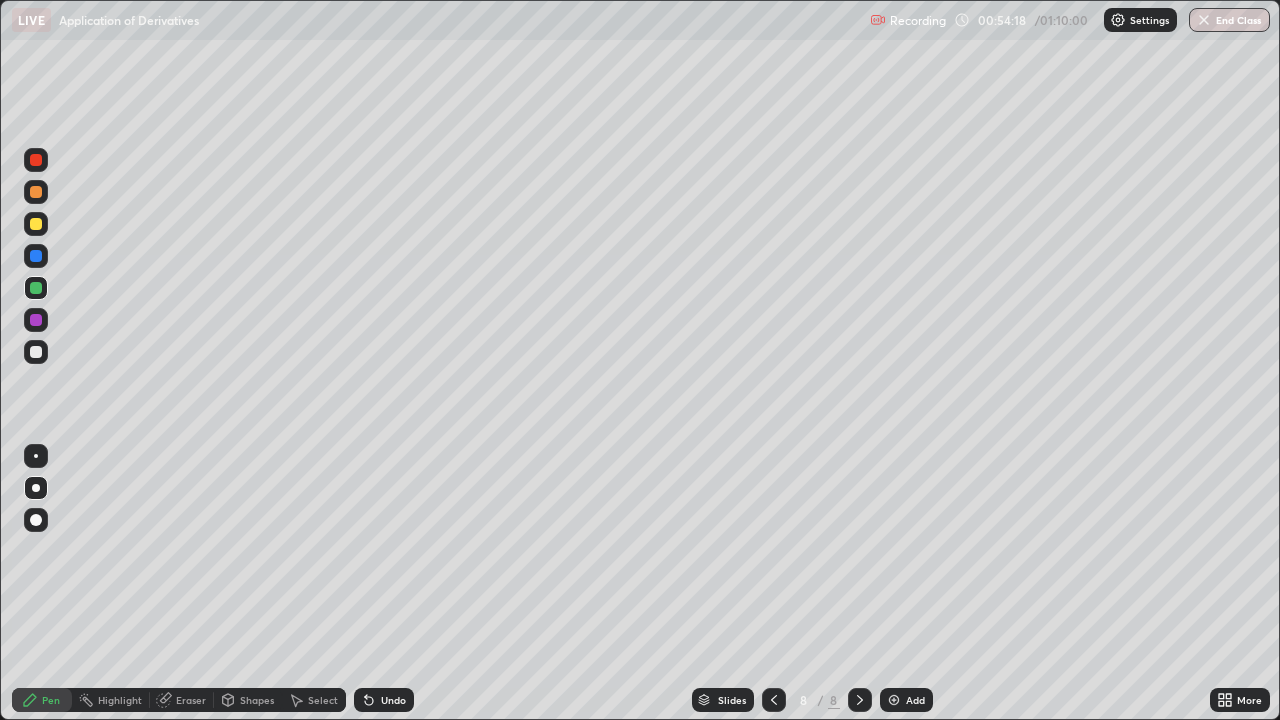 click on "Undo" at bounding box center (384, 700) 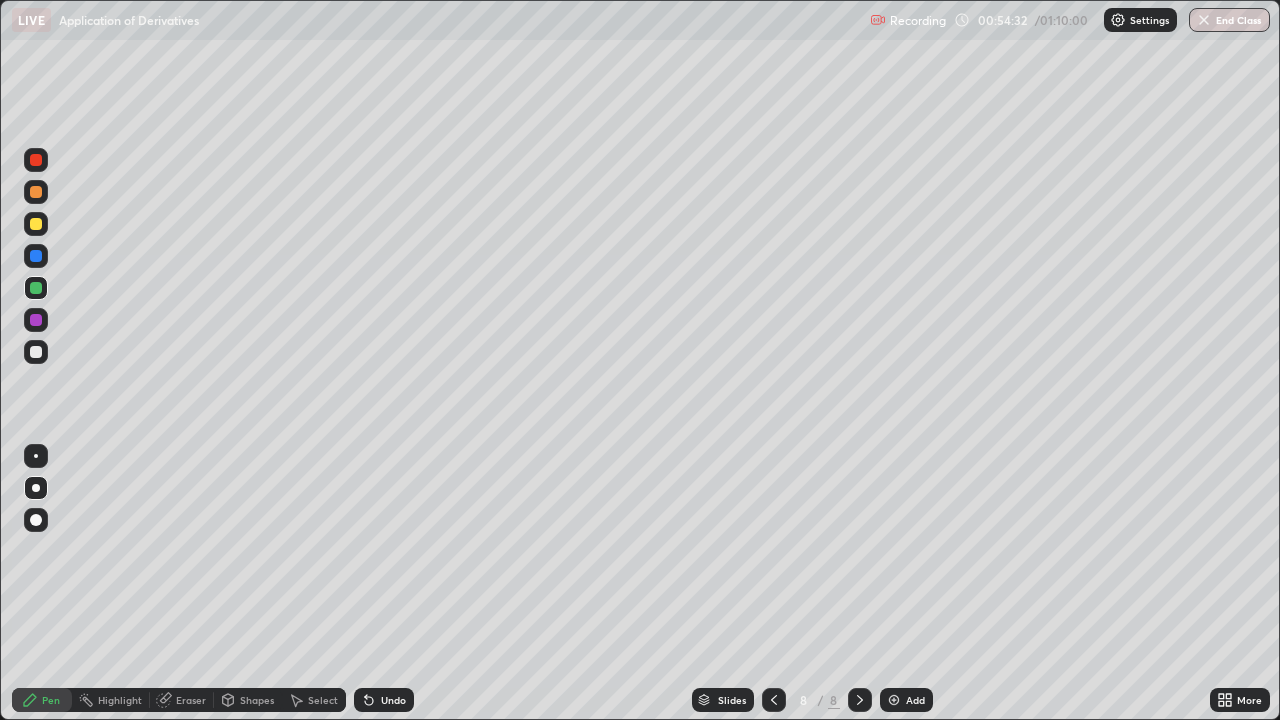 click at bounding box center [36, 288] 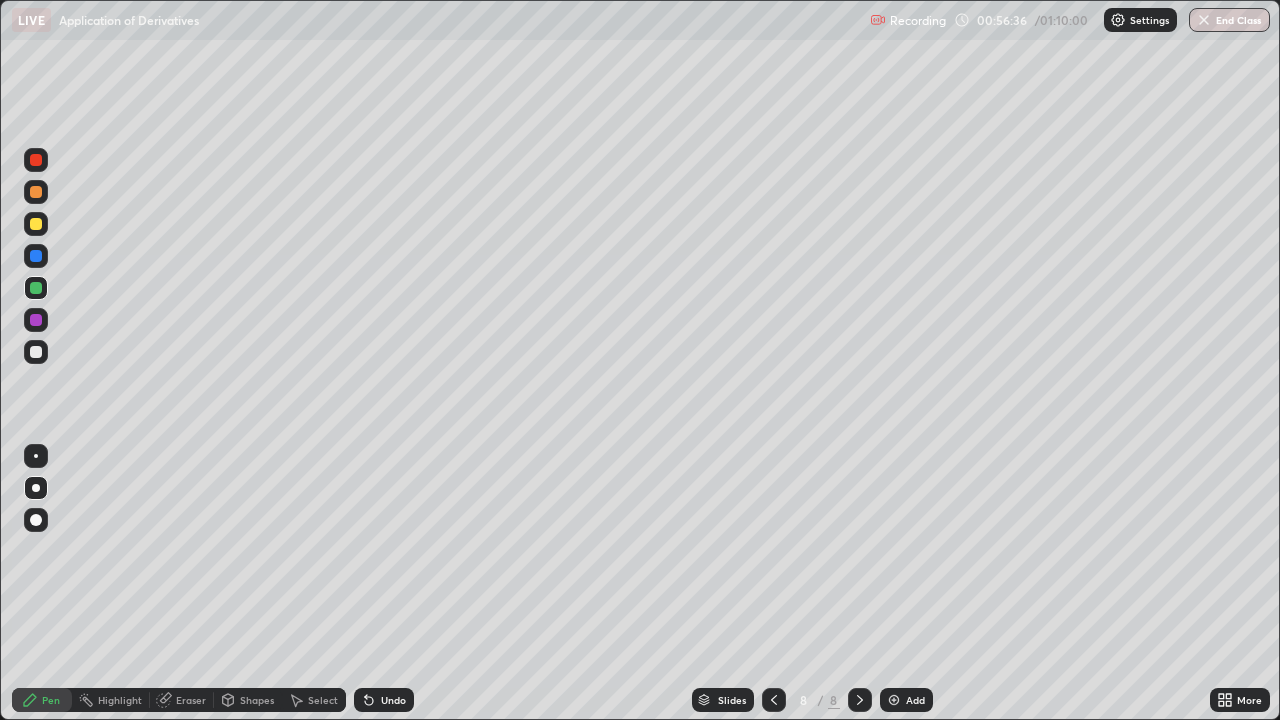 click at bounding box center [36, 352] 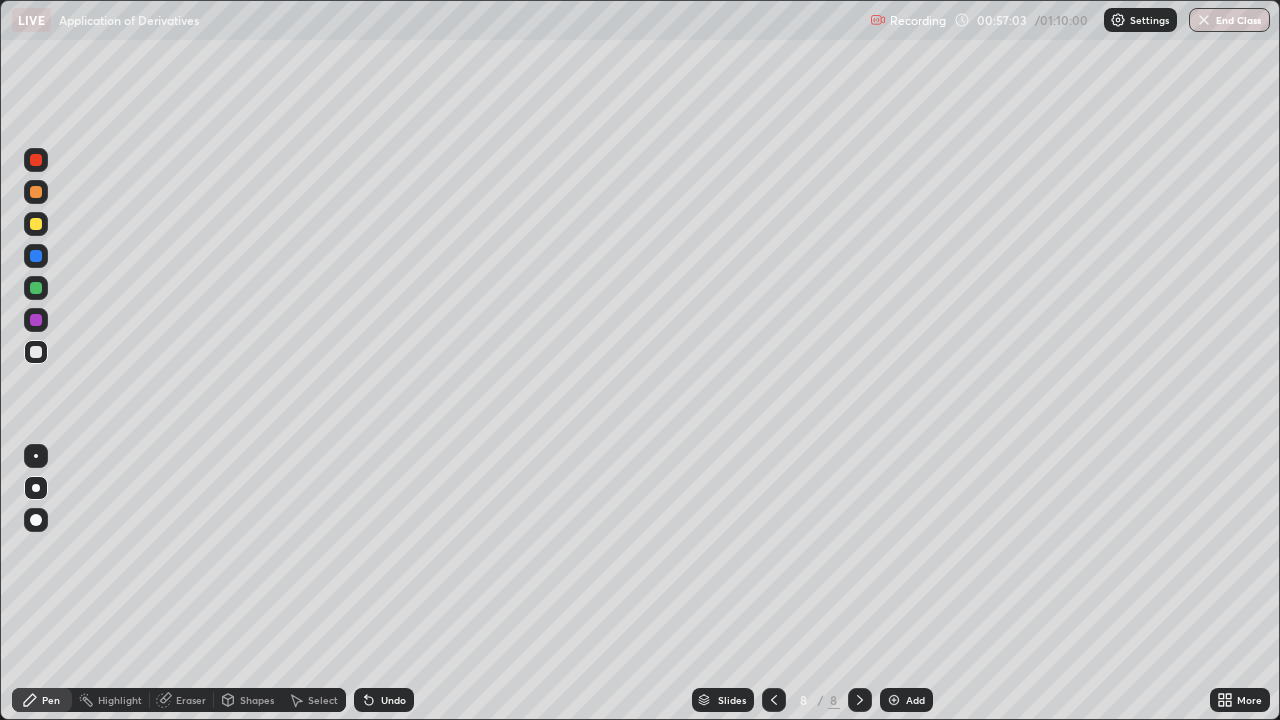 click at bounding box center (36, 320) 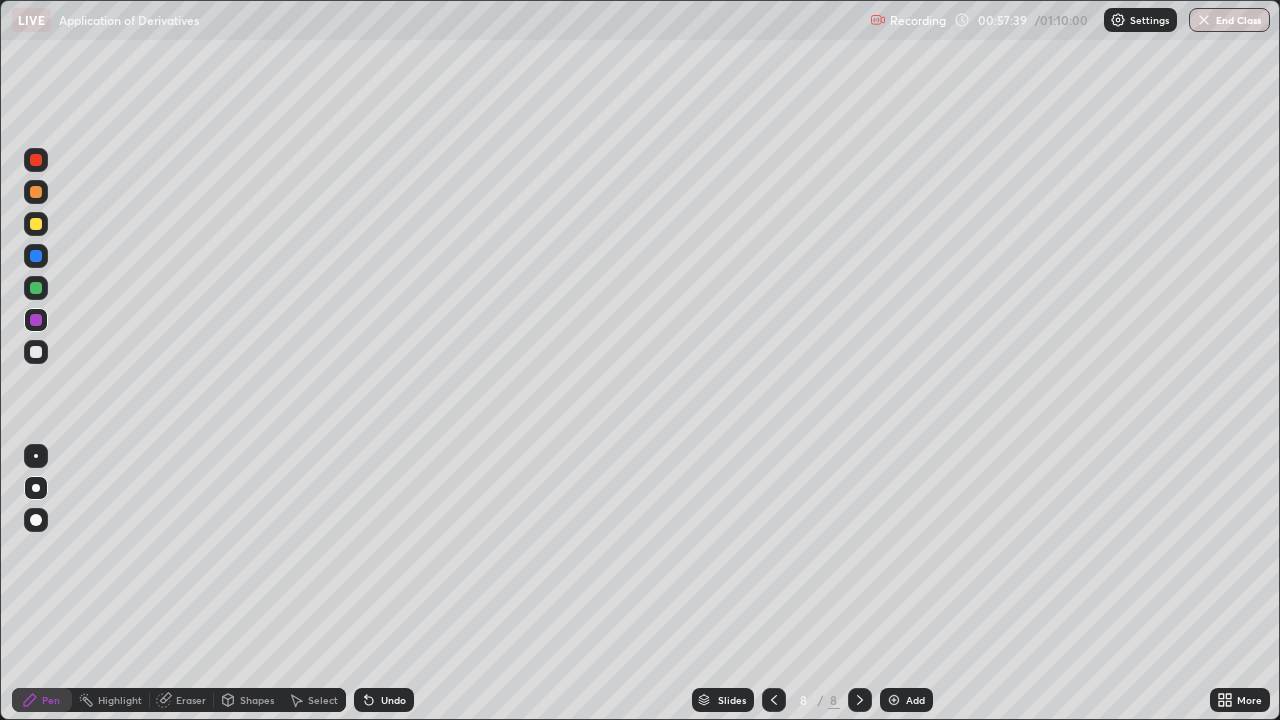 click at bounding box center [36, 352] 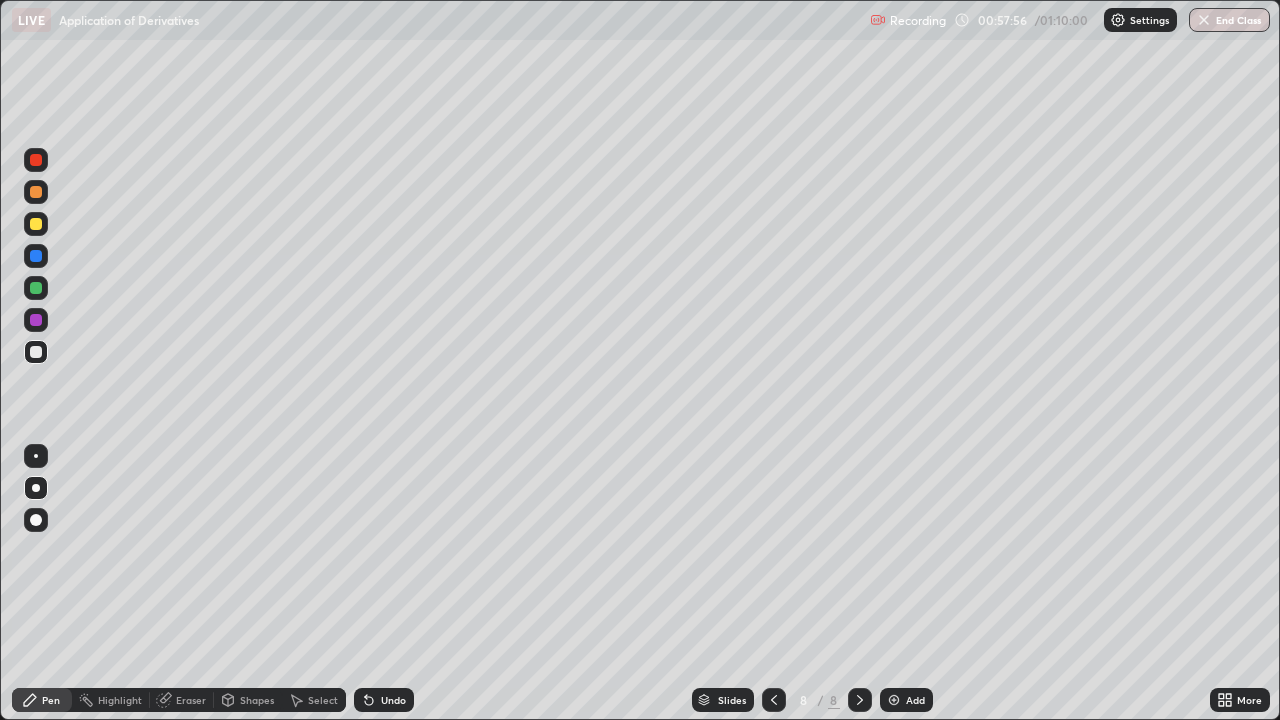 click at bounding box center (36, 352) 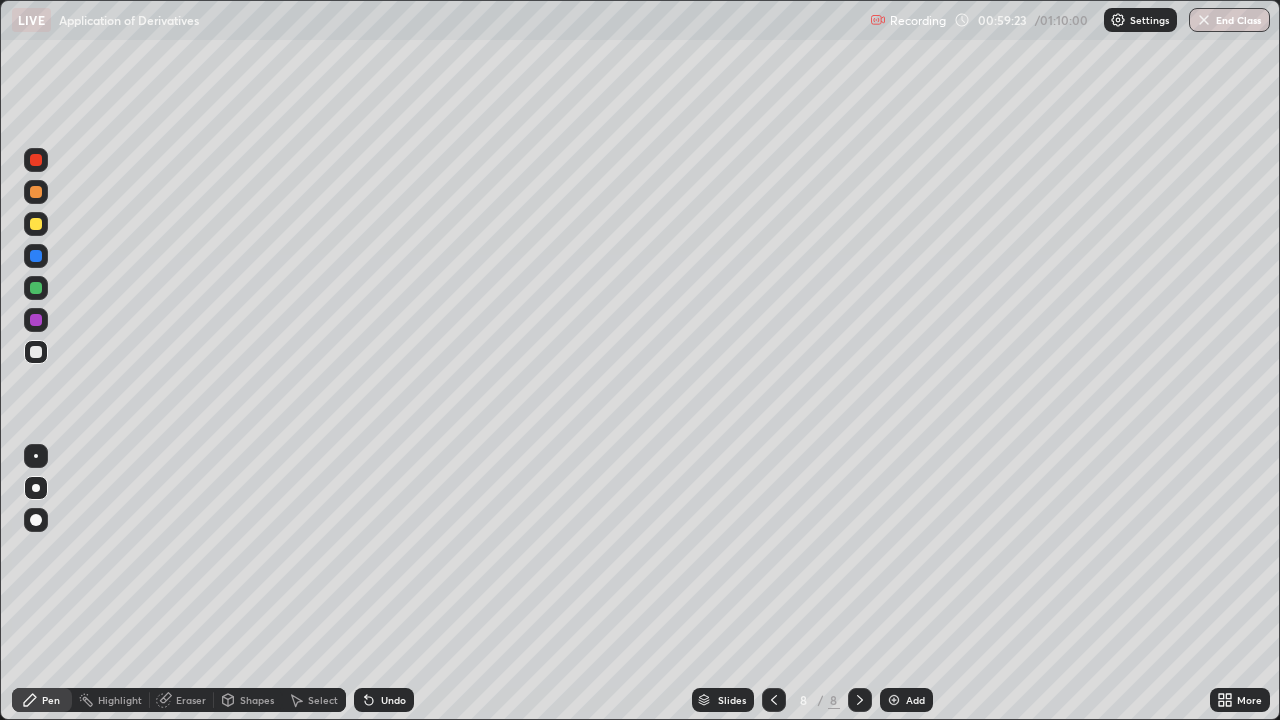 click 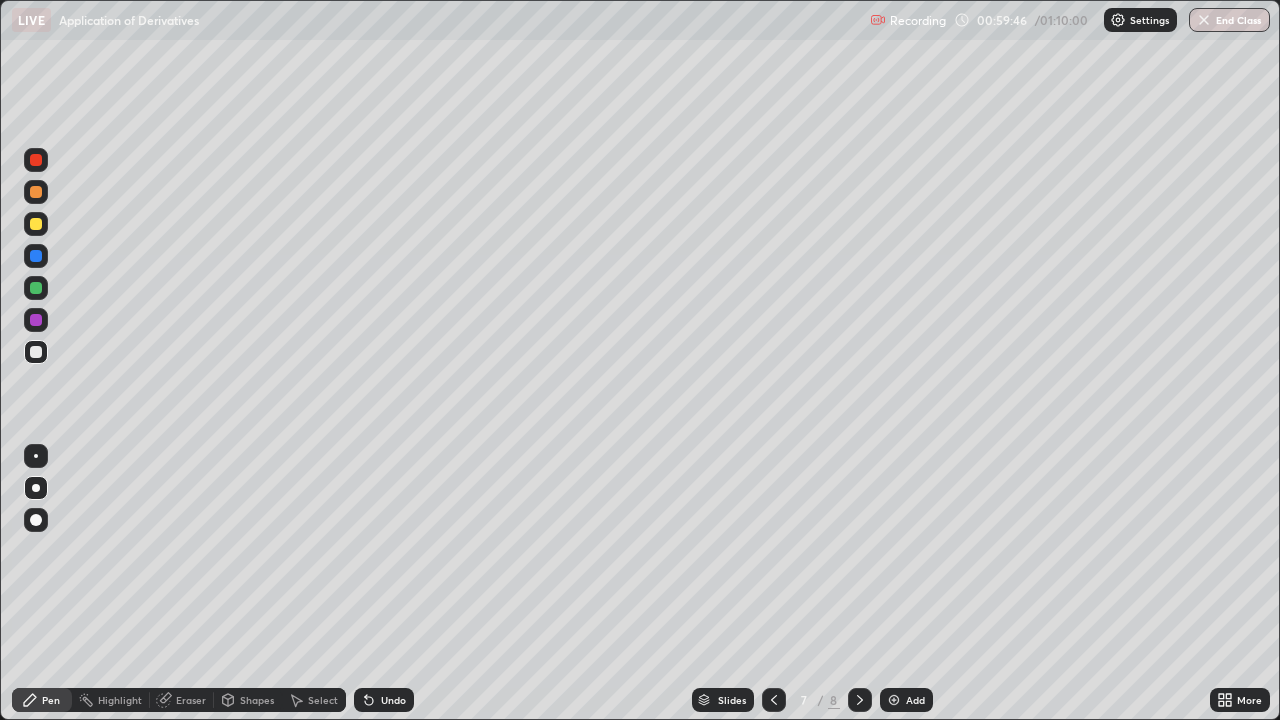 click 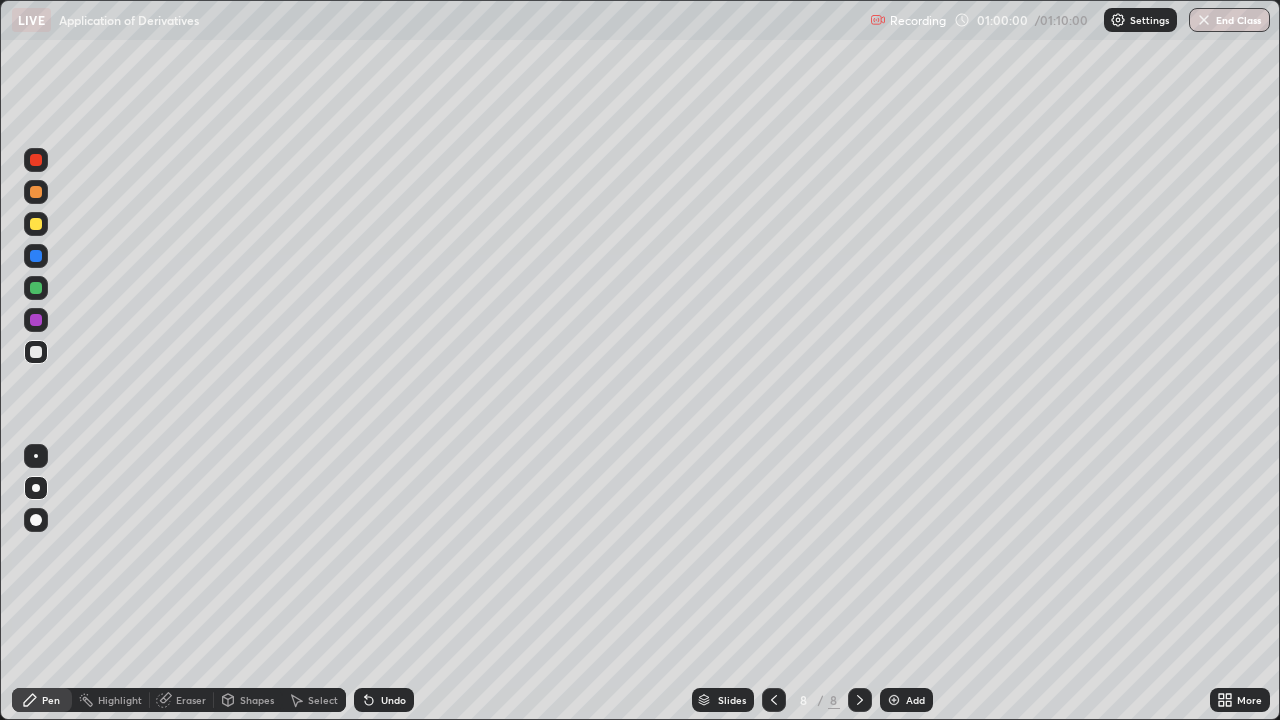 click at bounding box center (36, 288) 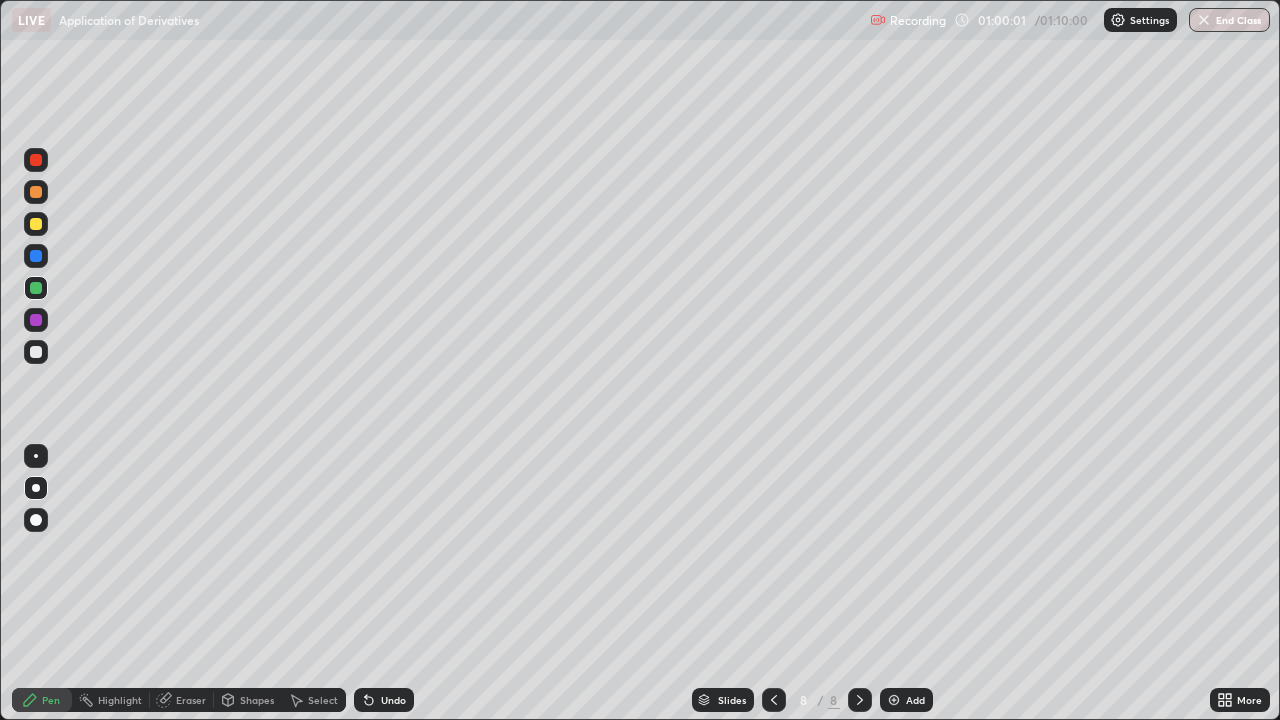 click at bounding box center [36, 224] 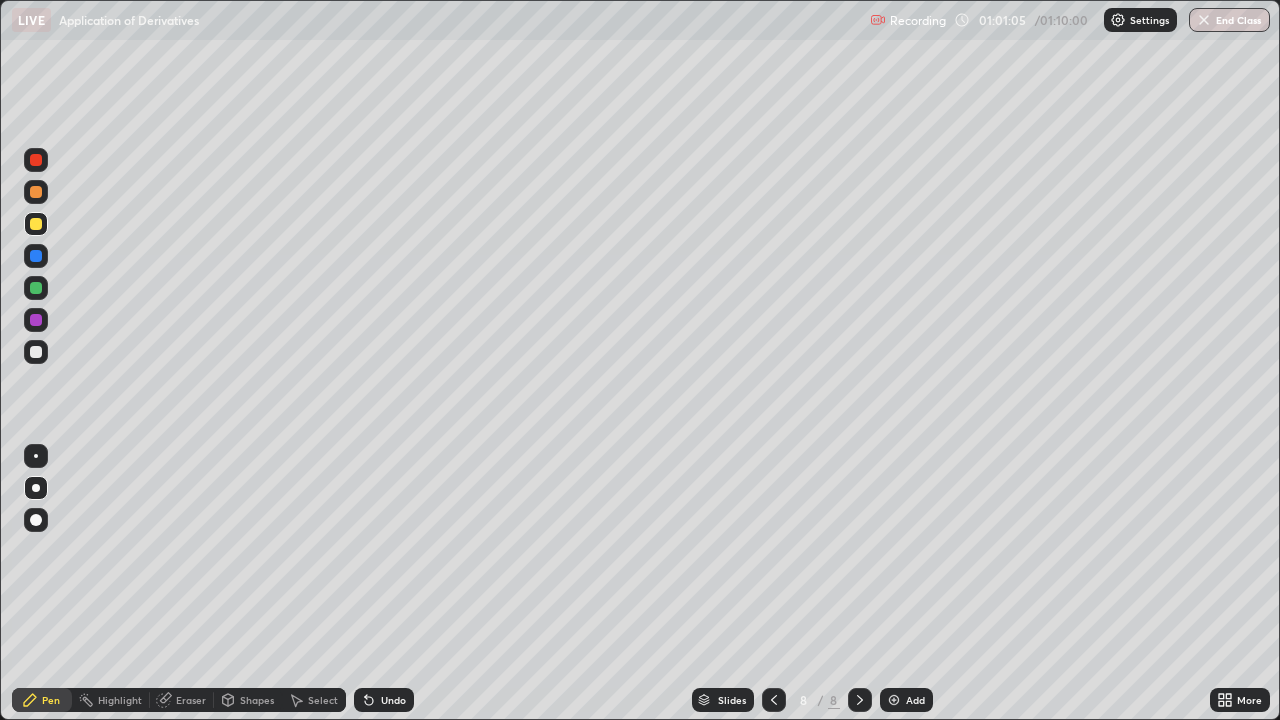 click at bounding box center [894, 700] 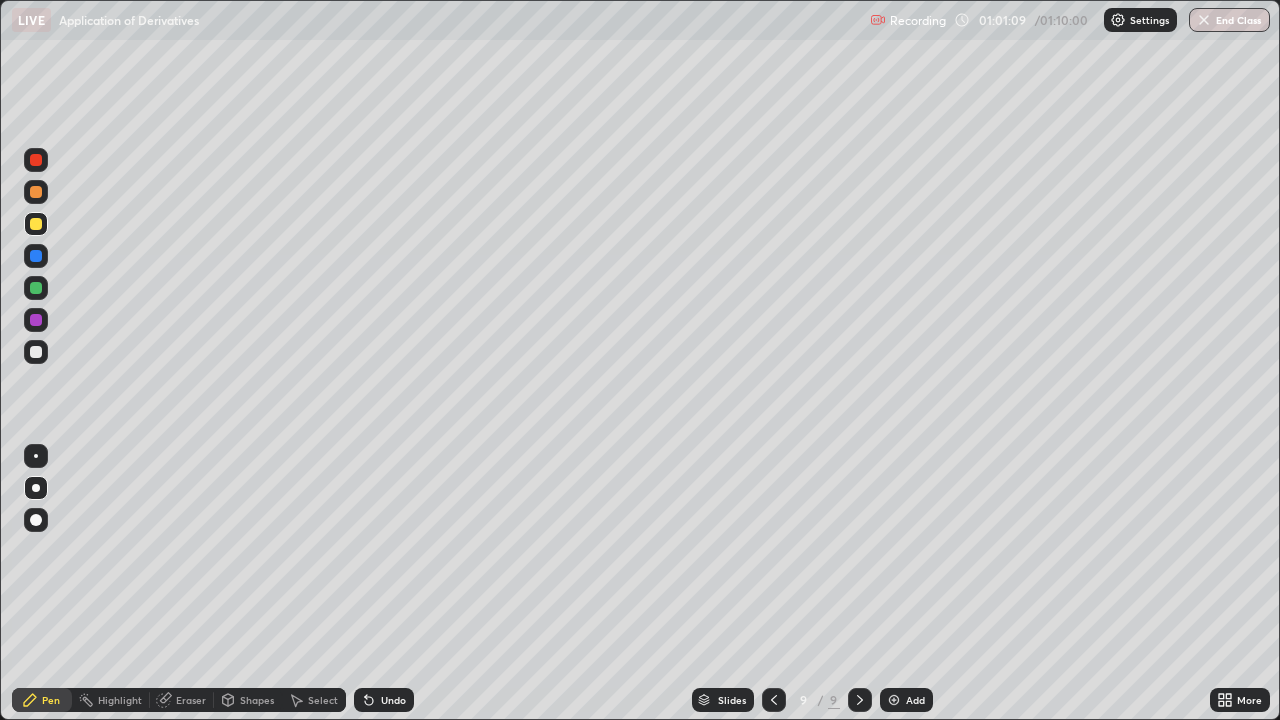 click at bounding box center [36, 288] 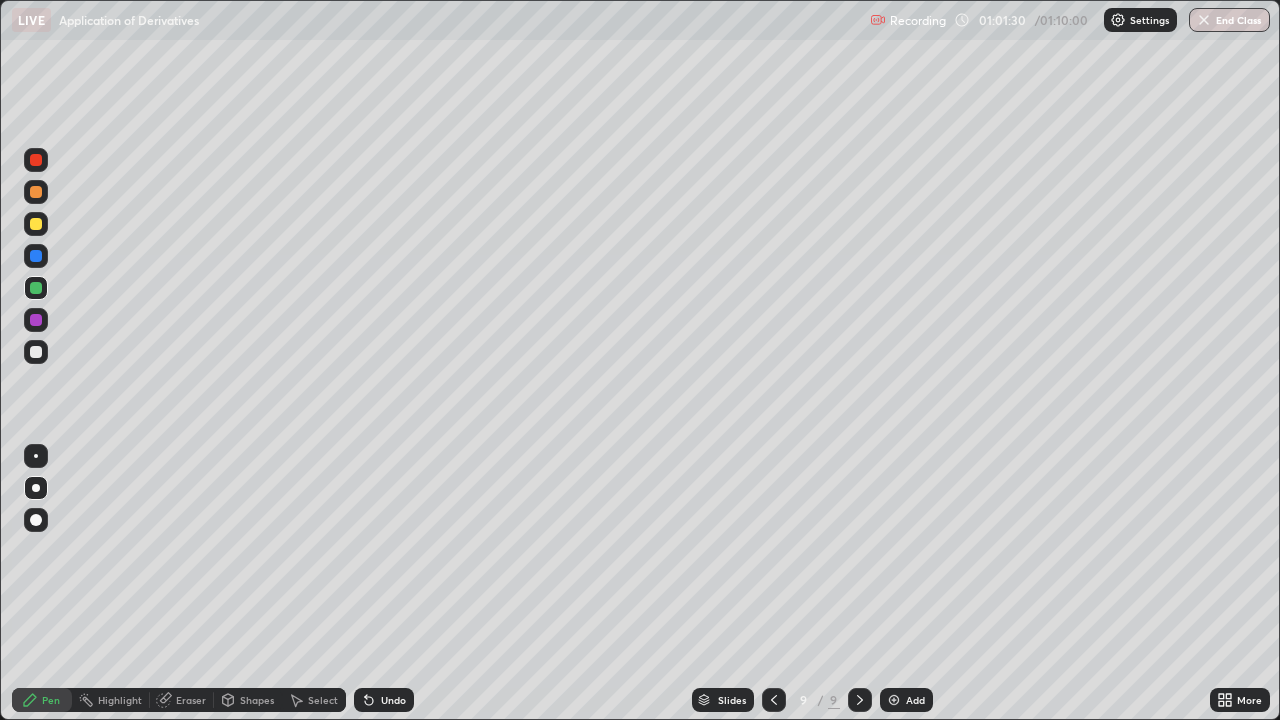 click 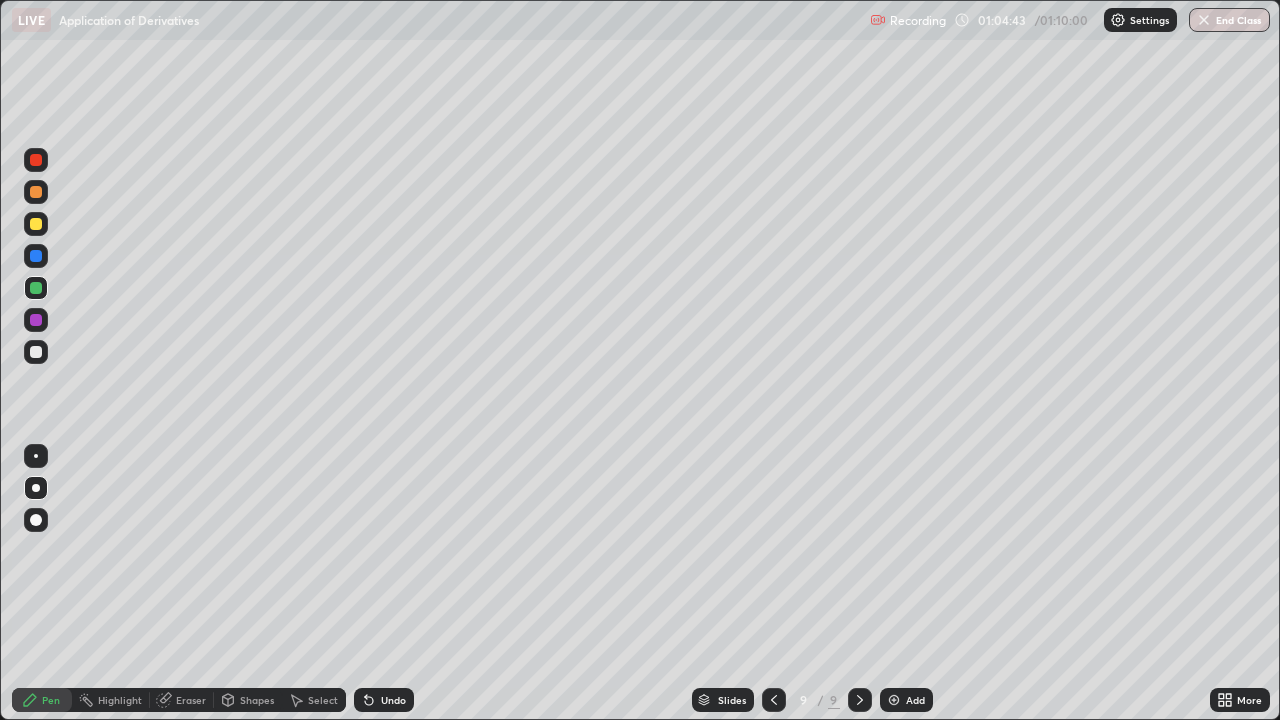 click at bounding box center (36, 224) 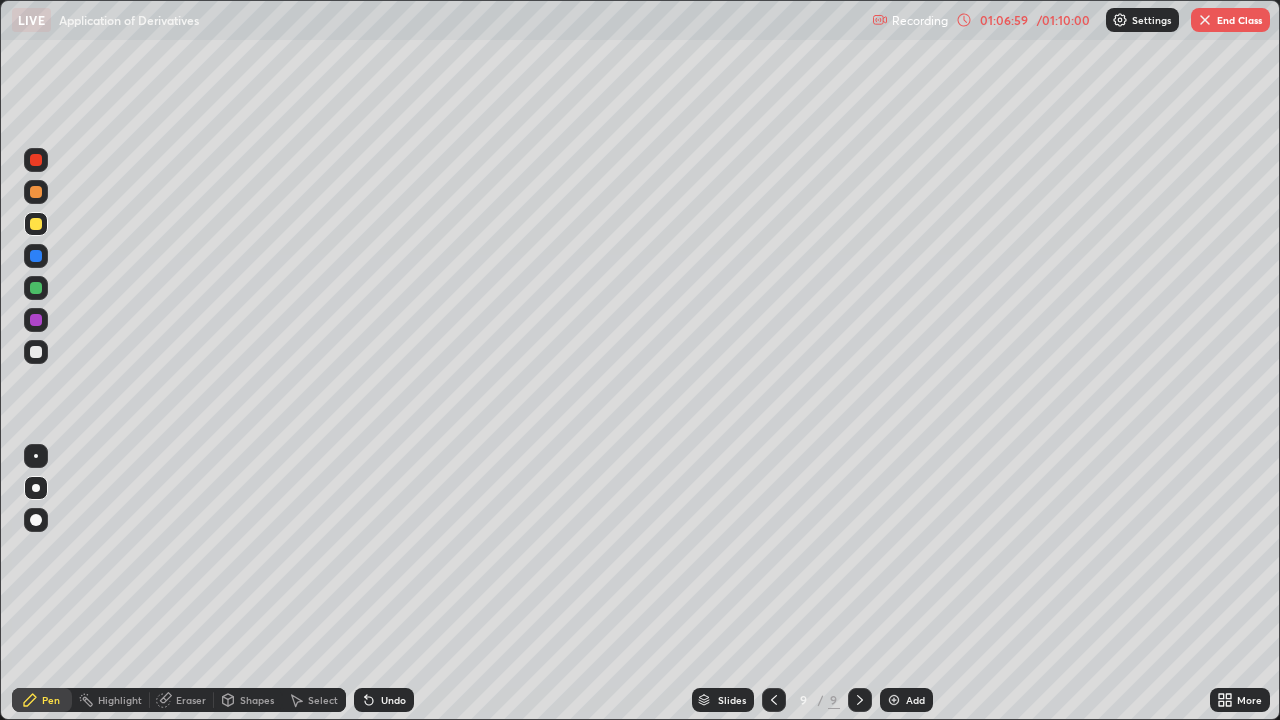 click on "Shapes" at bounding box center [257, 700] 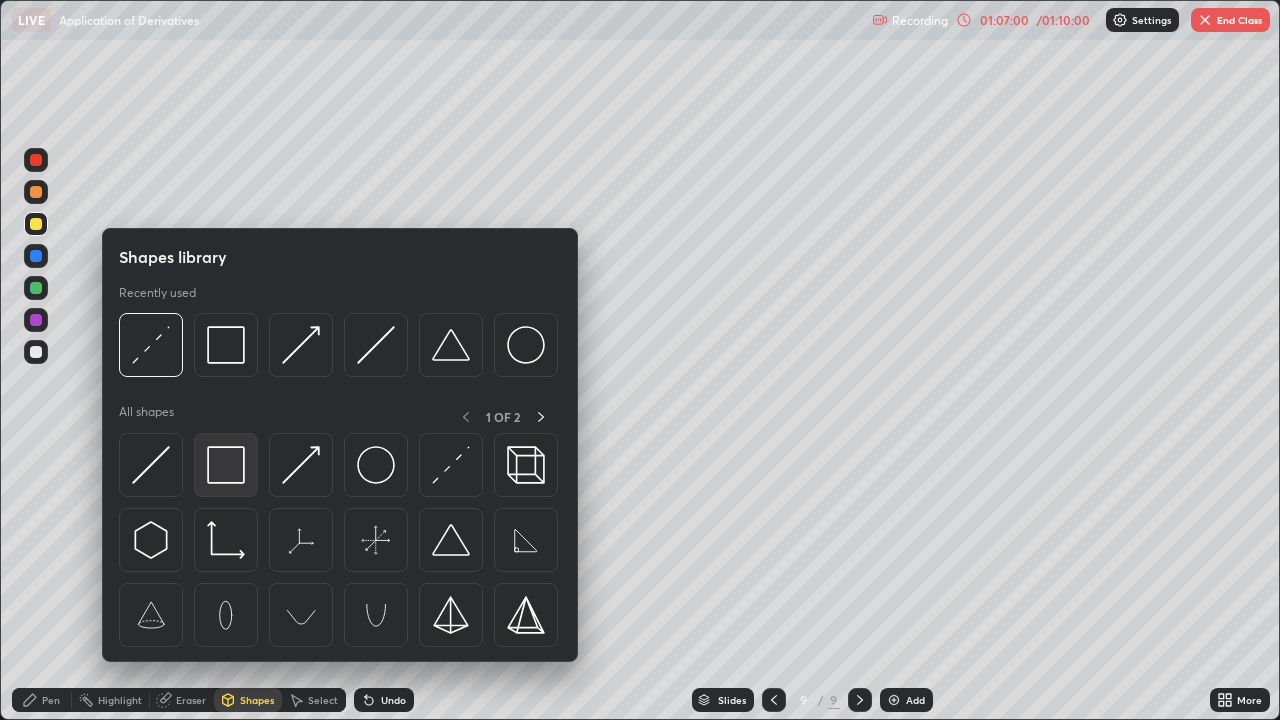 click at bounding box center (226, 465) 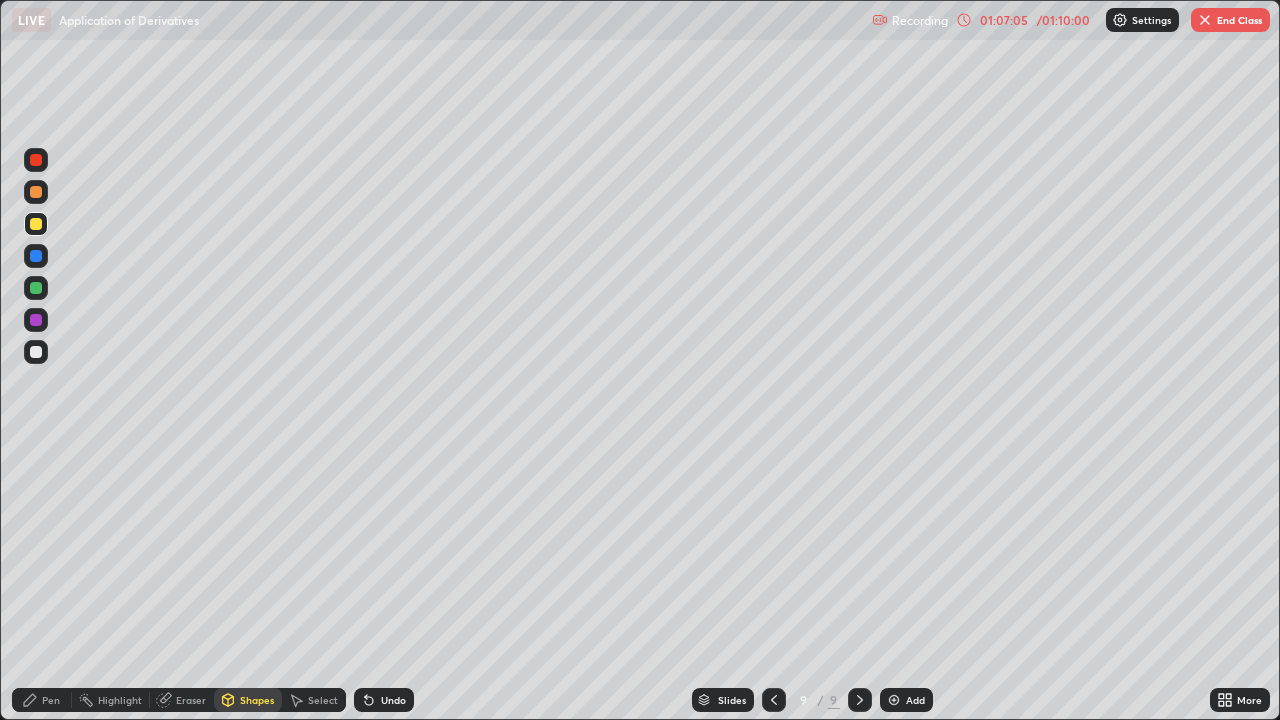 click on "Pen" at bounding box center (42, 700) 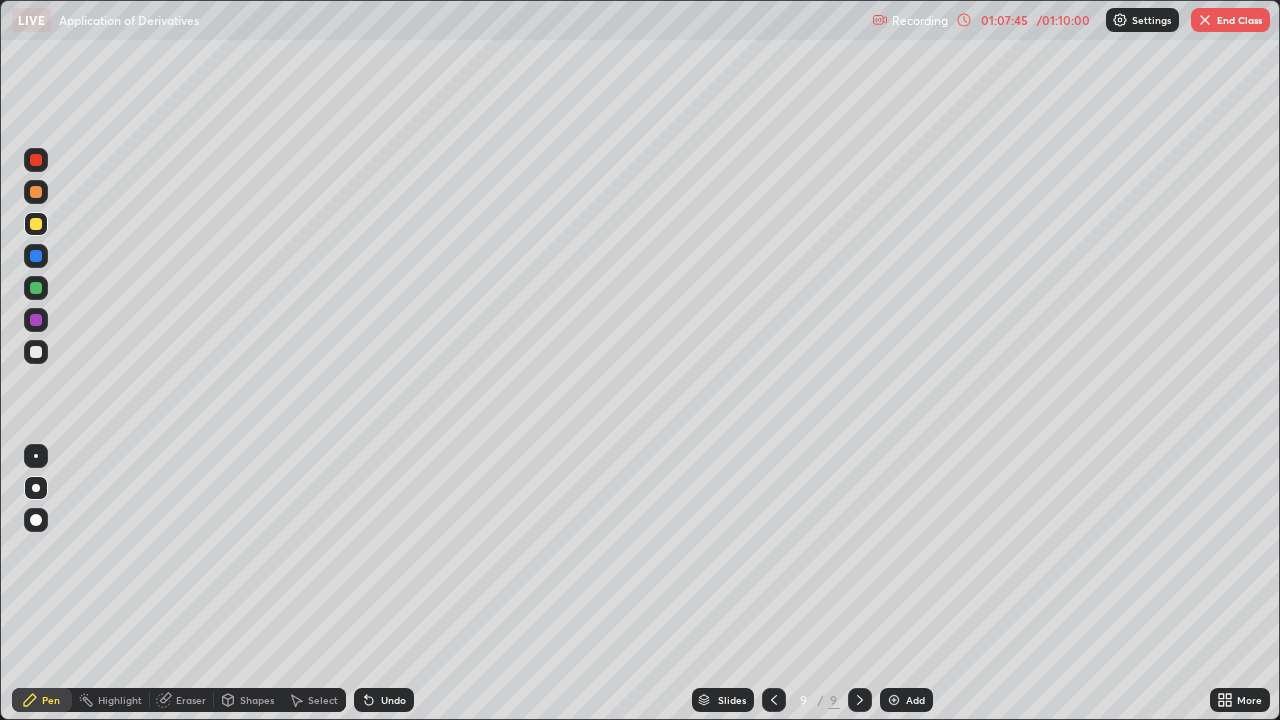 click on "Undo" at bounding box center [393, 700] 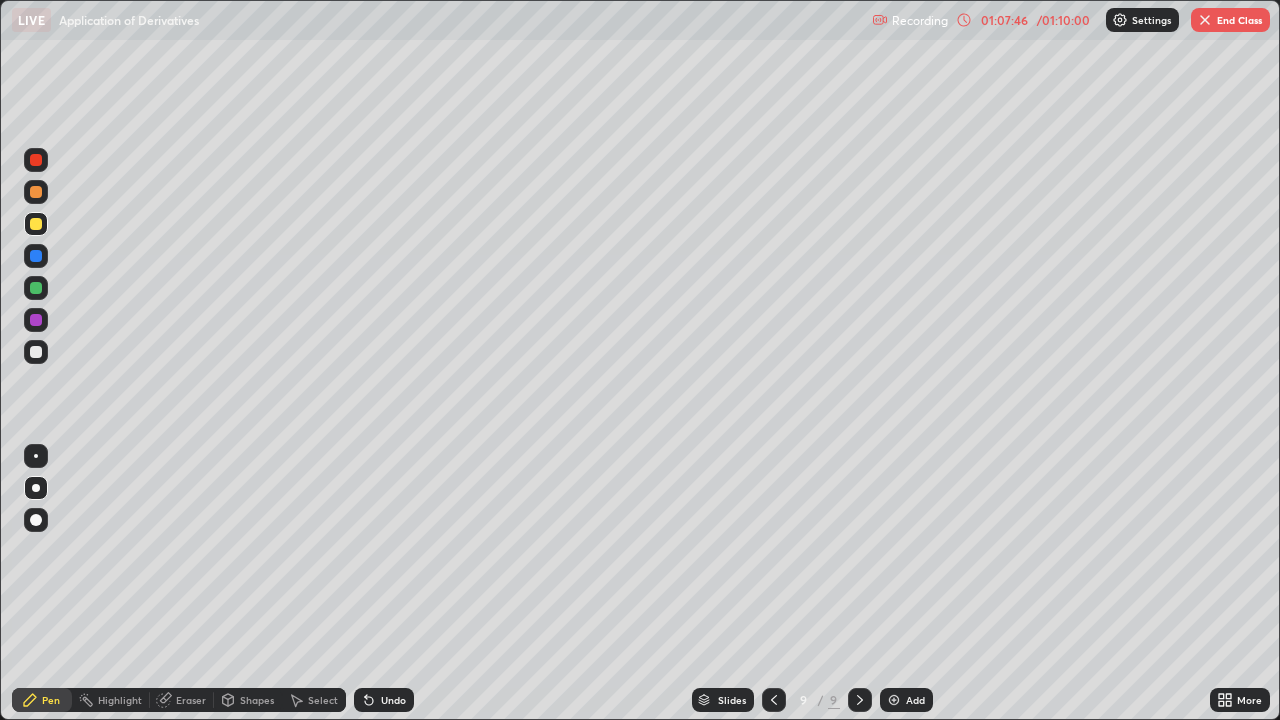 click on "Undo" at bounding box center [393, 700] 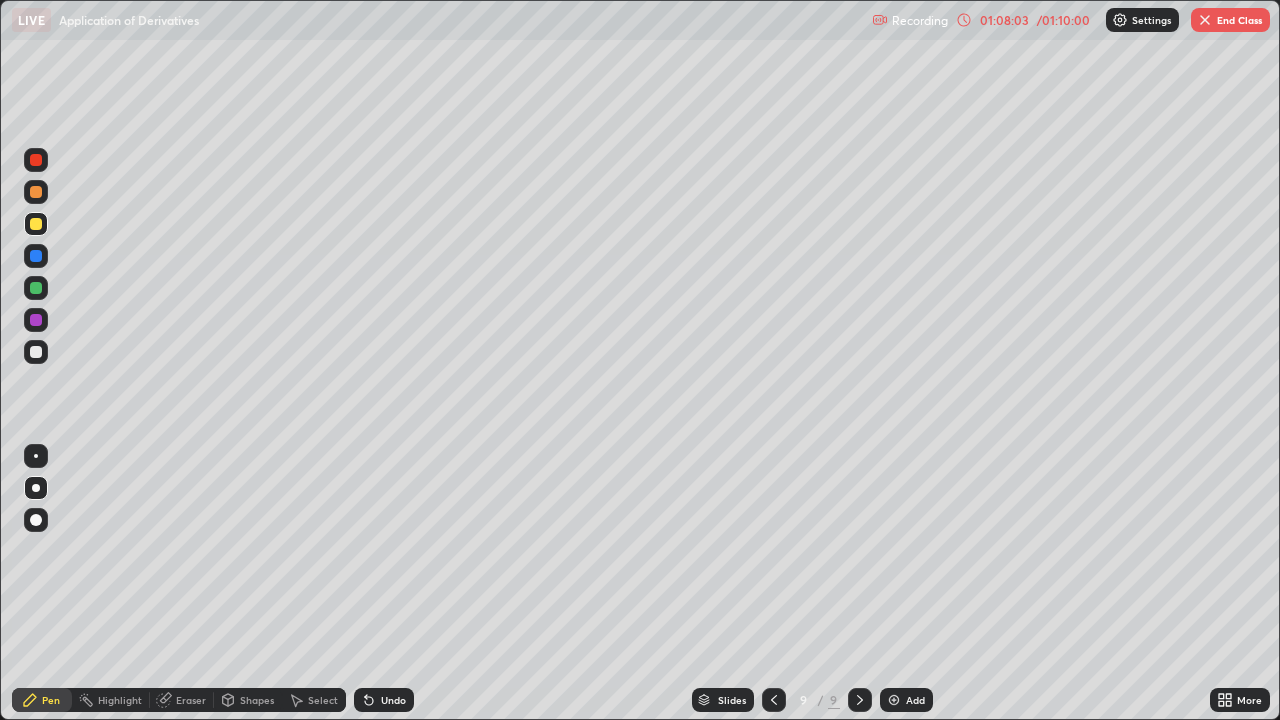 click on "Select" at bounding box center [323, 700] 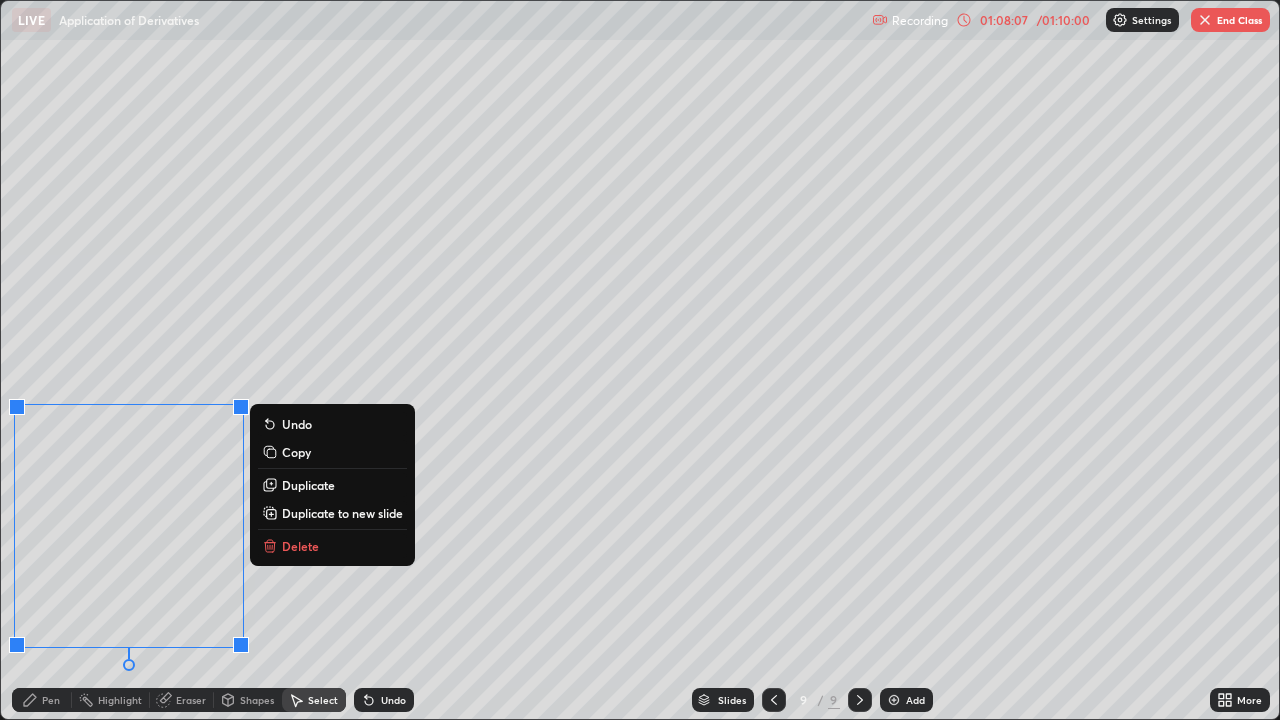 click on "Pen" at bounding box center (51, 700) 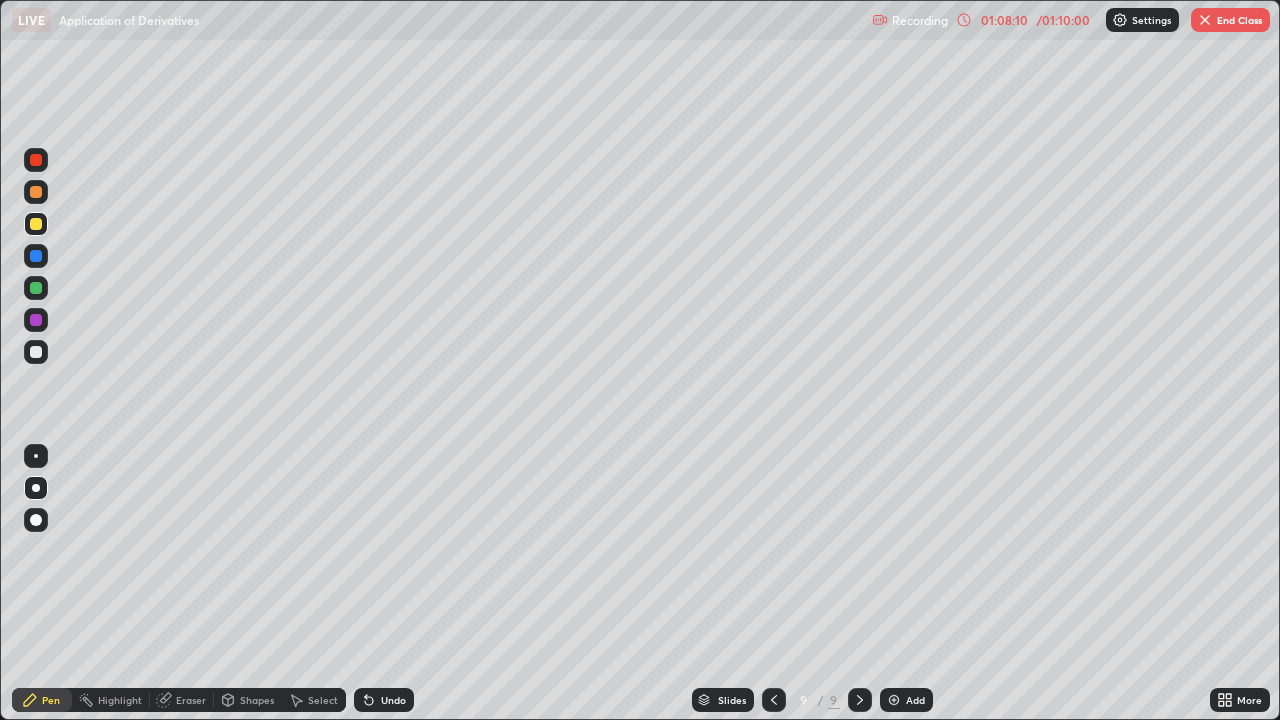 click on "Highlight" at bounding box center (111, 700) 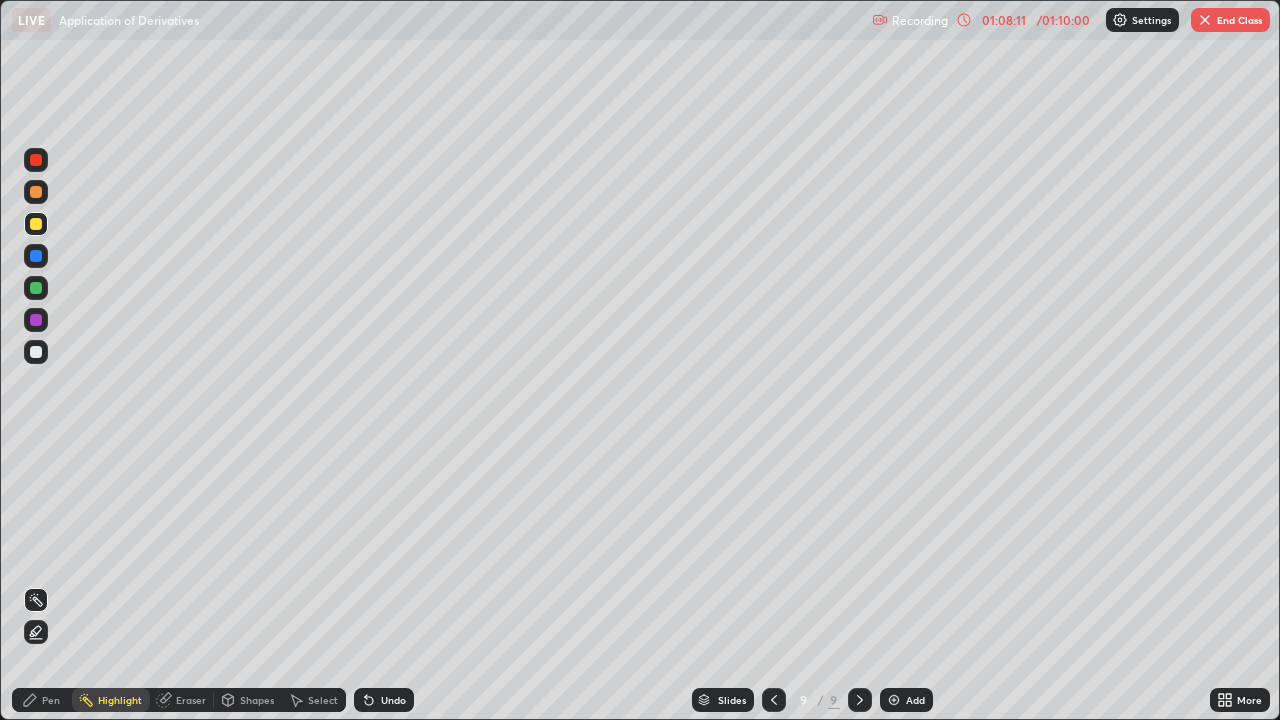 click on "Eraser" at bounding box center [191, 700] 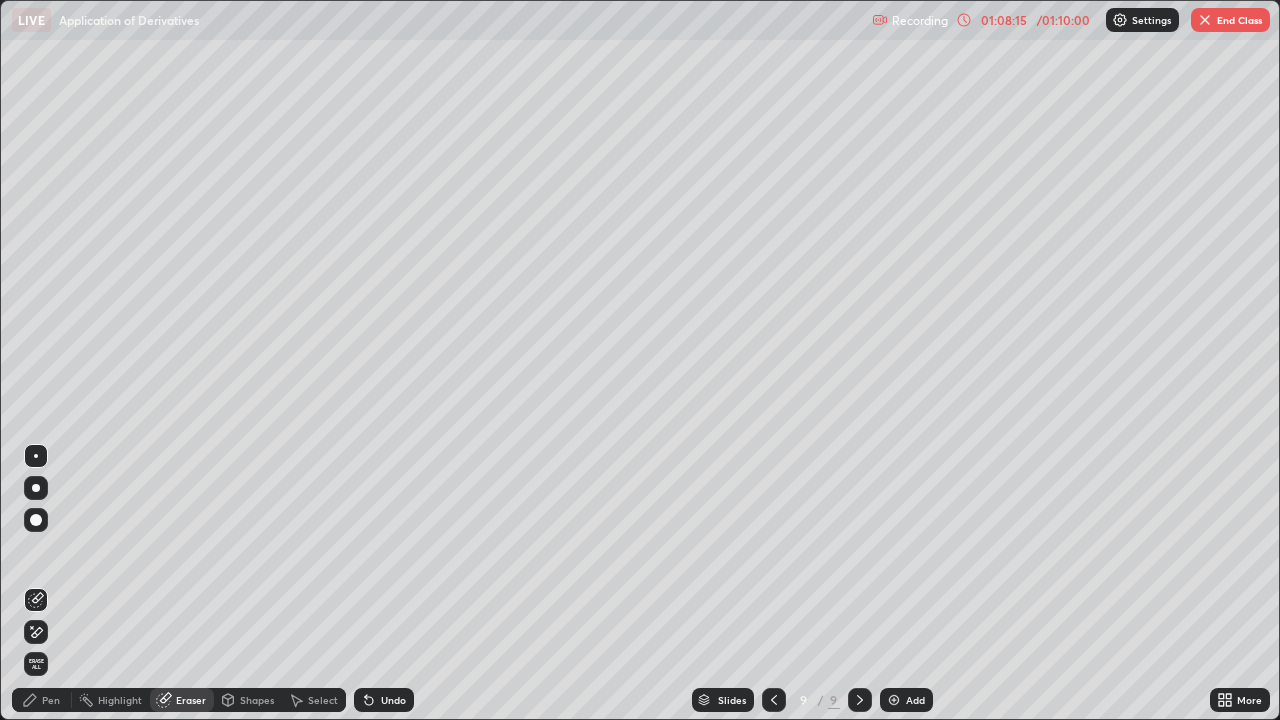 click at bounding box center (36, 600) 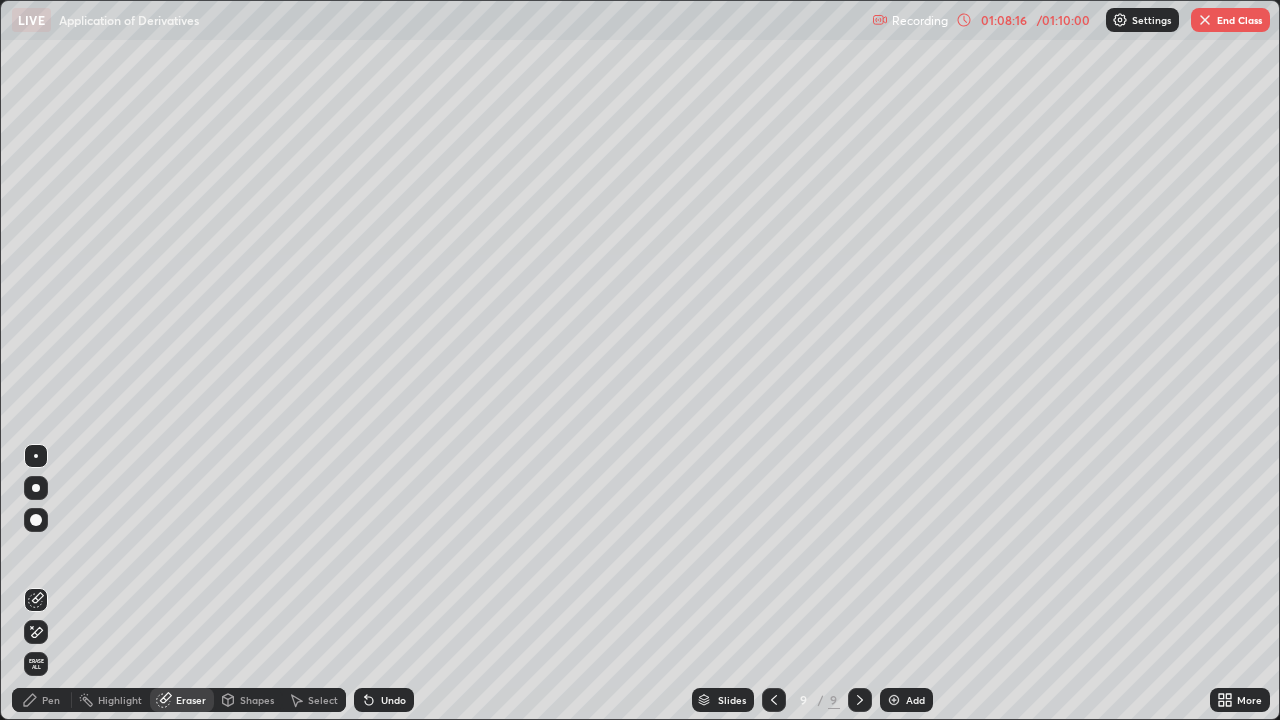 click 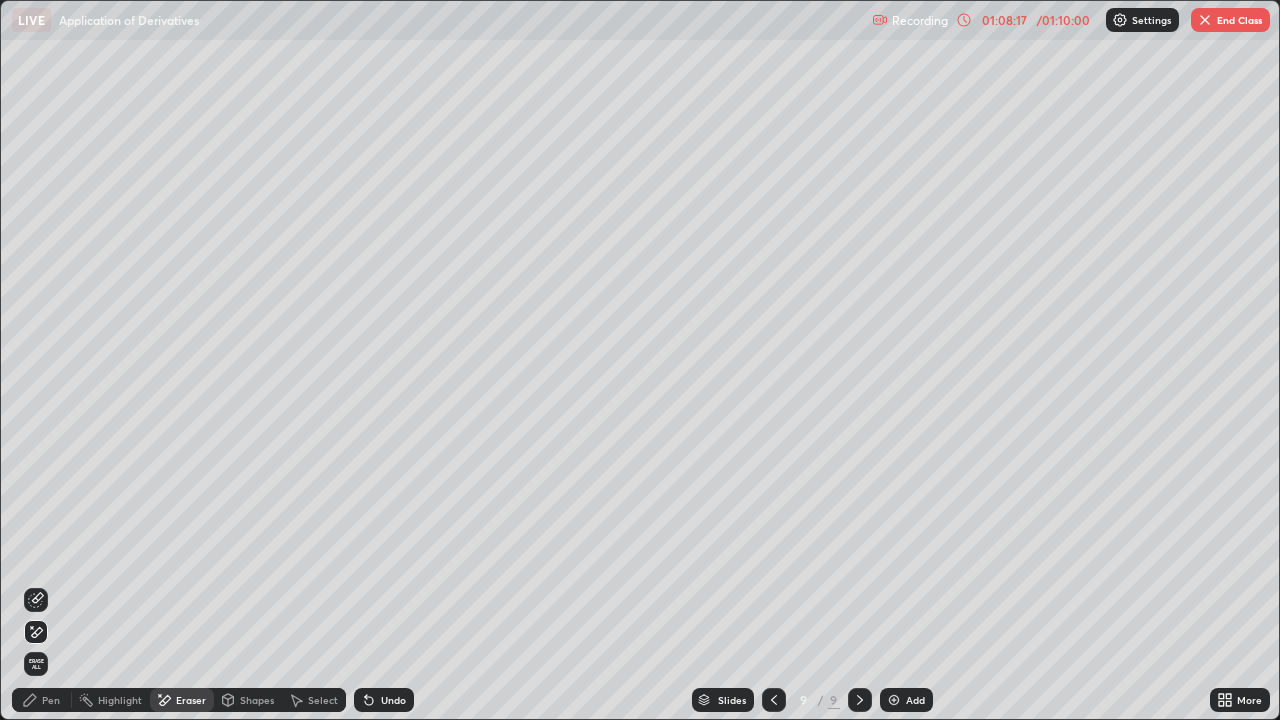 click on "Pen" at bounding box center [42, 700] 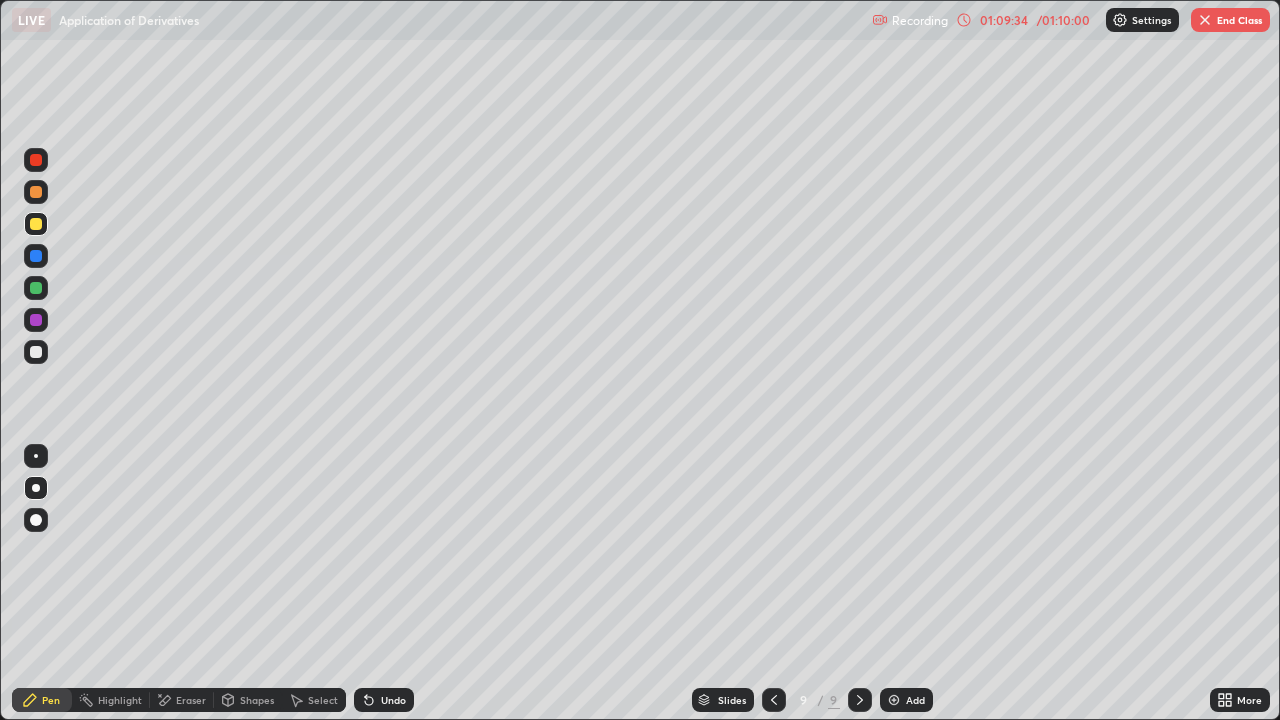 click at bounding box center [36, 352] 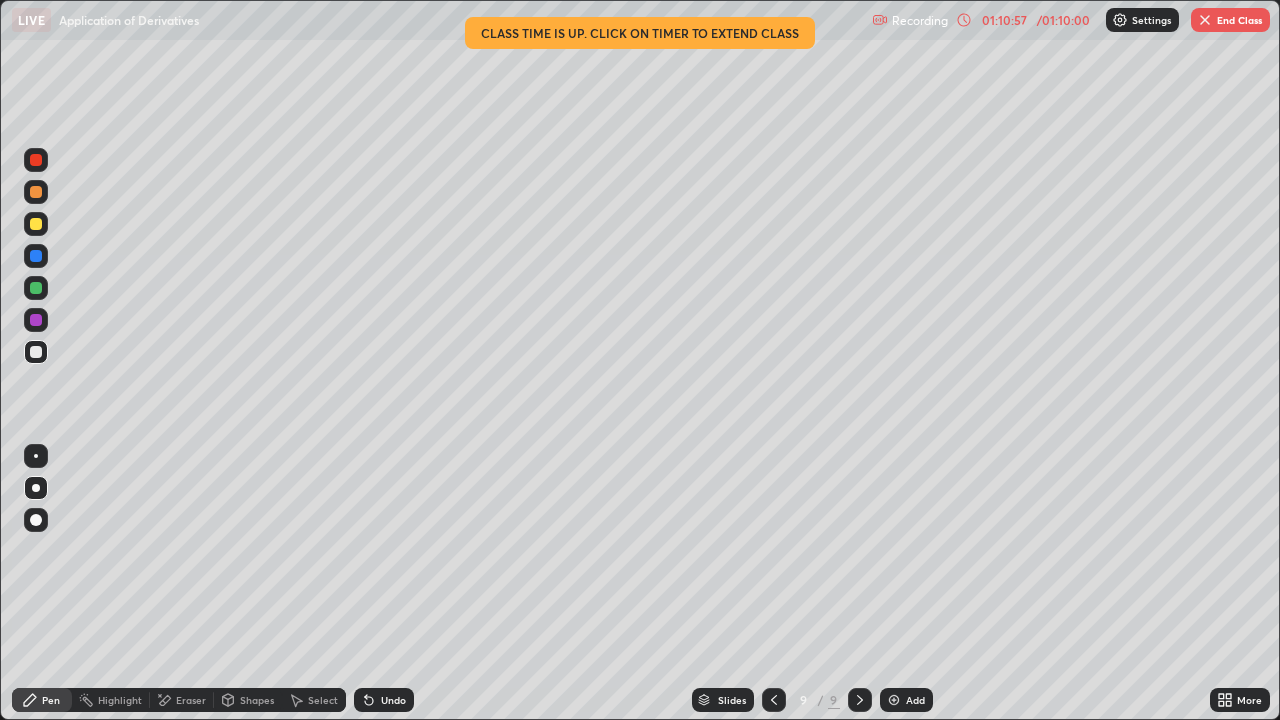 click on "End Class" at bounding box center [1230, 20] 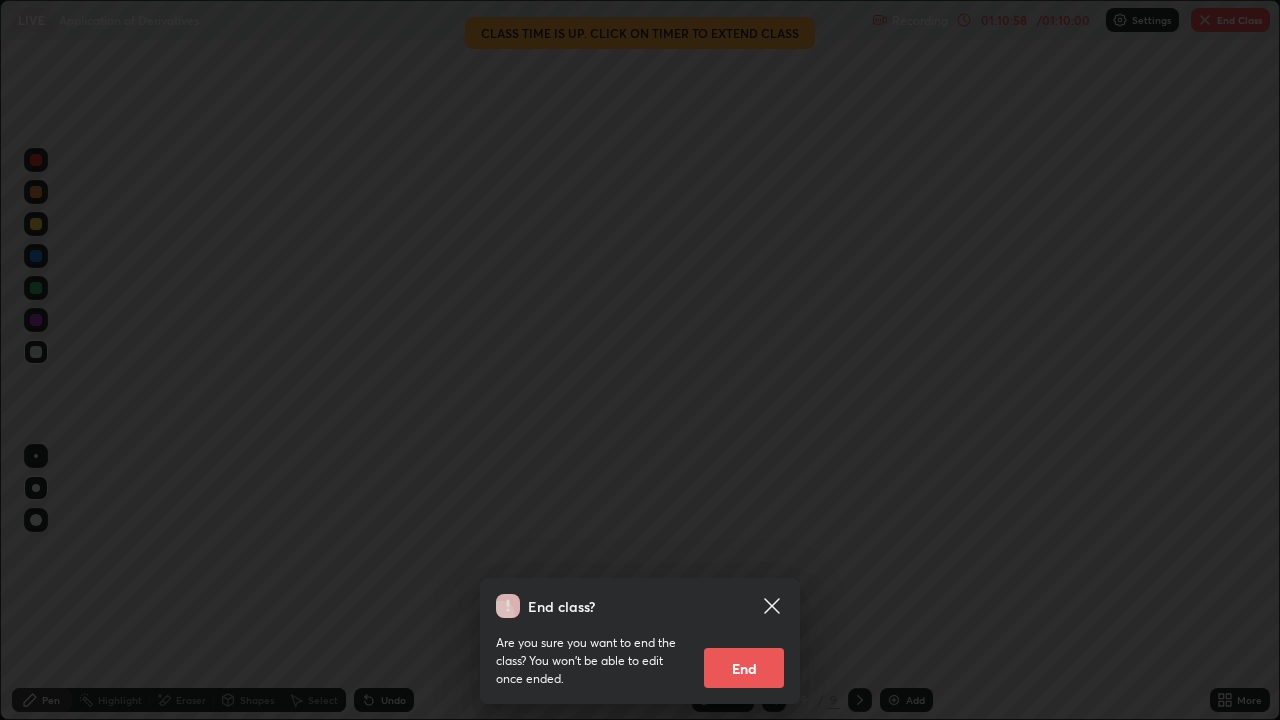 click on "End" at bounding box center [744, 668] 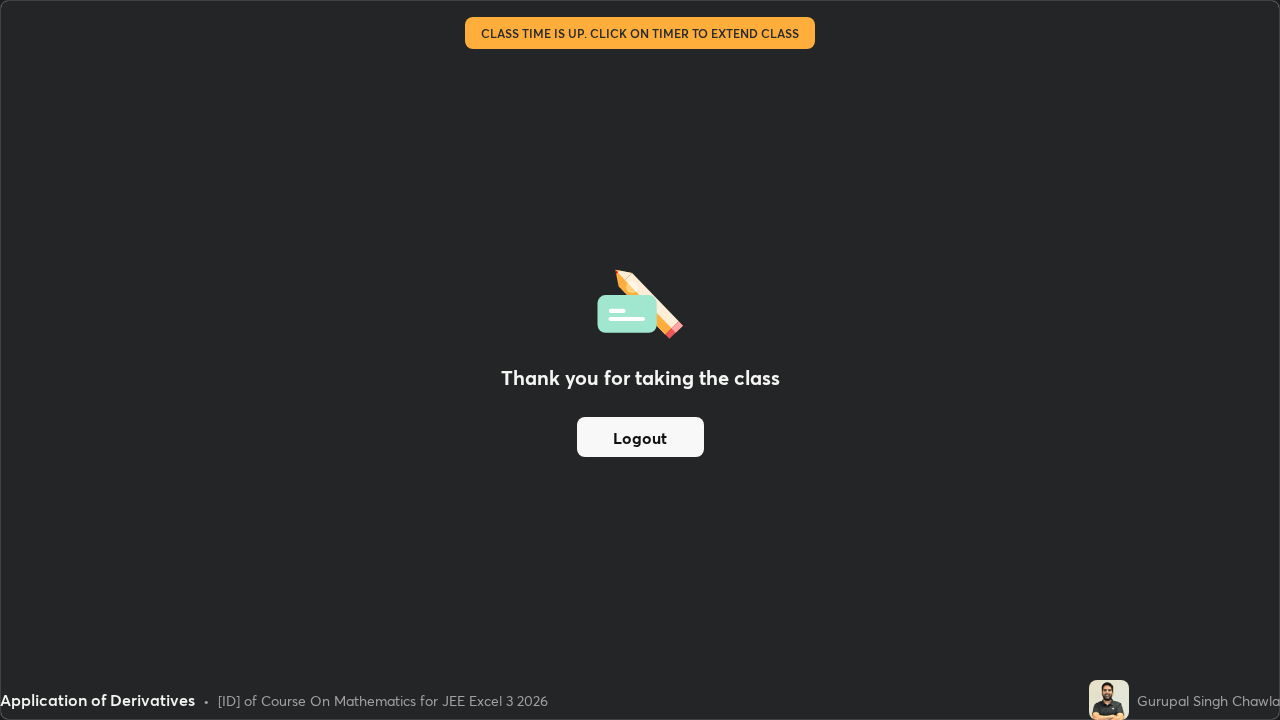 click on "Logout" at bounding box center [640, 437] 